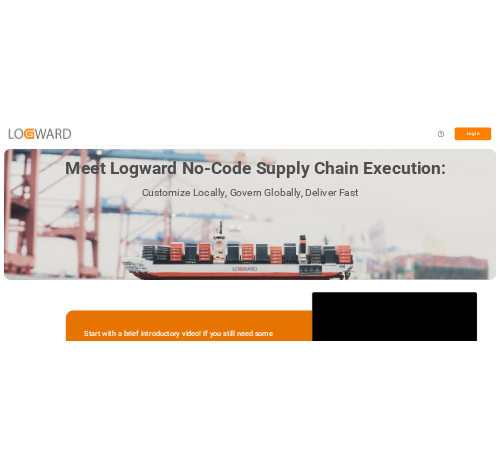 scroll, scrollTop: 0, scrollLeft: 0, axis: both 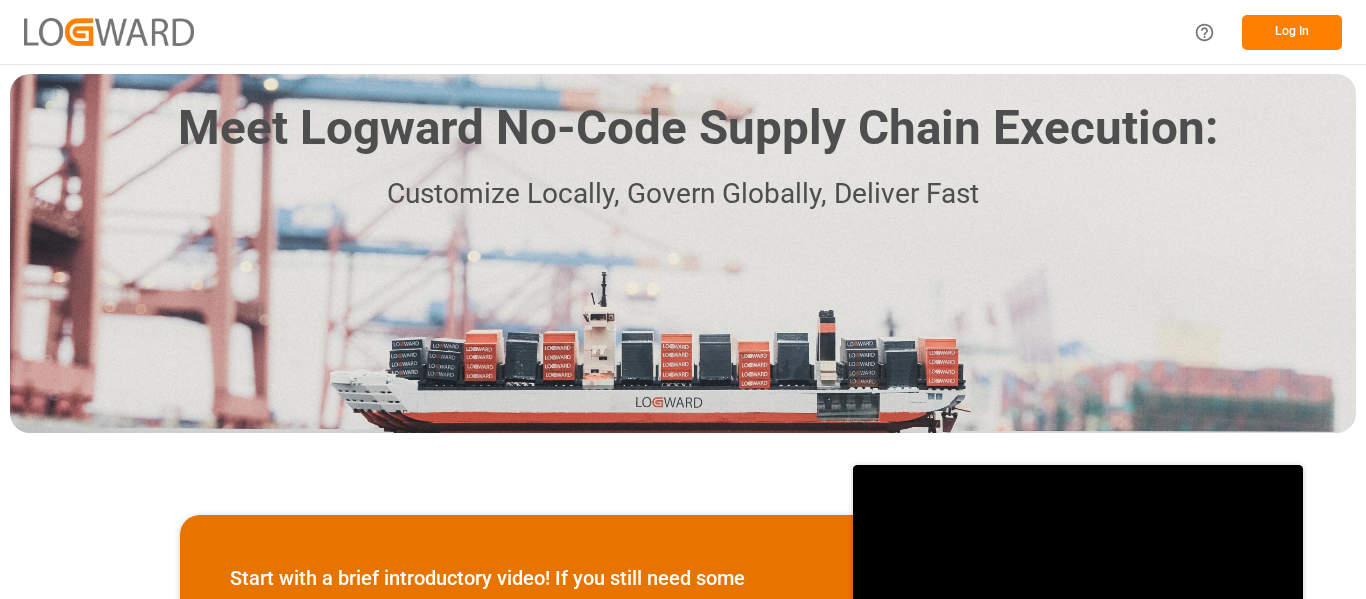 click on "Log In" at bounding box center (1292, 32) 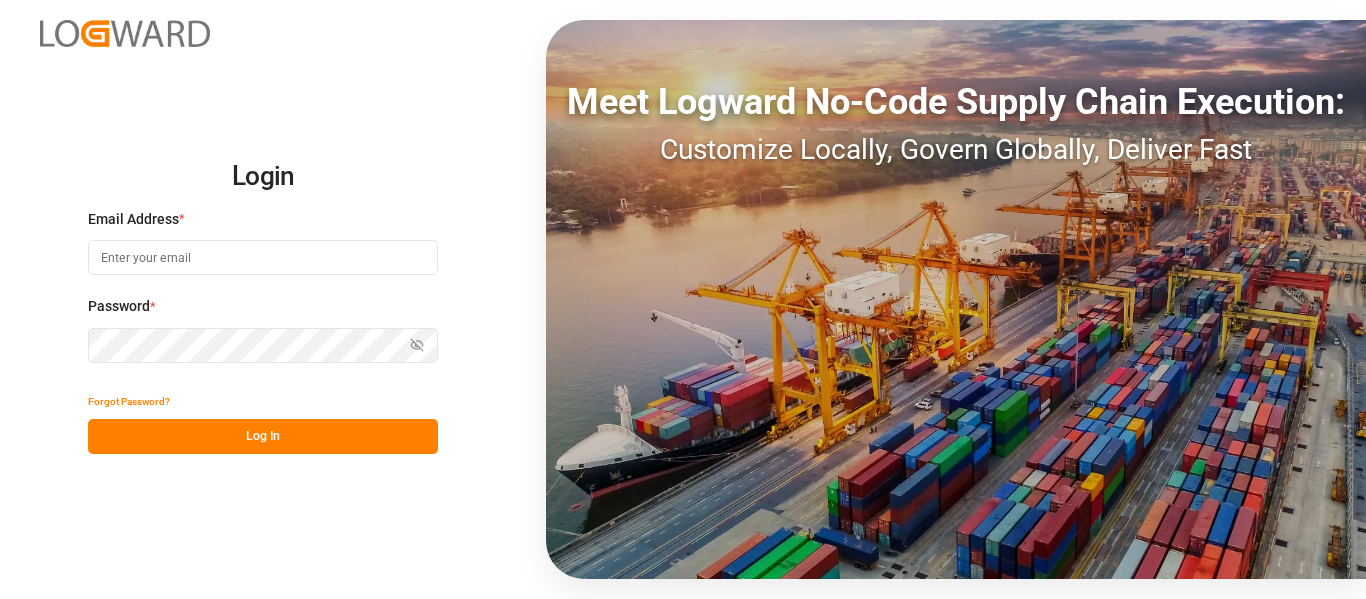 click at bounding box center (263, 257) 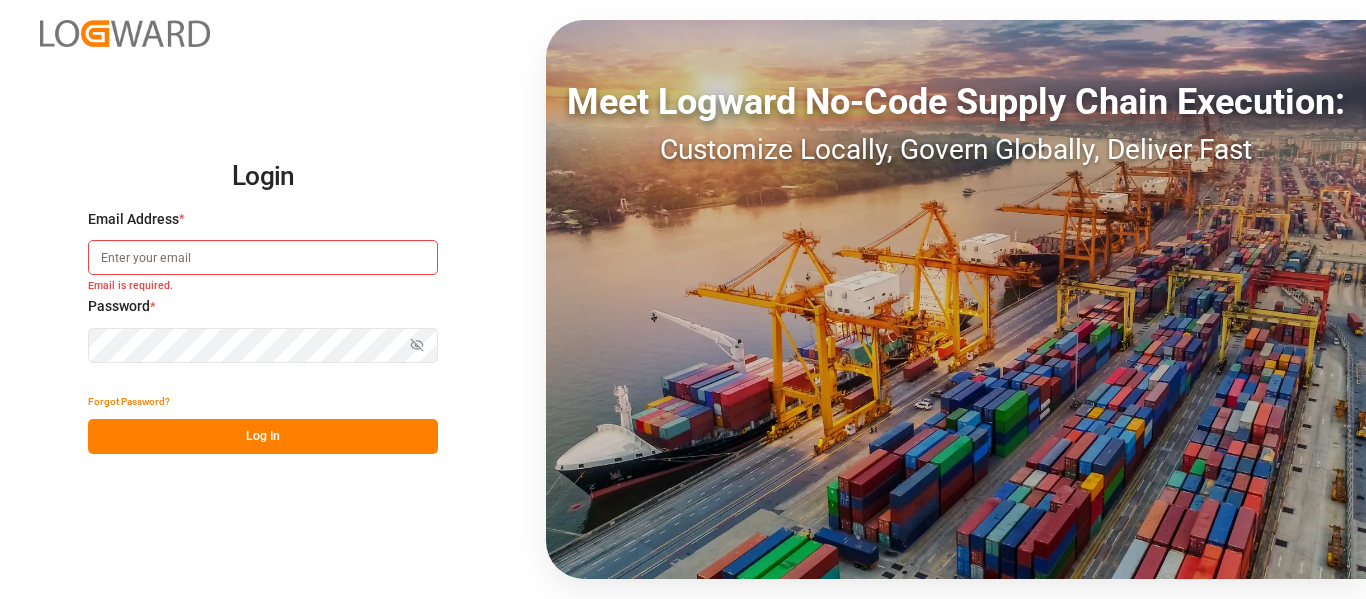 type on ": [EMAIL]" 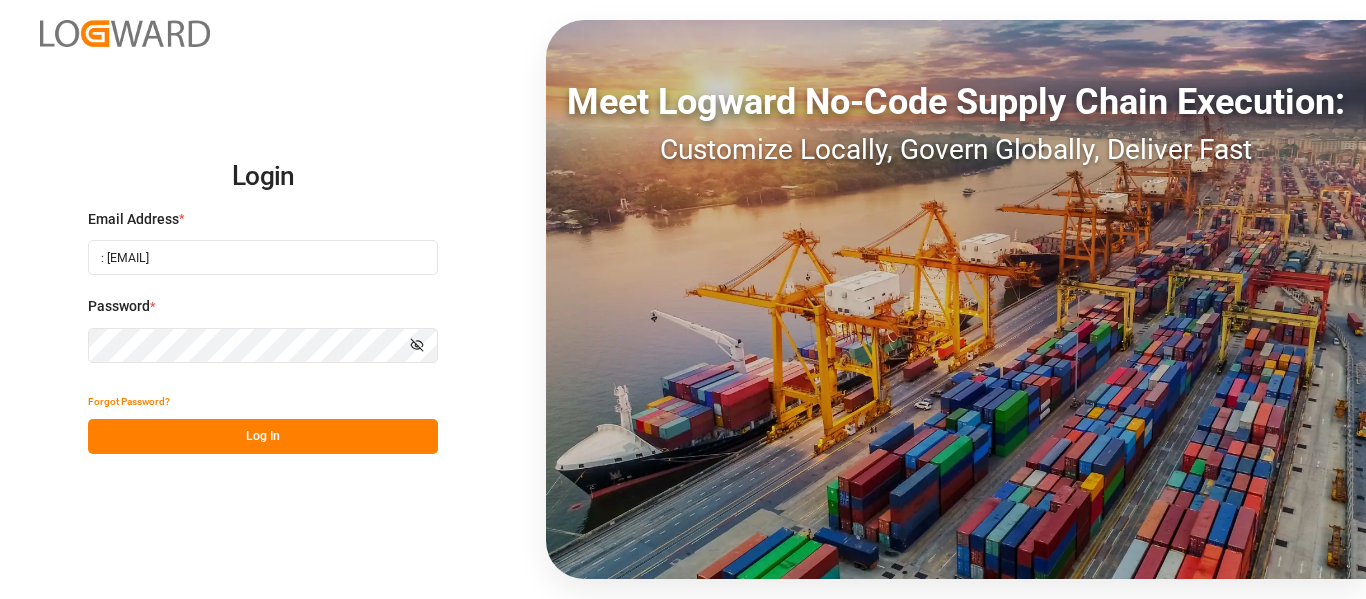 click on "Log In" at bounding box center [263, 436] 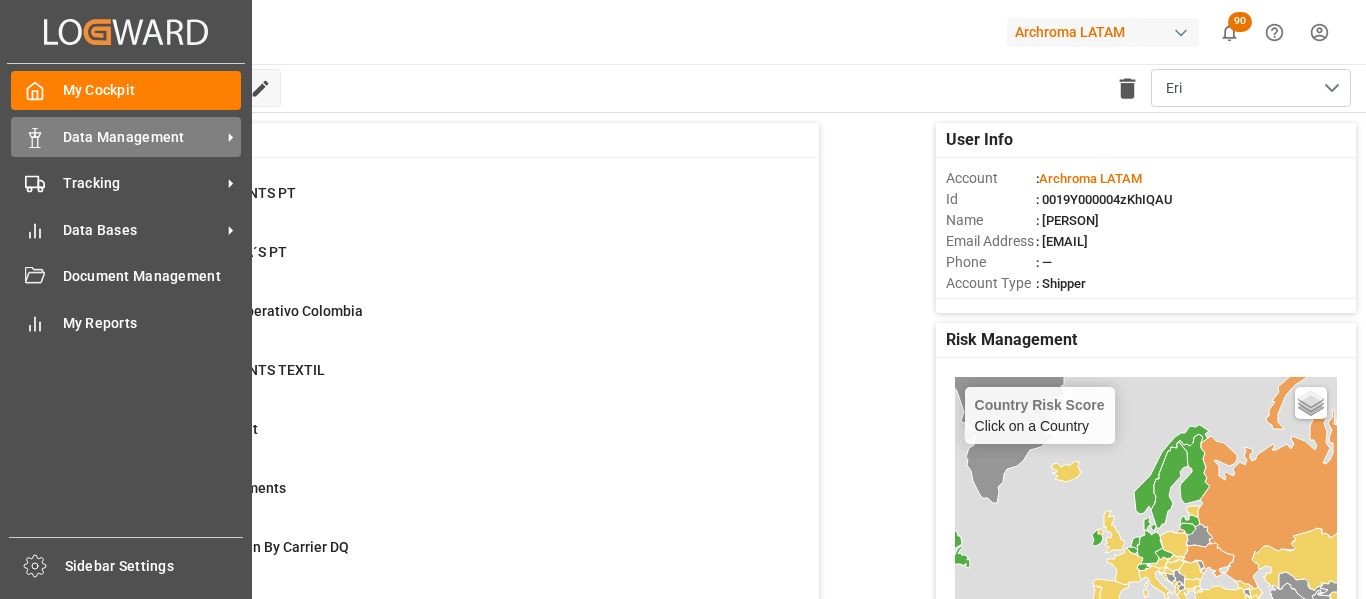 click on "Data Management Data Management" at bounding box center (126, 136) 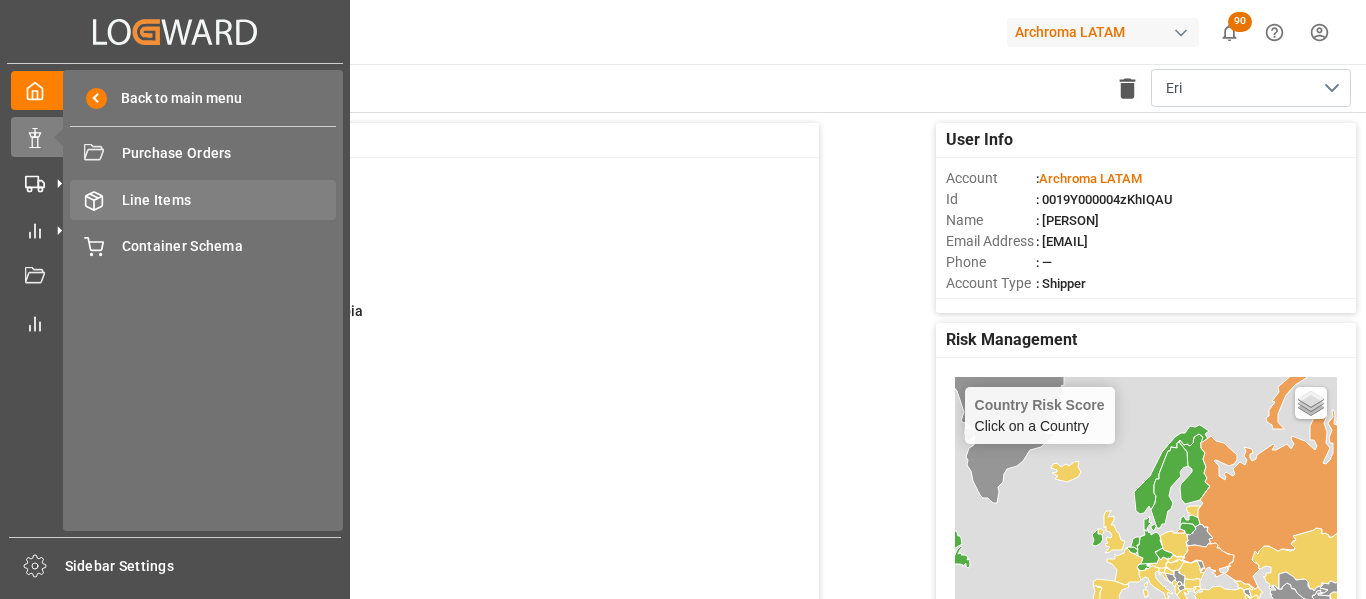 click on "Line Items Line Items" at bounding box center (203, 199) 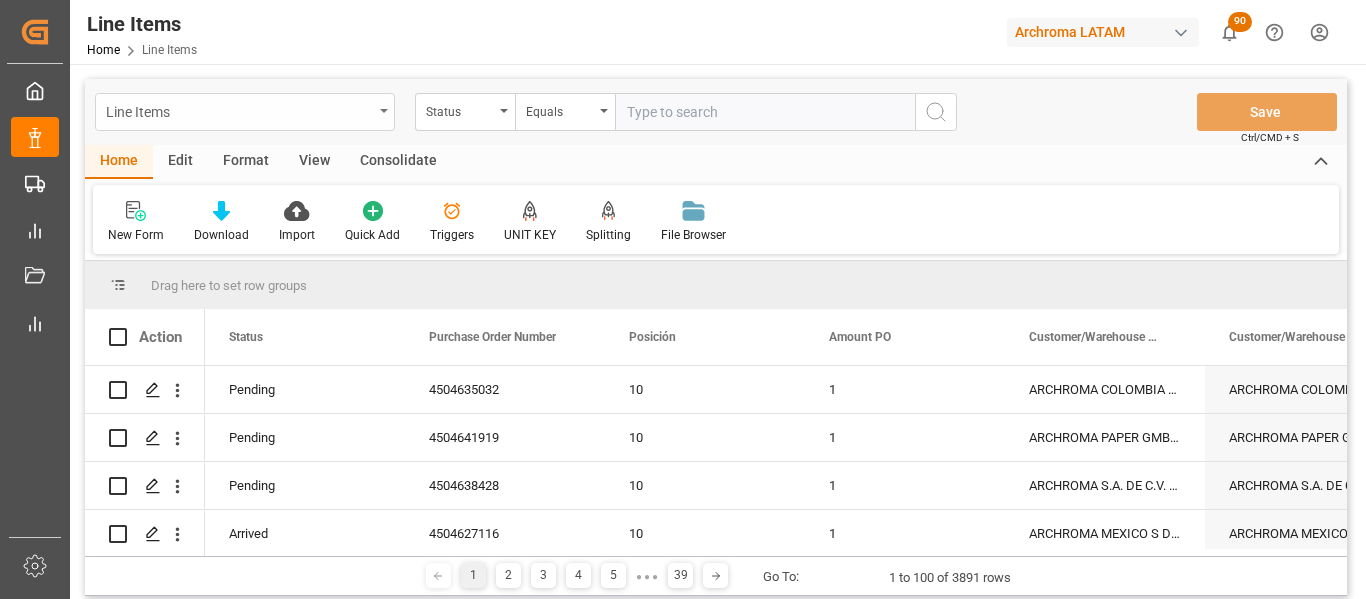 click on "Line Items" at bounding box center (239, 110) 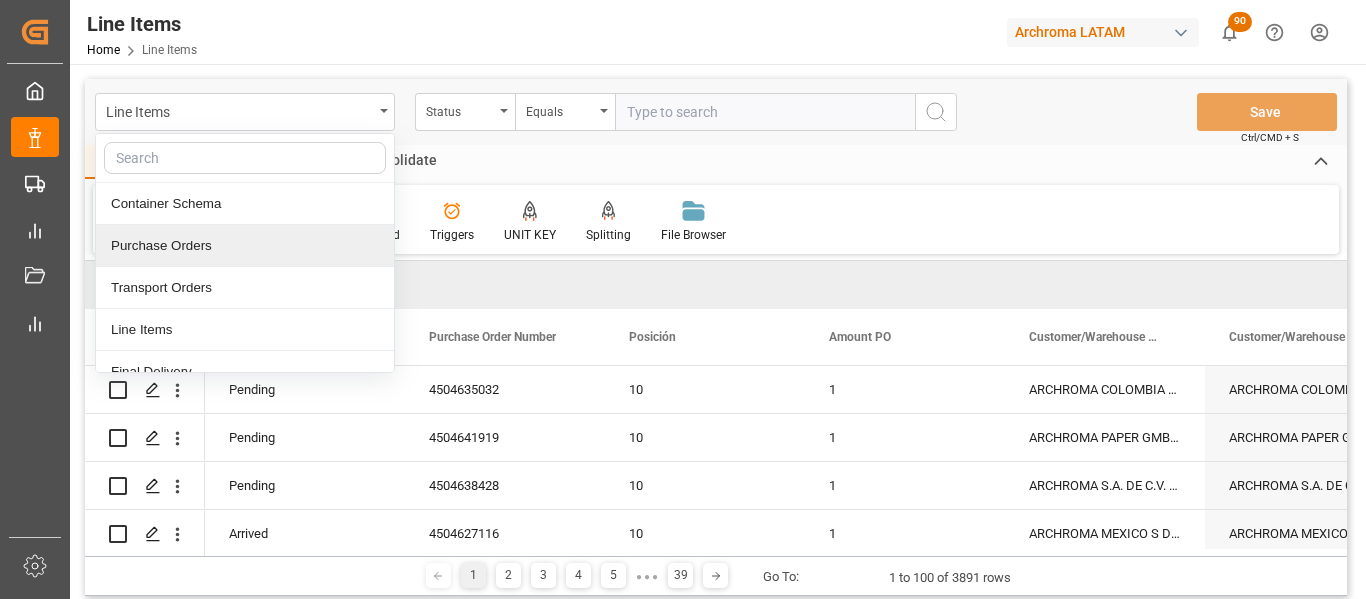 click on "Purchase Orders" at bounding box center (245, 246) 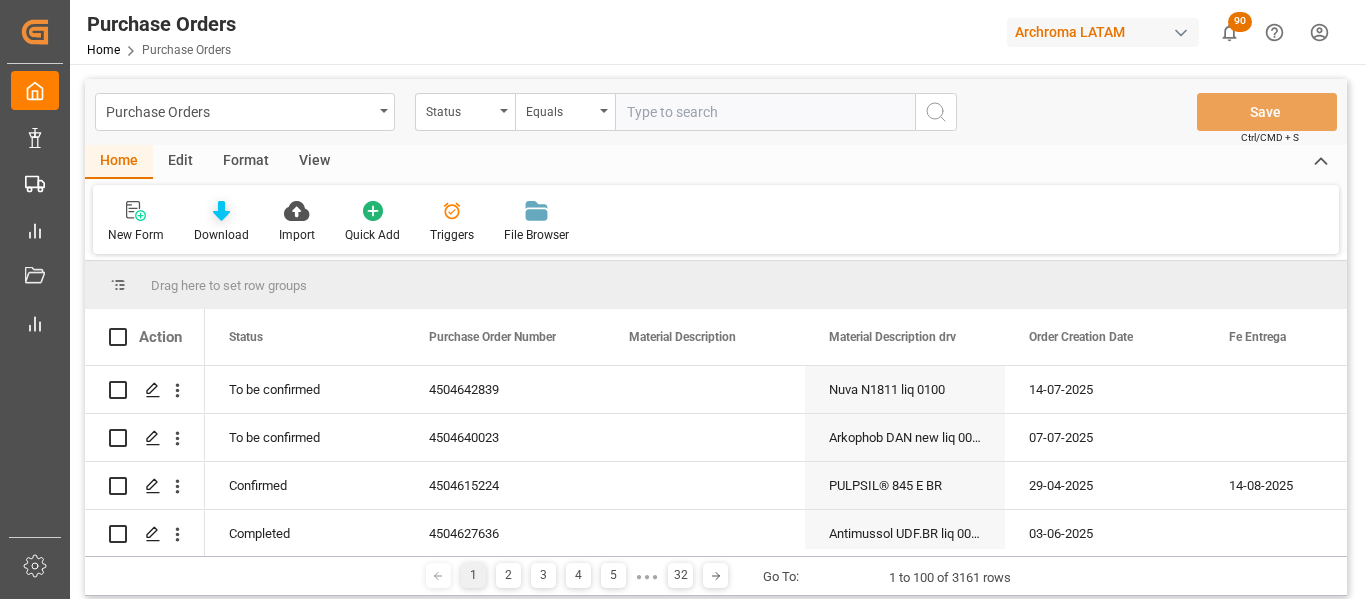 click 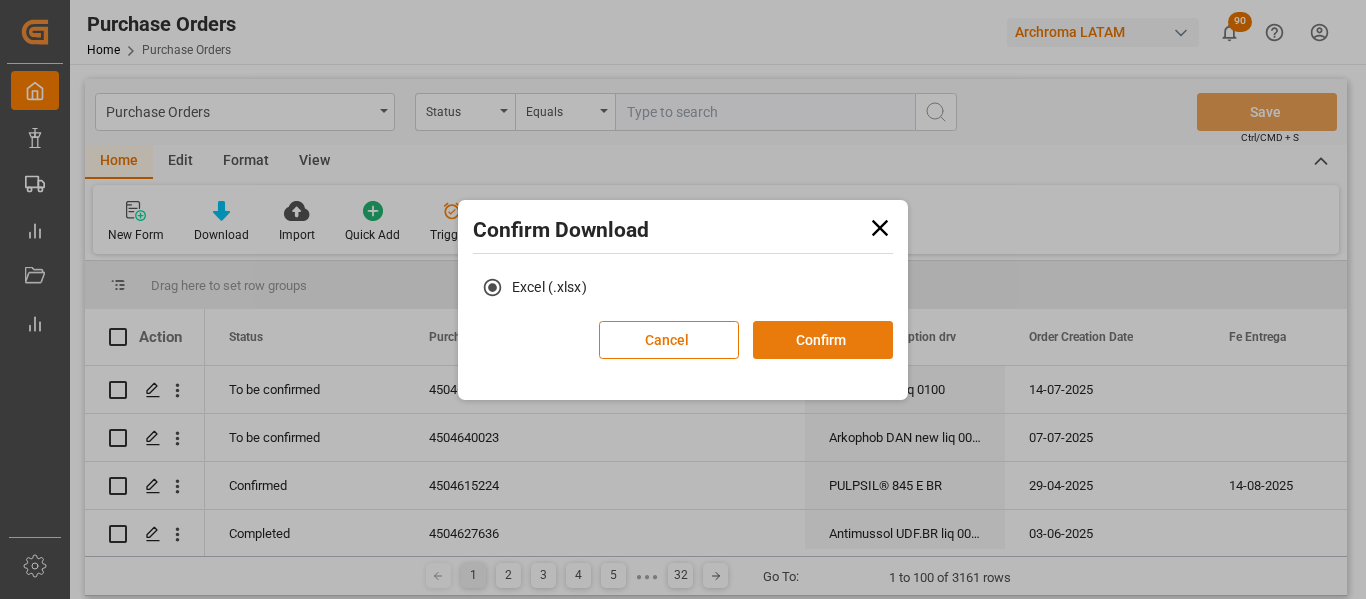 click on "Confirm" at bounding box center [823, 340] 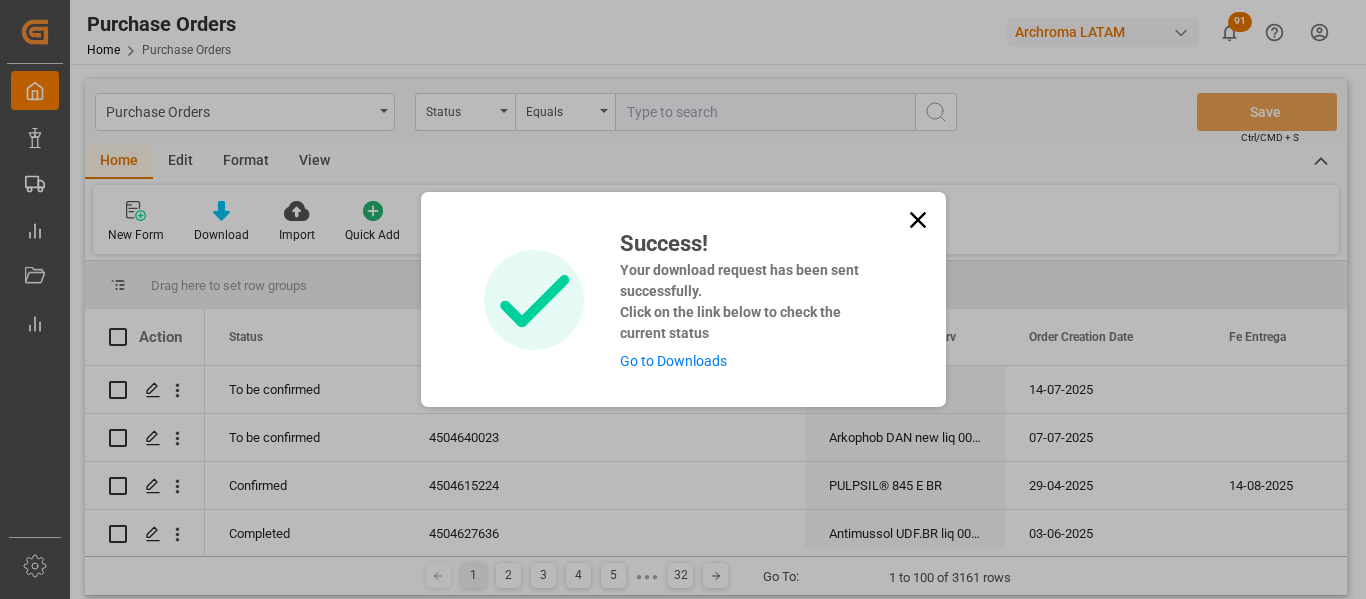click on "Go to Downloads" at bounding box center [673, 361] 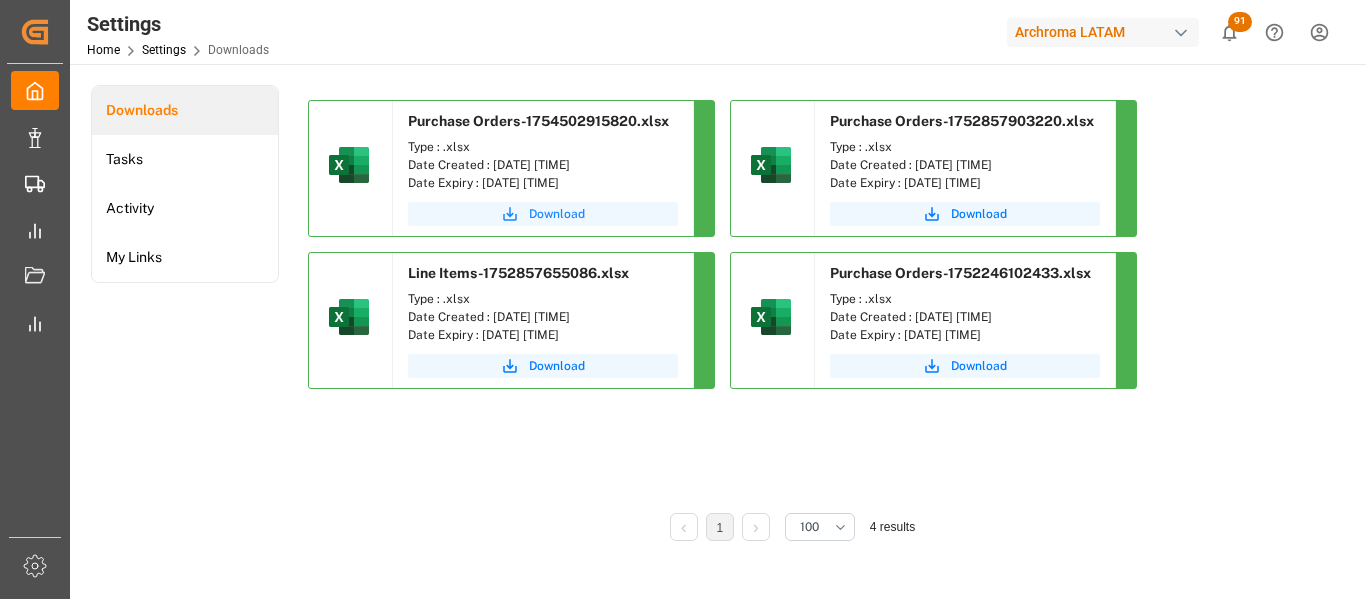 click on "Download" at bounding box center [557, 214] 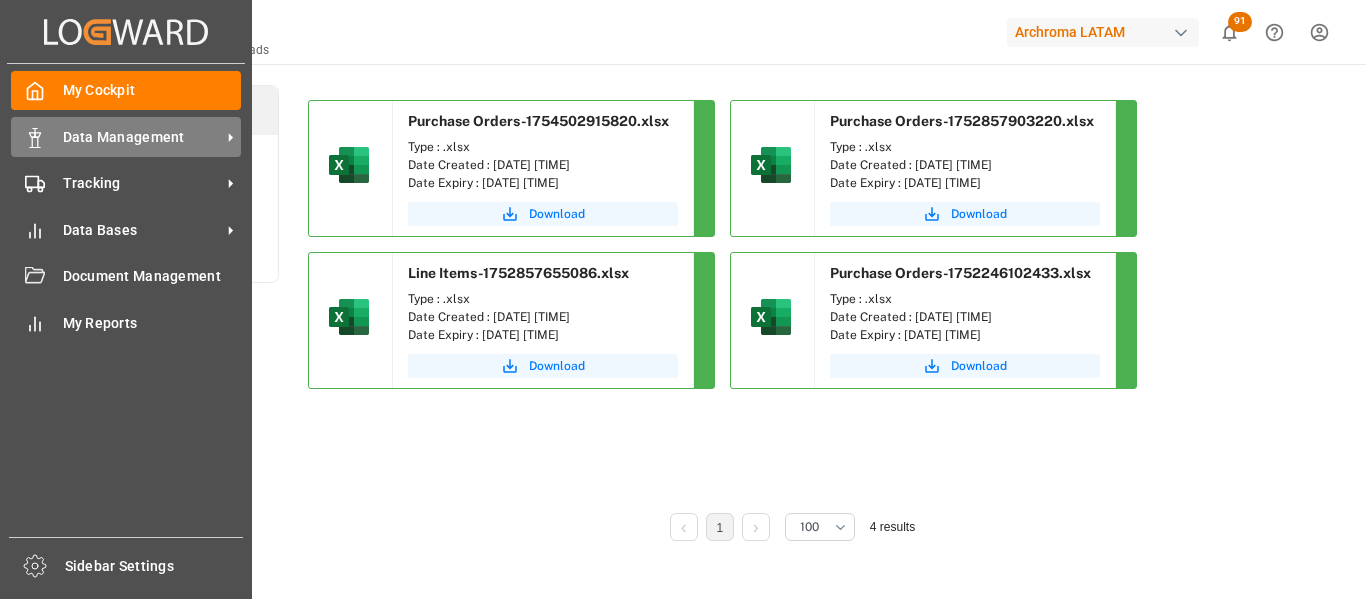 click 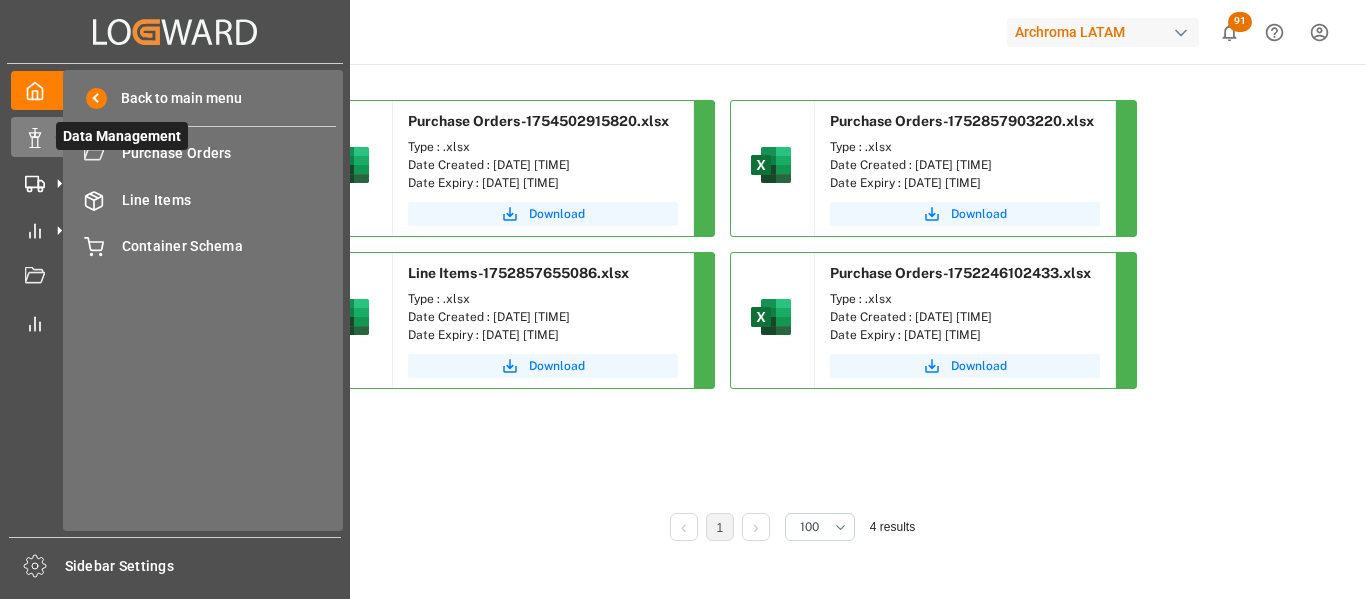 click on "Data Management" at bounding box center (122, 136) 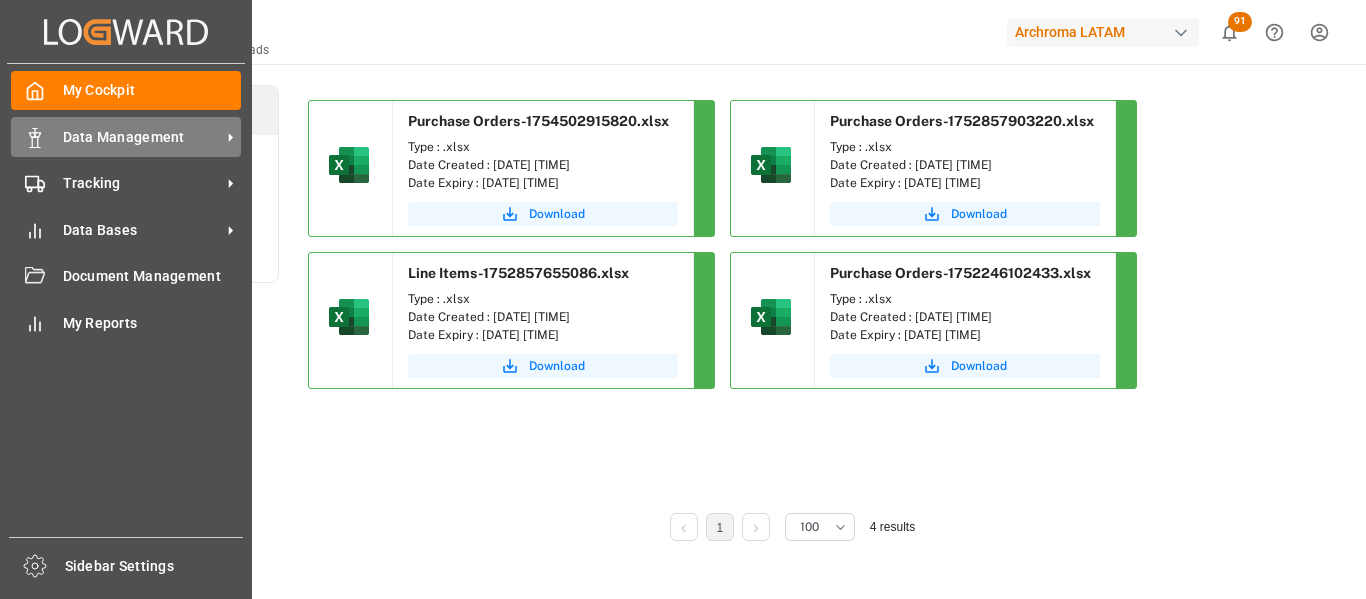 click on "Data Management Data Management" at bounding box center [126, 136] 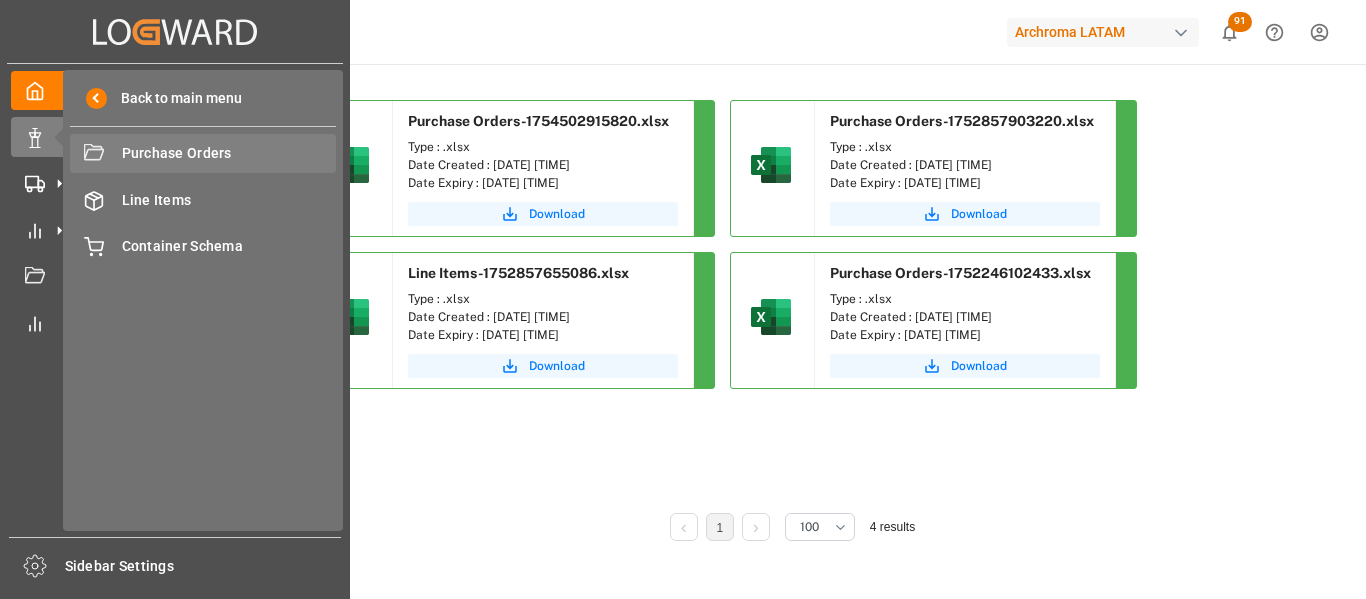 click on "Purchase Orders" at bounding box center [229, 153] 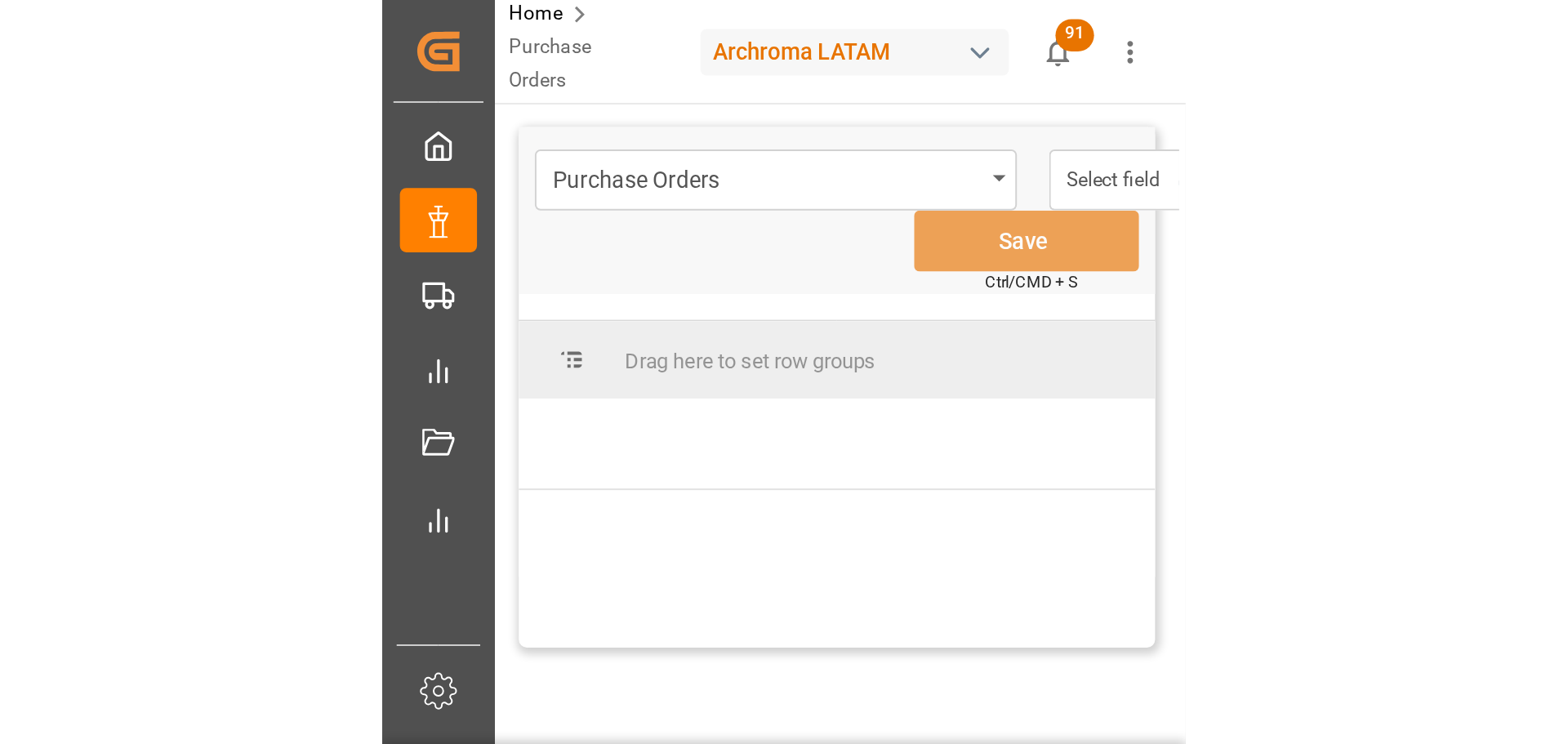 scroll, scrollTop: 0, scrollLeft: 376, axis: horizontal 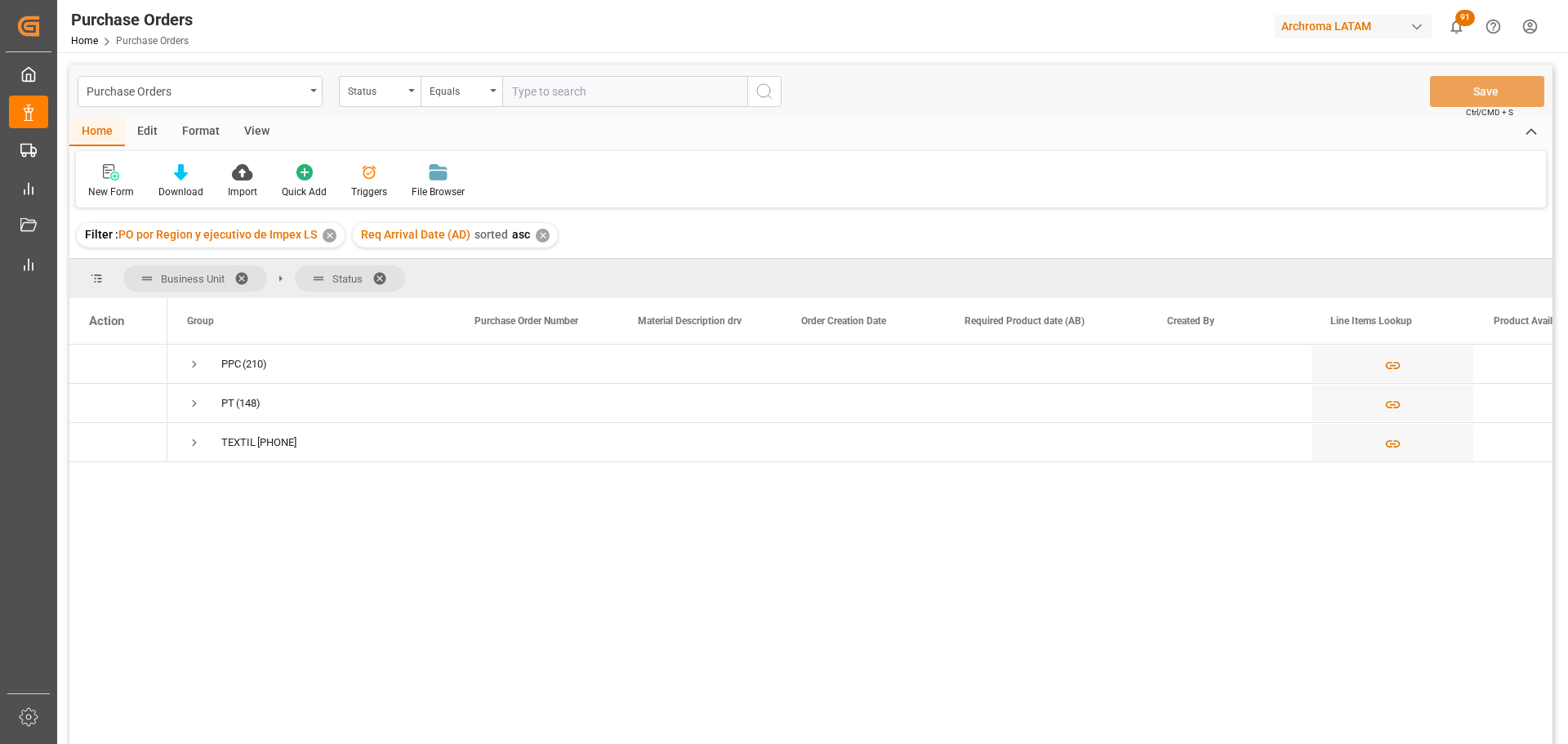 click on "✕" at bounding box center (329, 235) 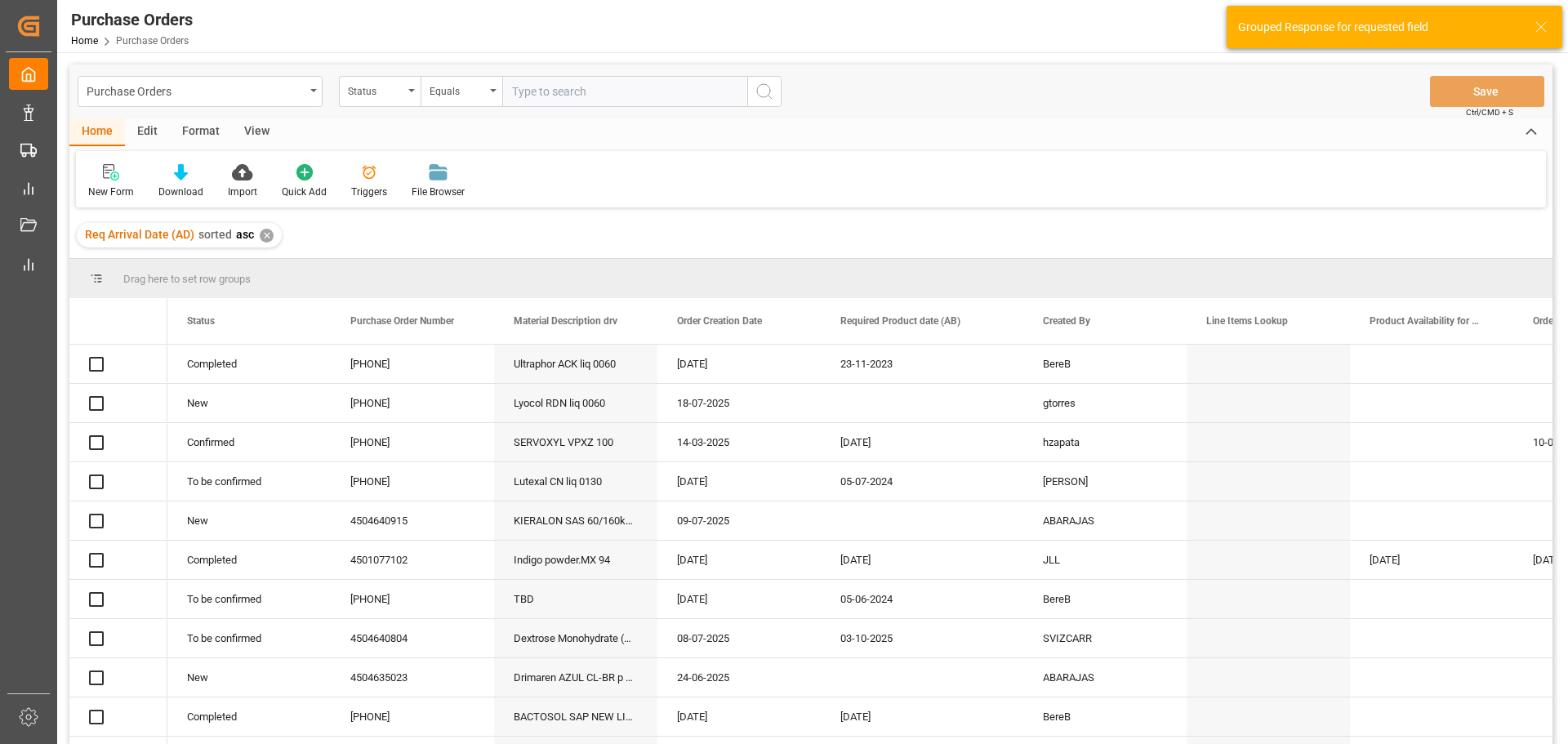 click on "✕" at bounding box center (266, 235) 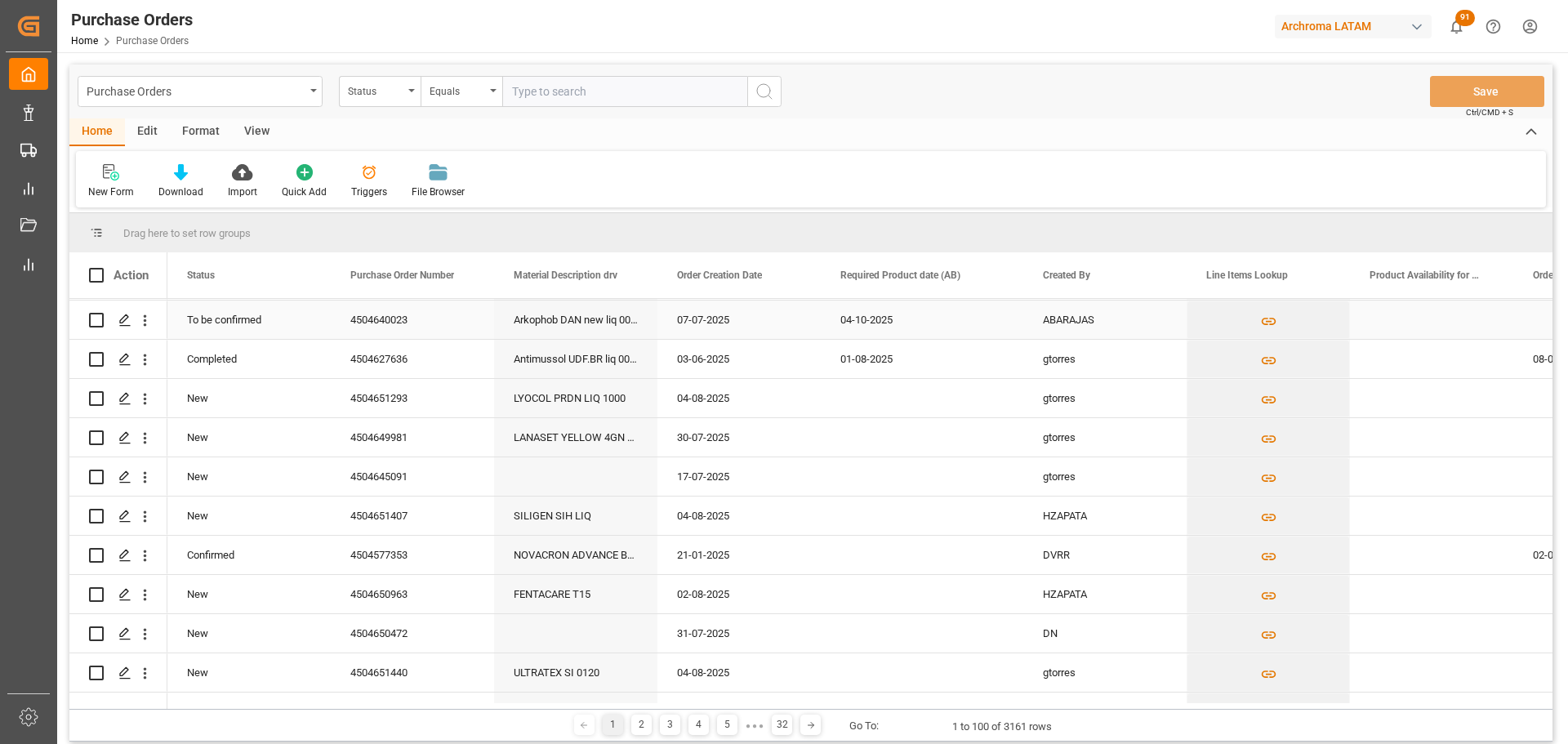 scroll, scrollTop: 0, scrollLeft: 0, axis: both 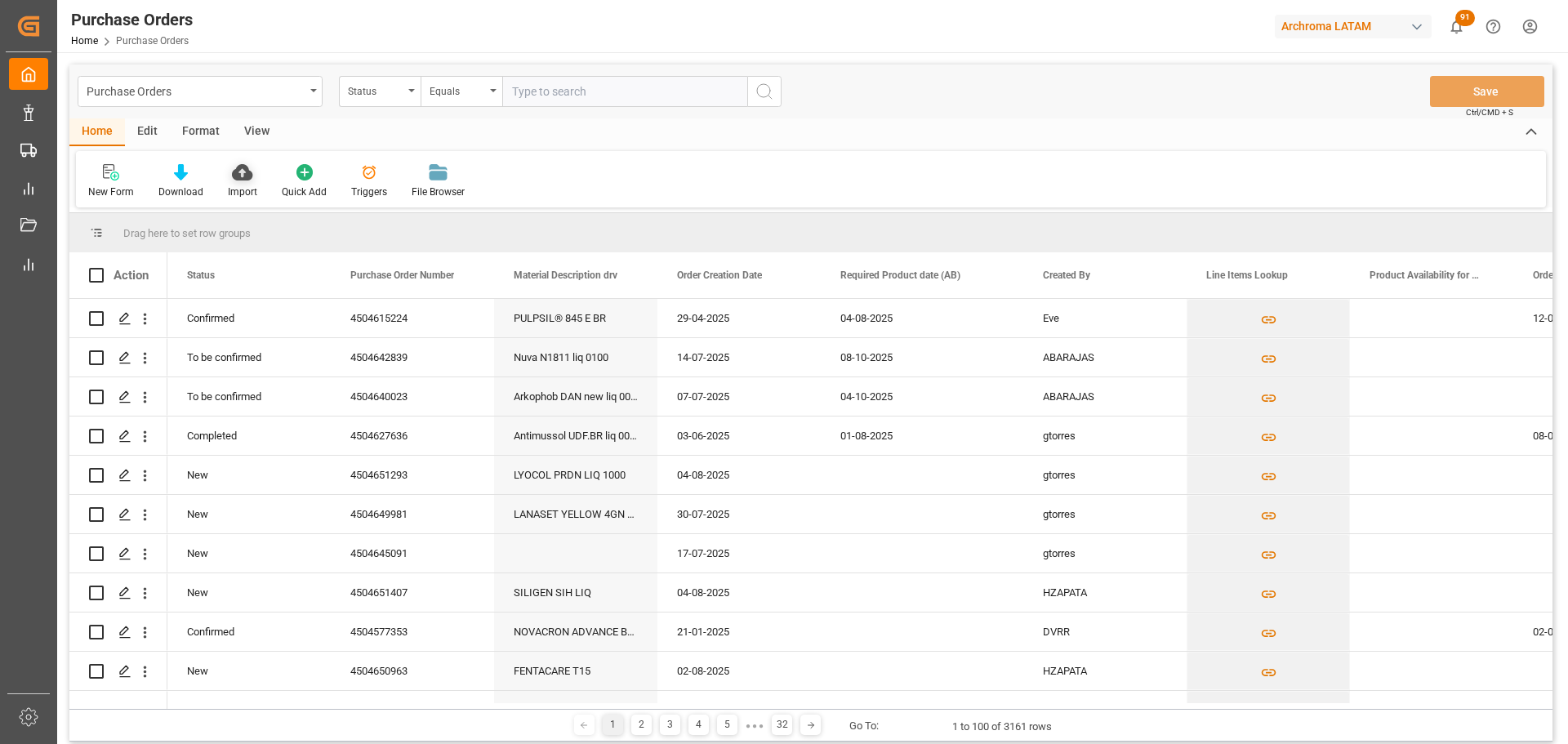 click 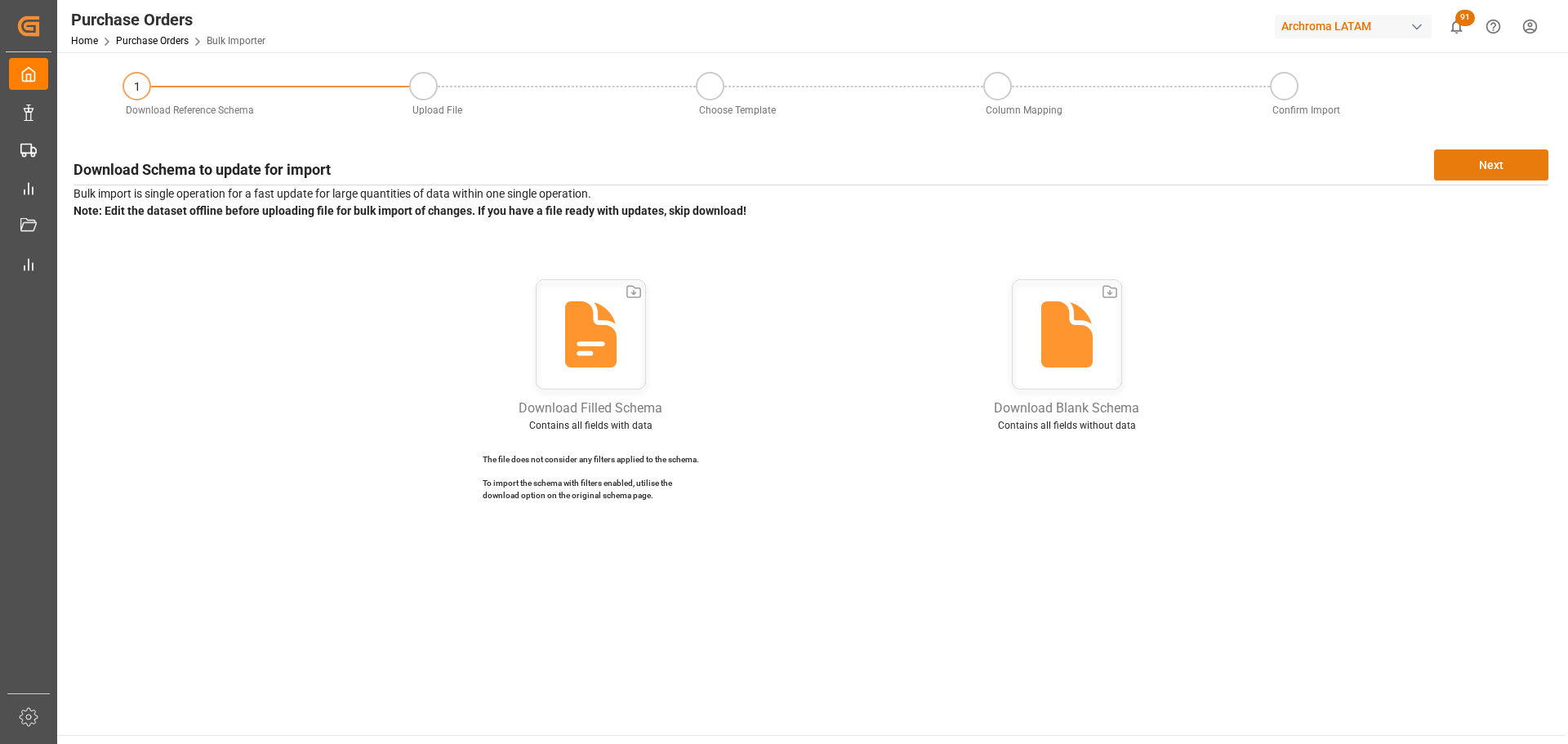 click on "Next" at bounding box center [1491, 165] 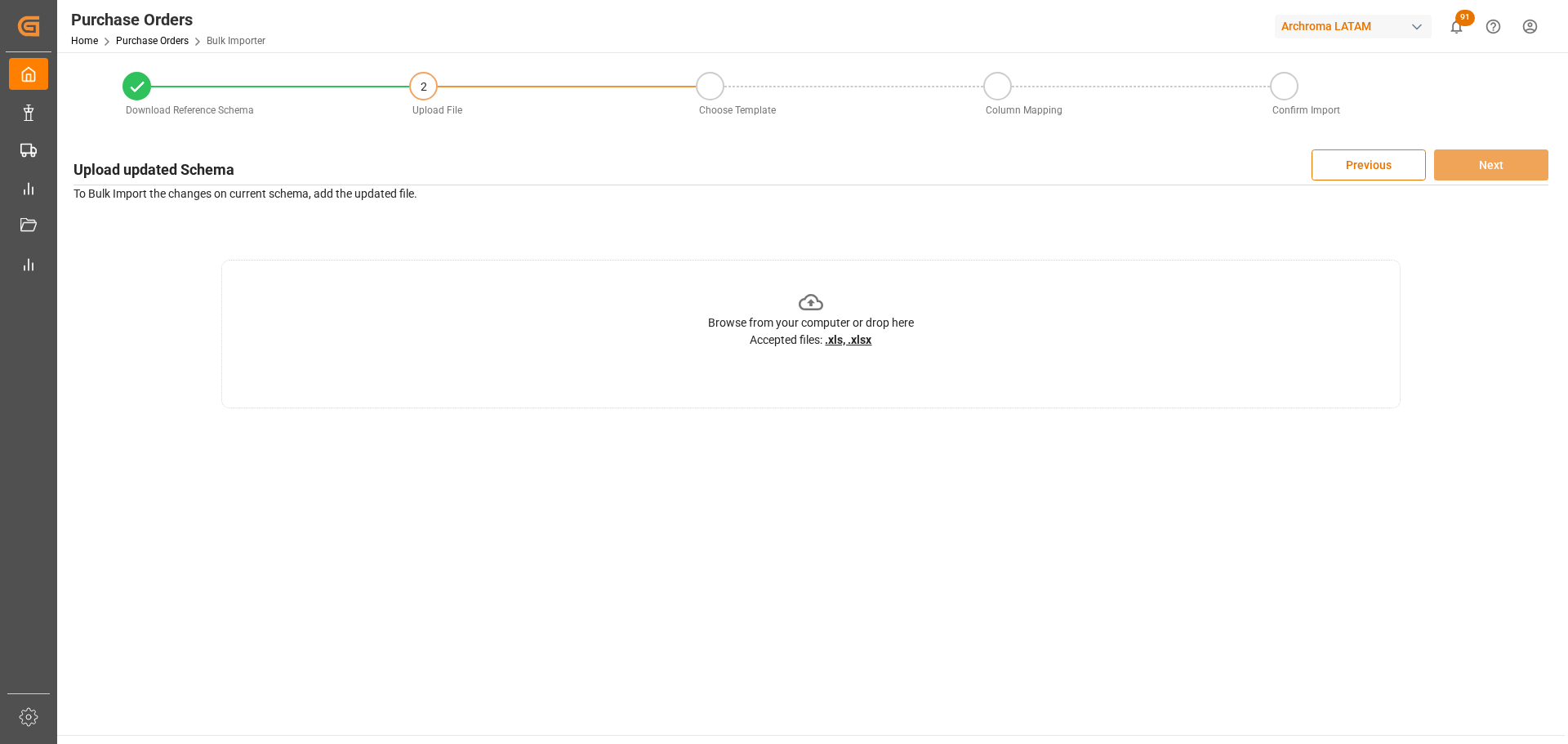 click on "Browse from your computer or drop here Accepted files:   .xls, .xlsx" at bounding box center [811, 319] 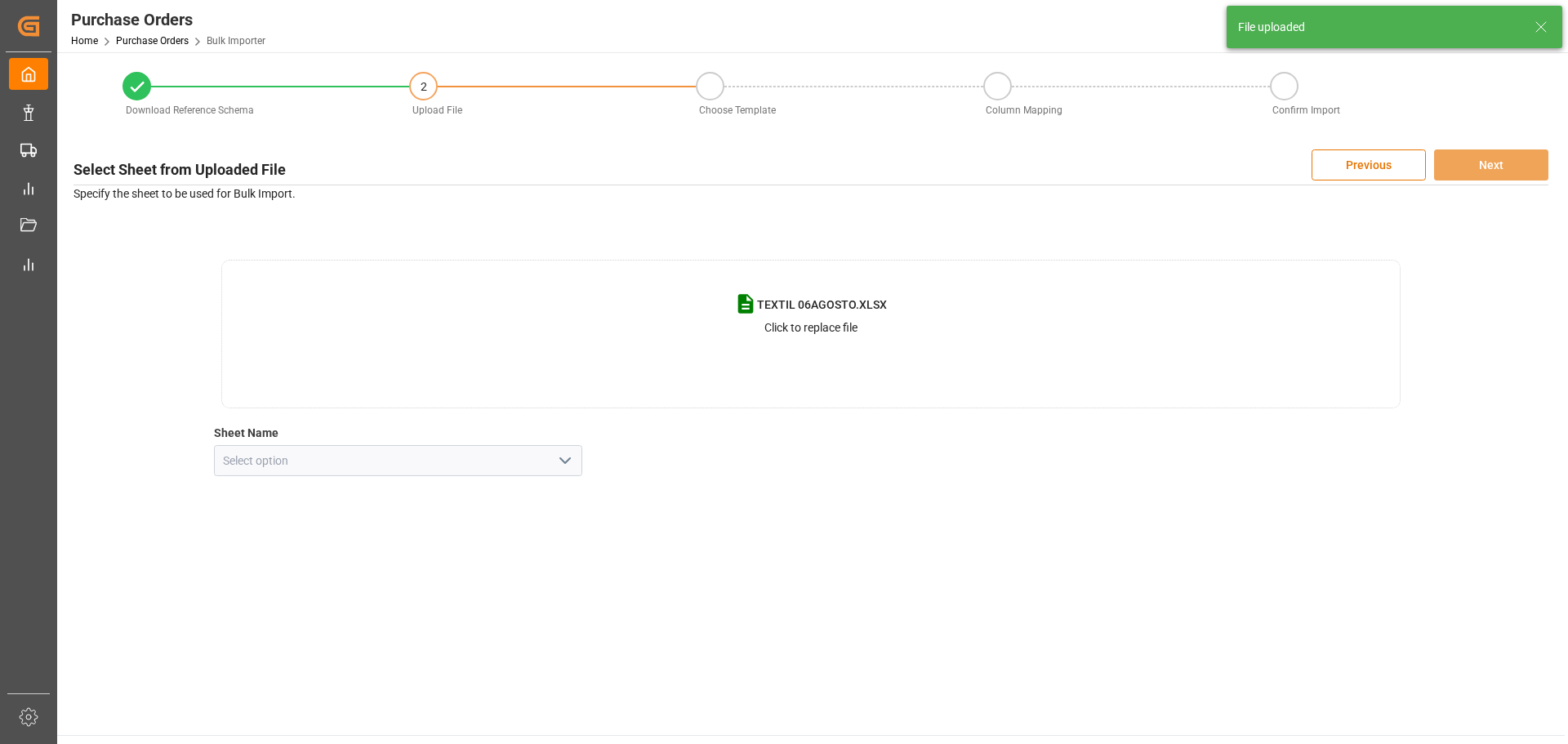 click 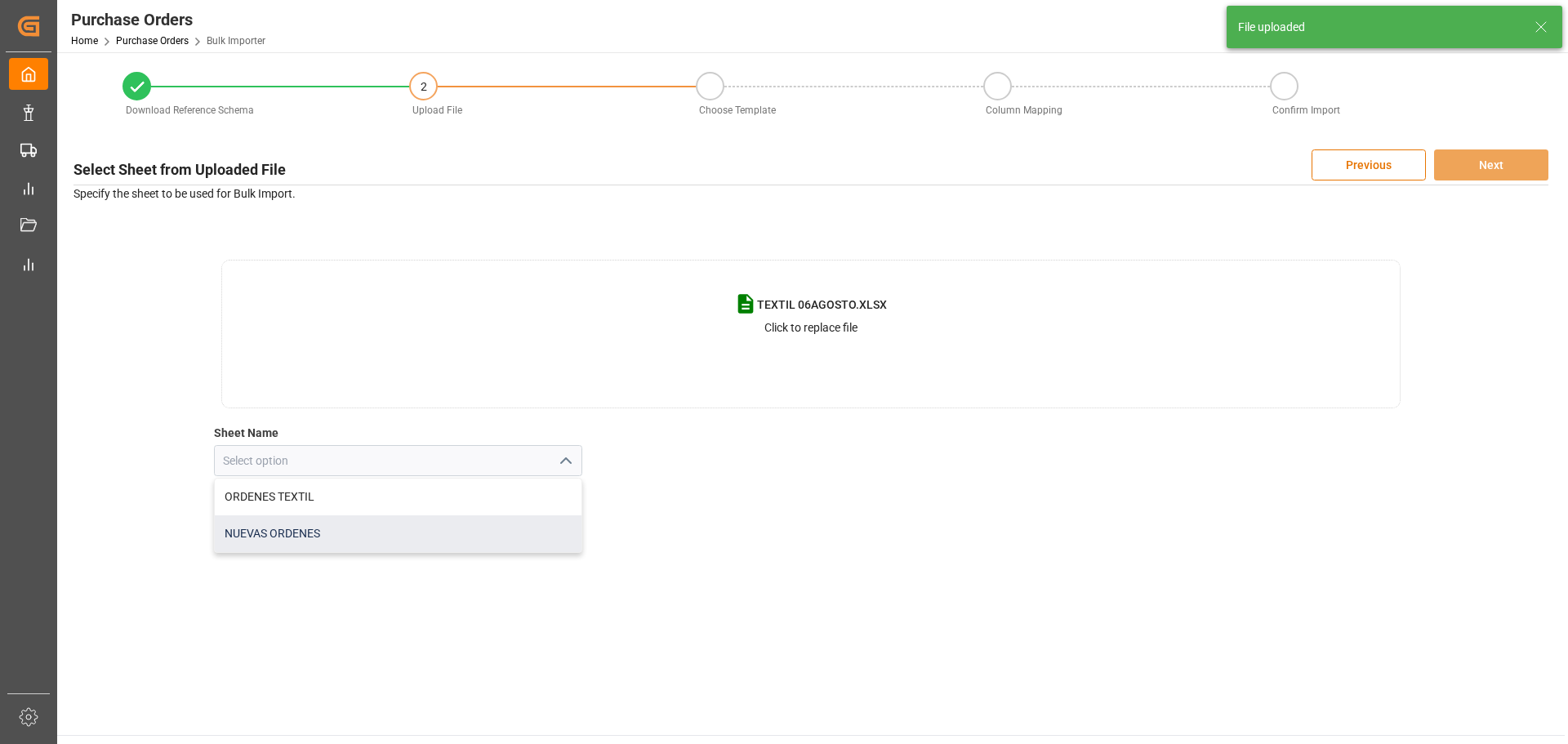 click on "NUEVAS ORDENES" at bounding box center (399, 533) 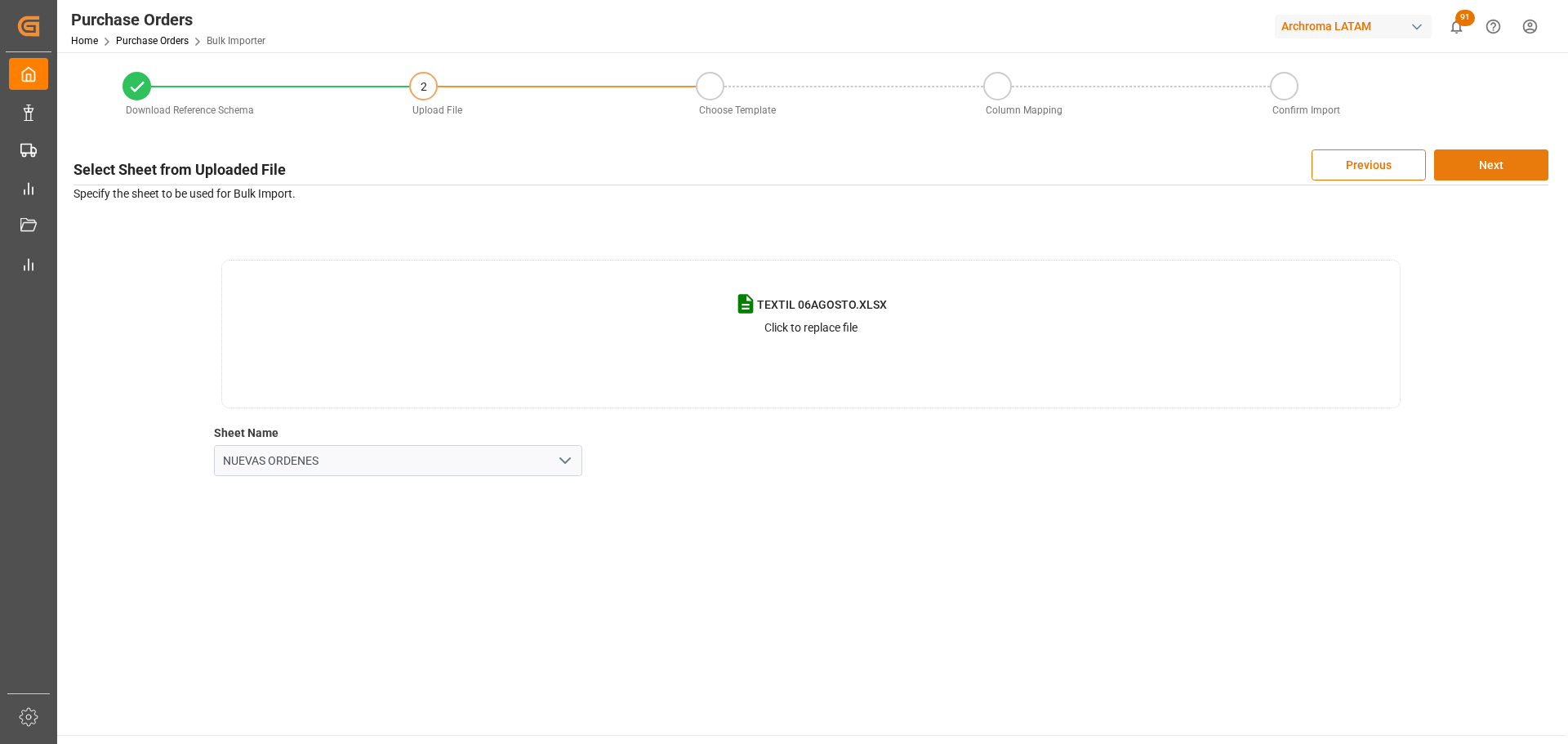 click on "Next" at bounding box center [1491, 165] 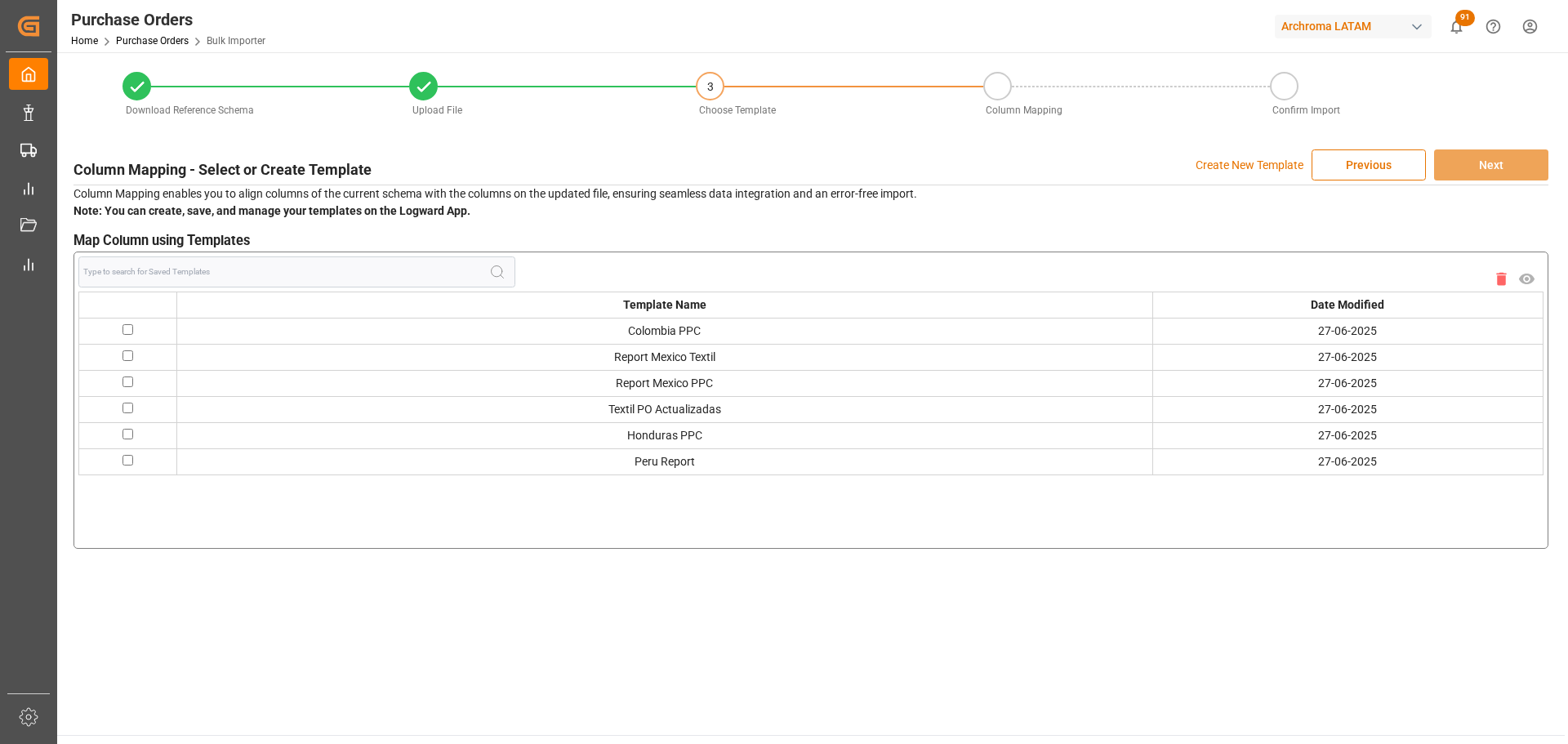 click on "Create New Template" at bounding box center (1250, 165) 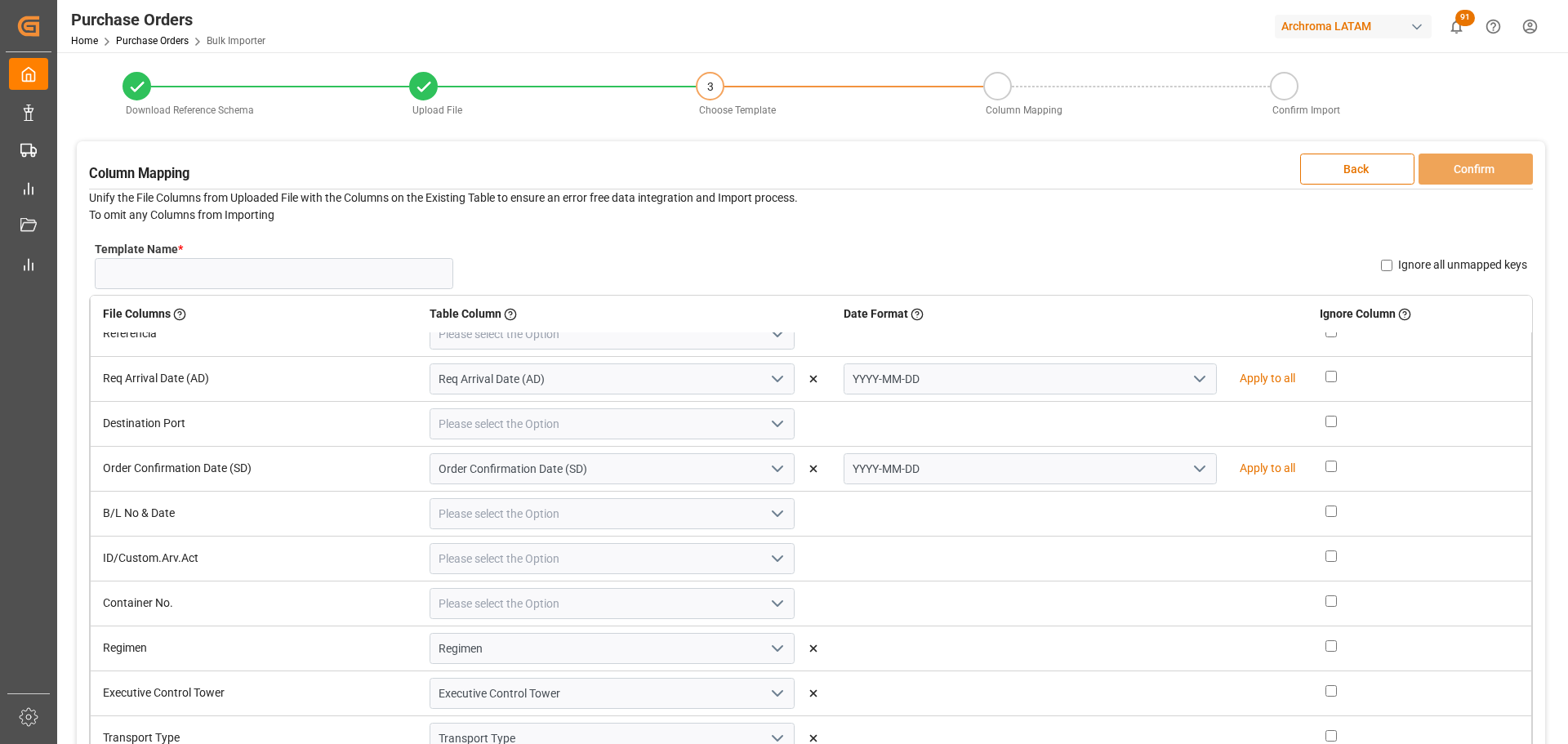 scroll, scrollTop: 732, scrollLeft: 0, axis: vertical 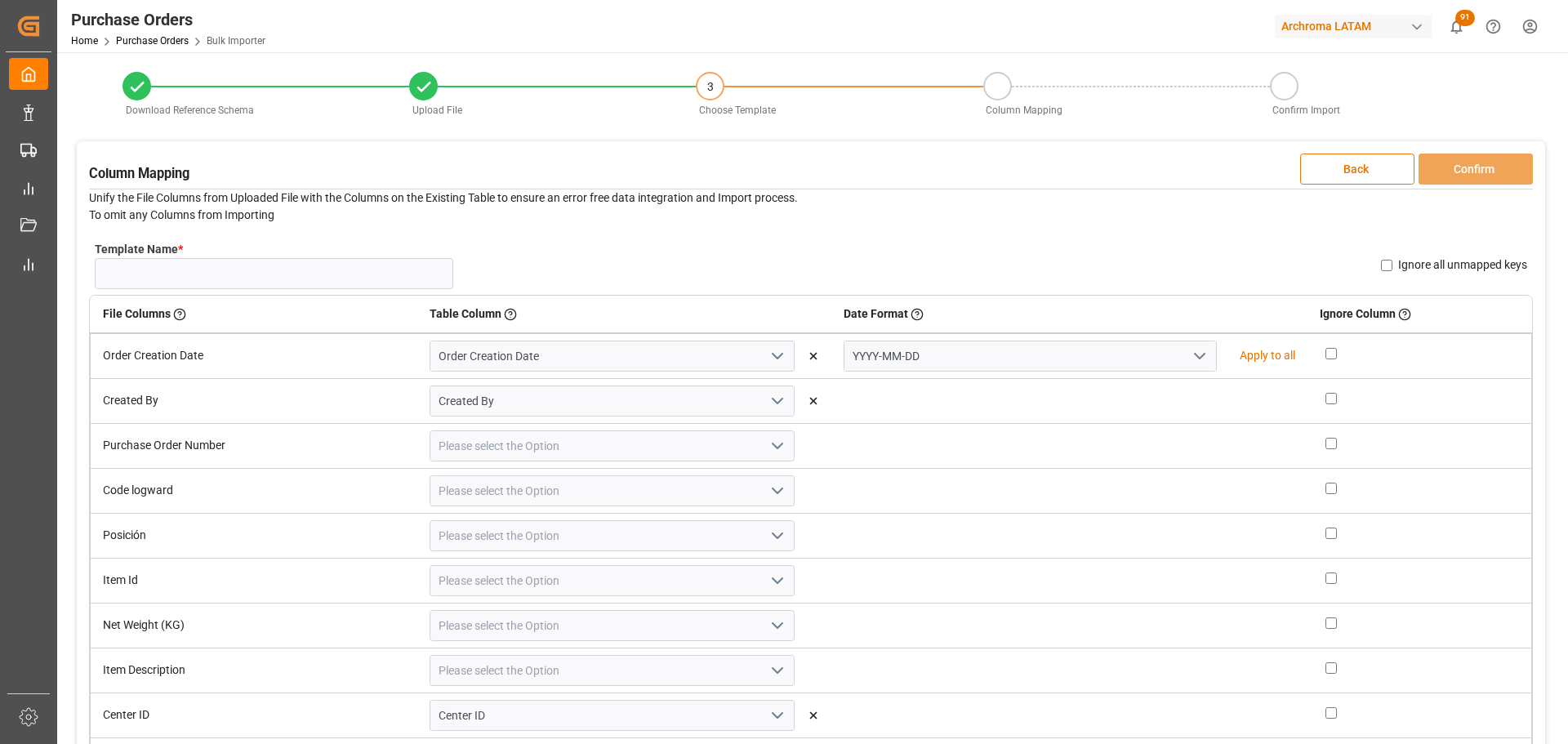 click 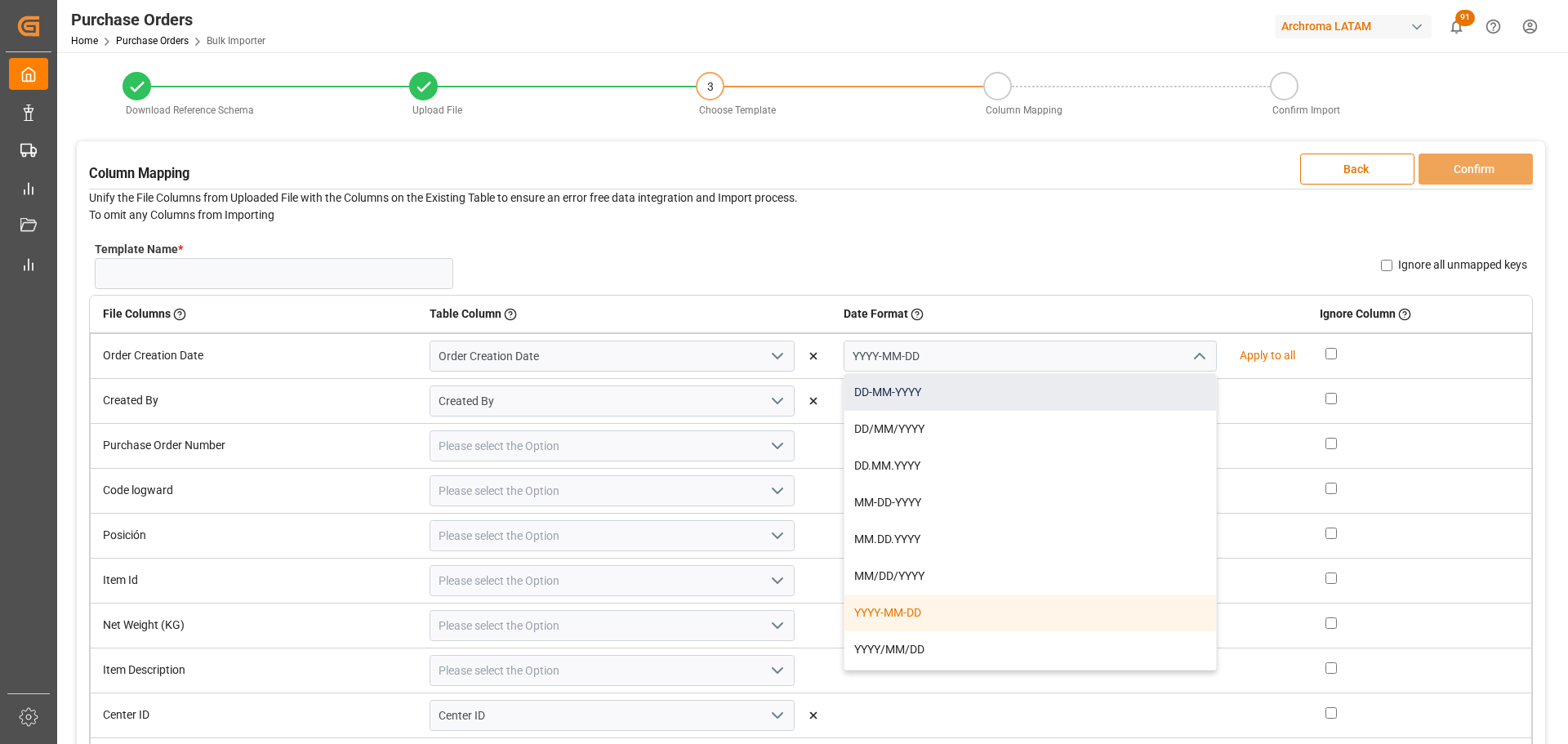 click on "DD-MM-YYYY" at bounding box center (1030, 392) 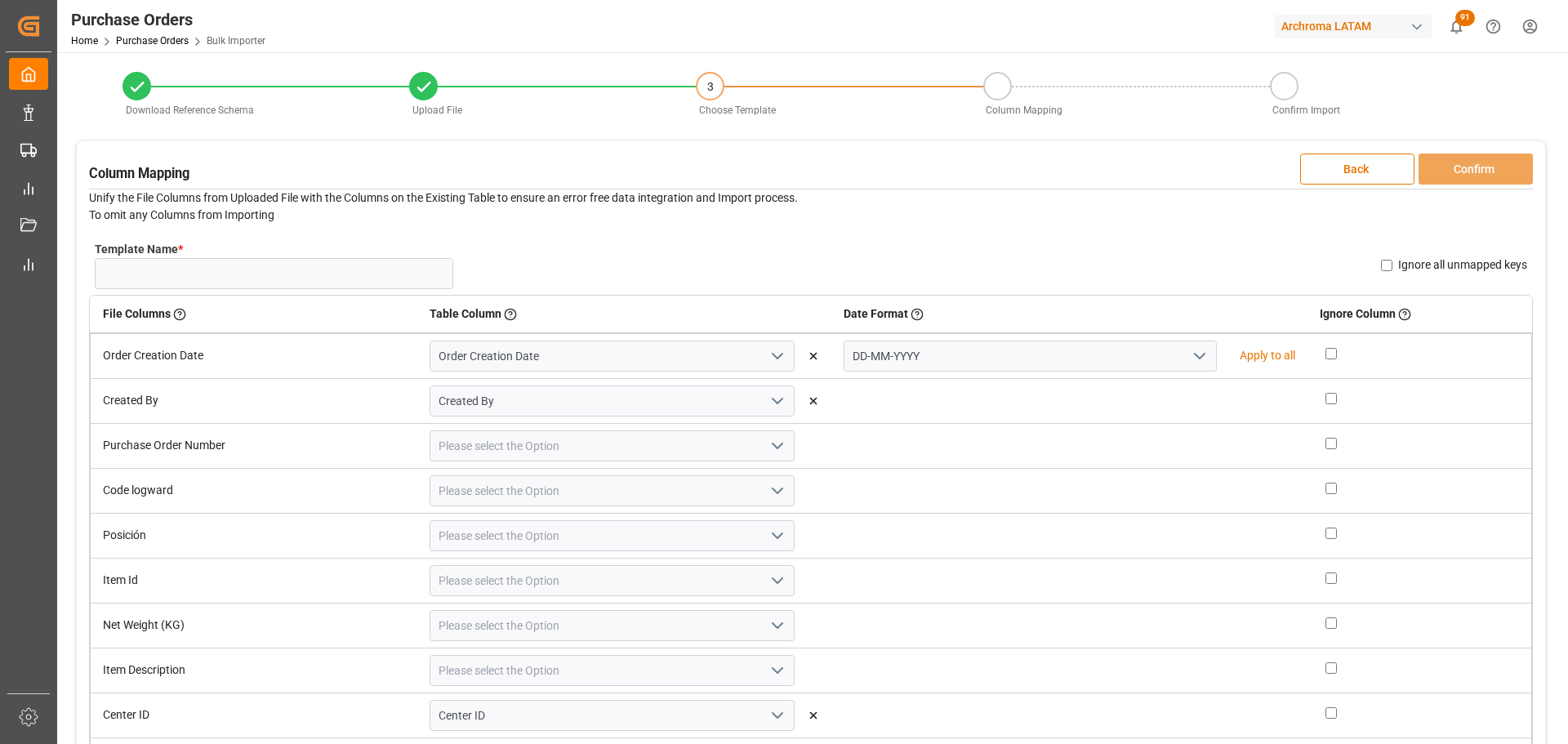 click 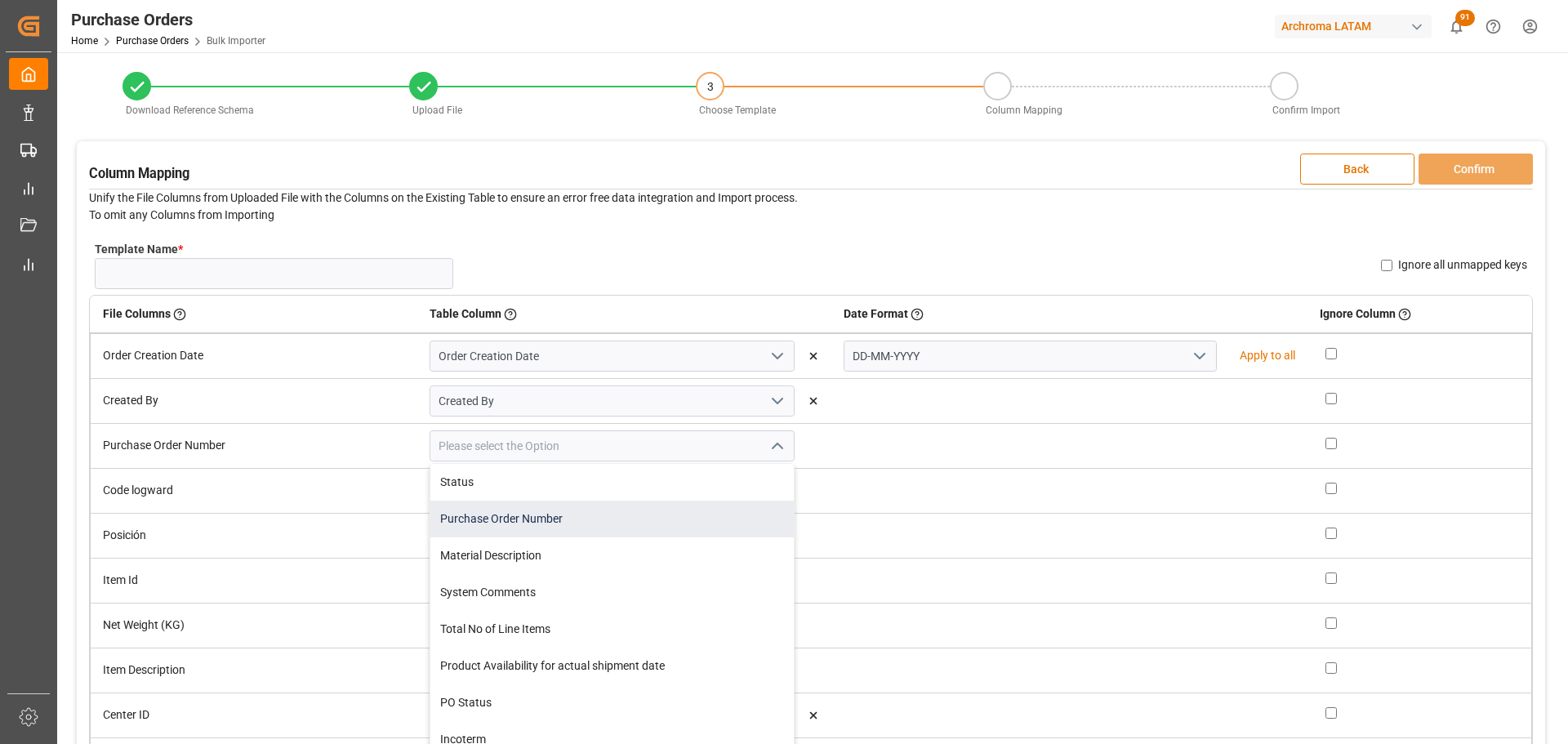 click on "Purchase Order Number" at bounding box center [612, 519] 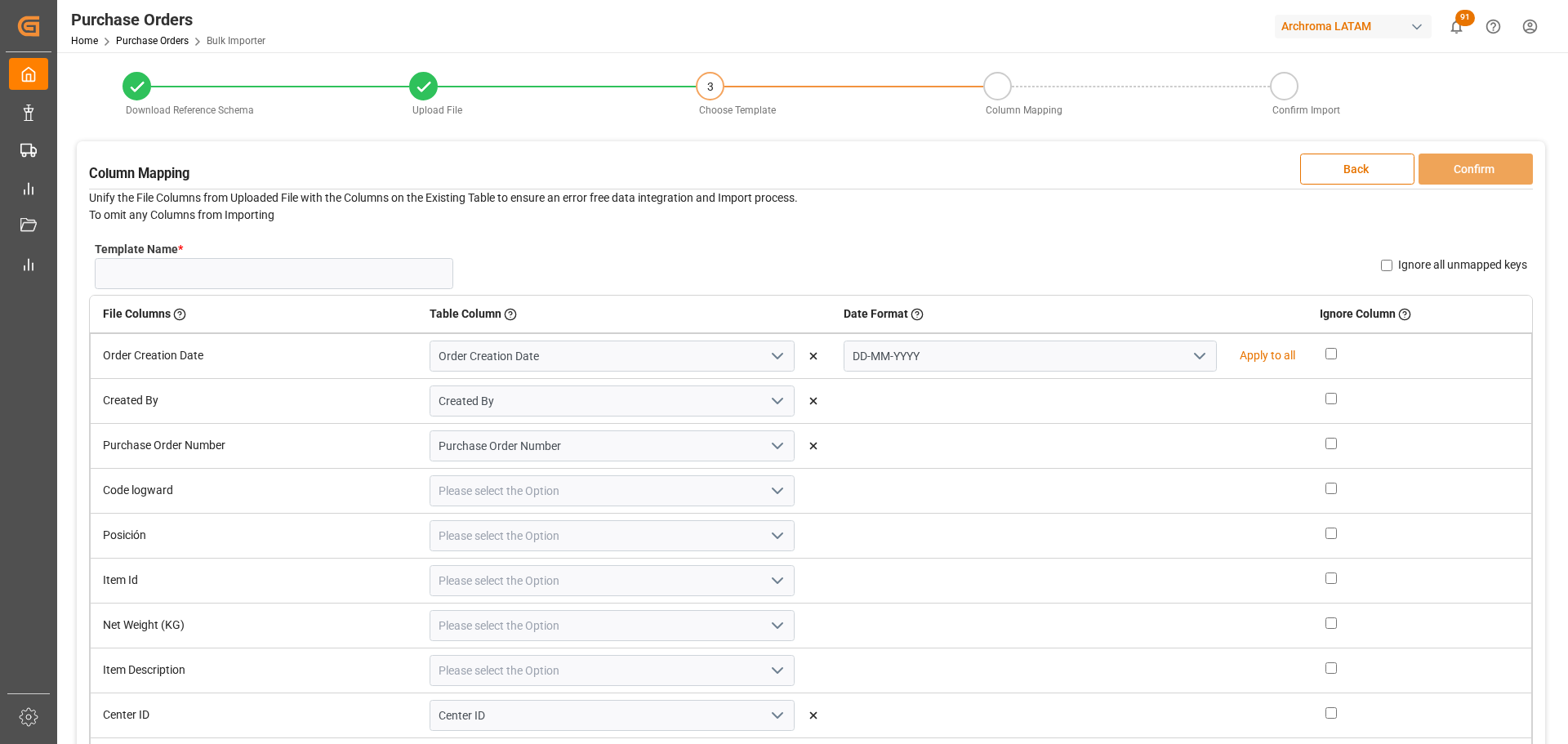 type on "Purchase Order Number" 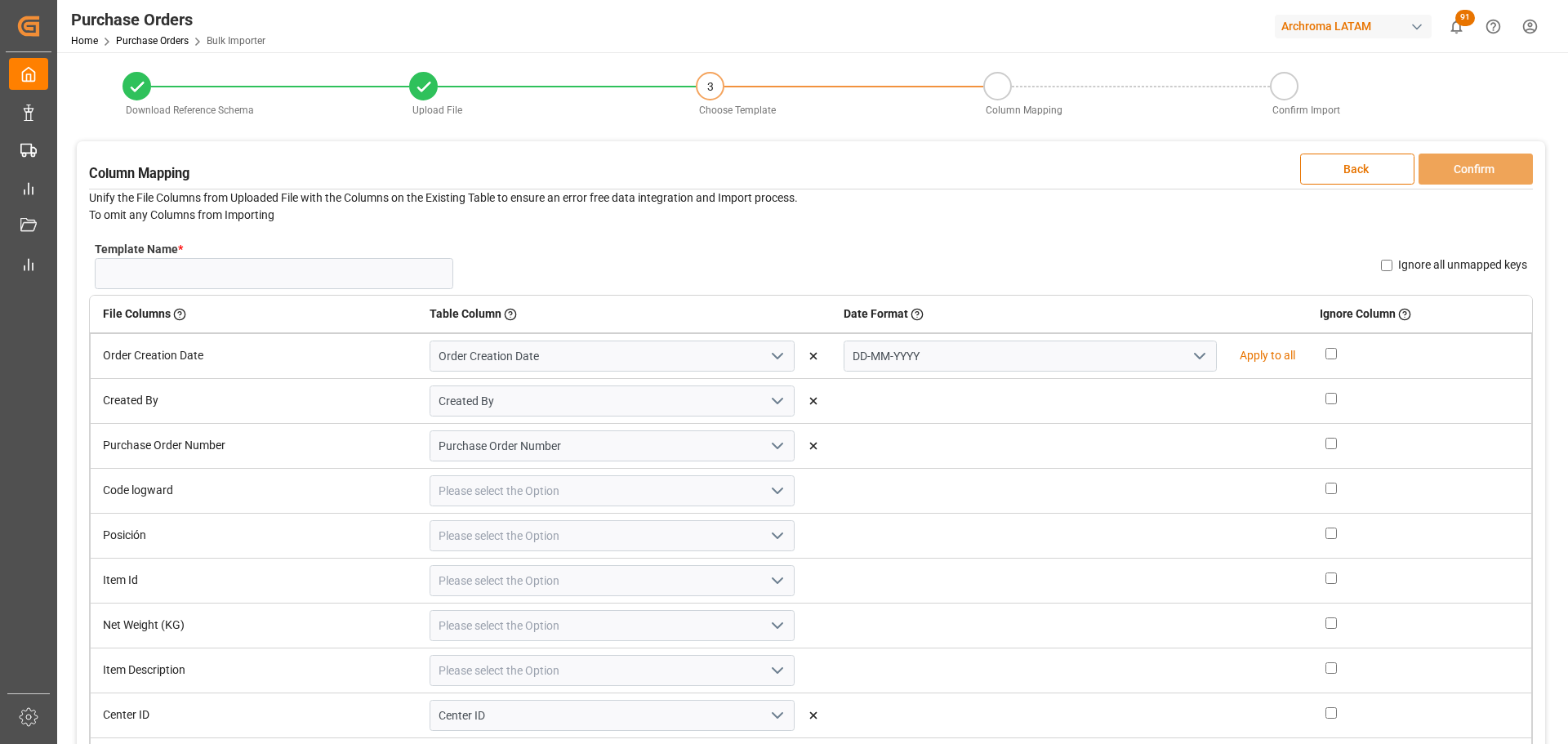 click 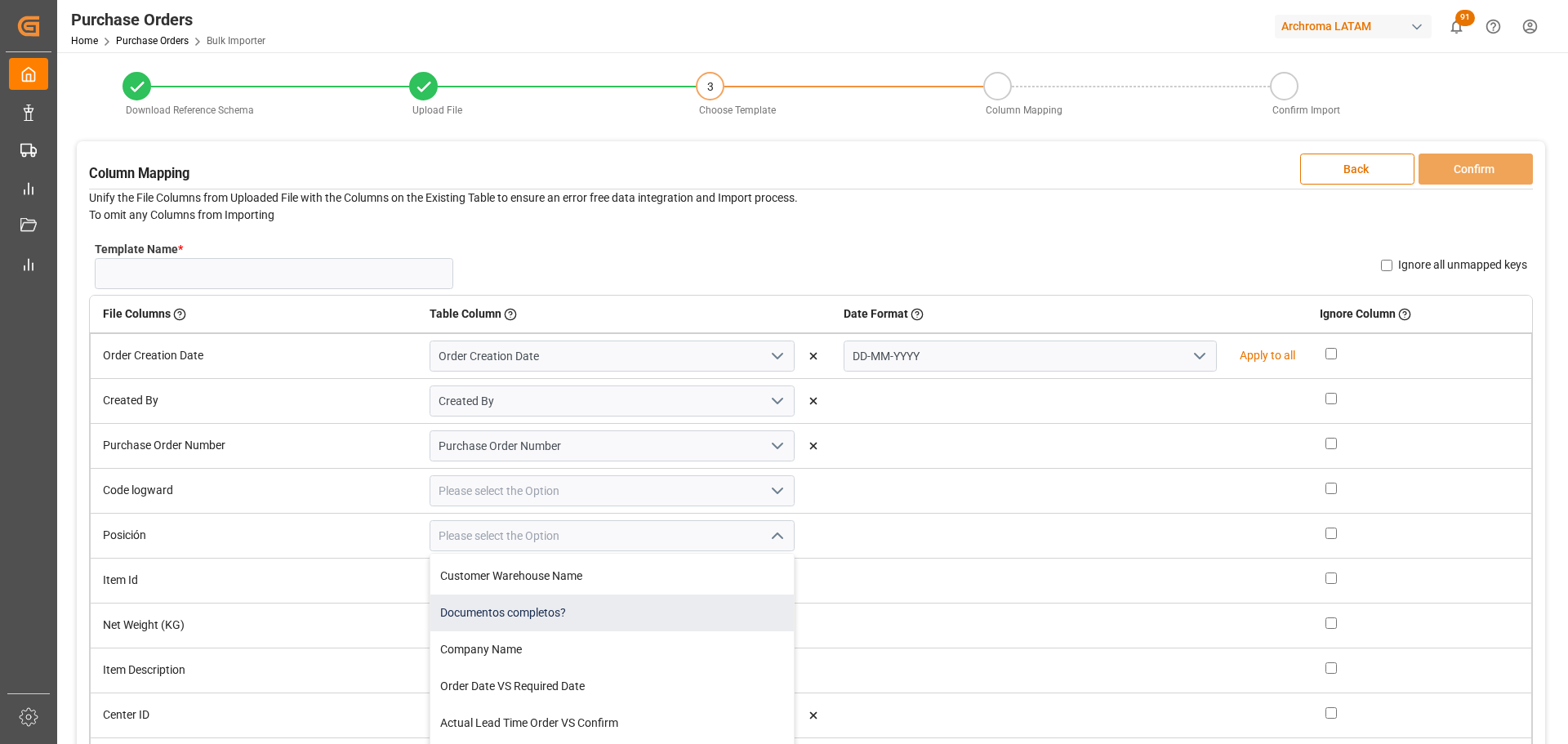 scroll, scrollTop: 366, scrollLeft: 0, axis: vertical 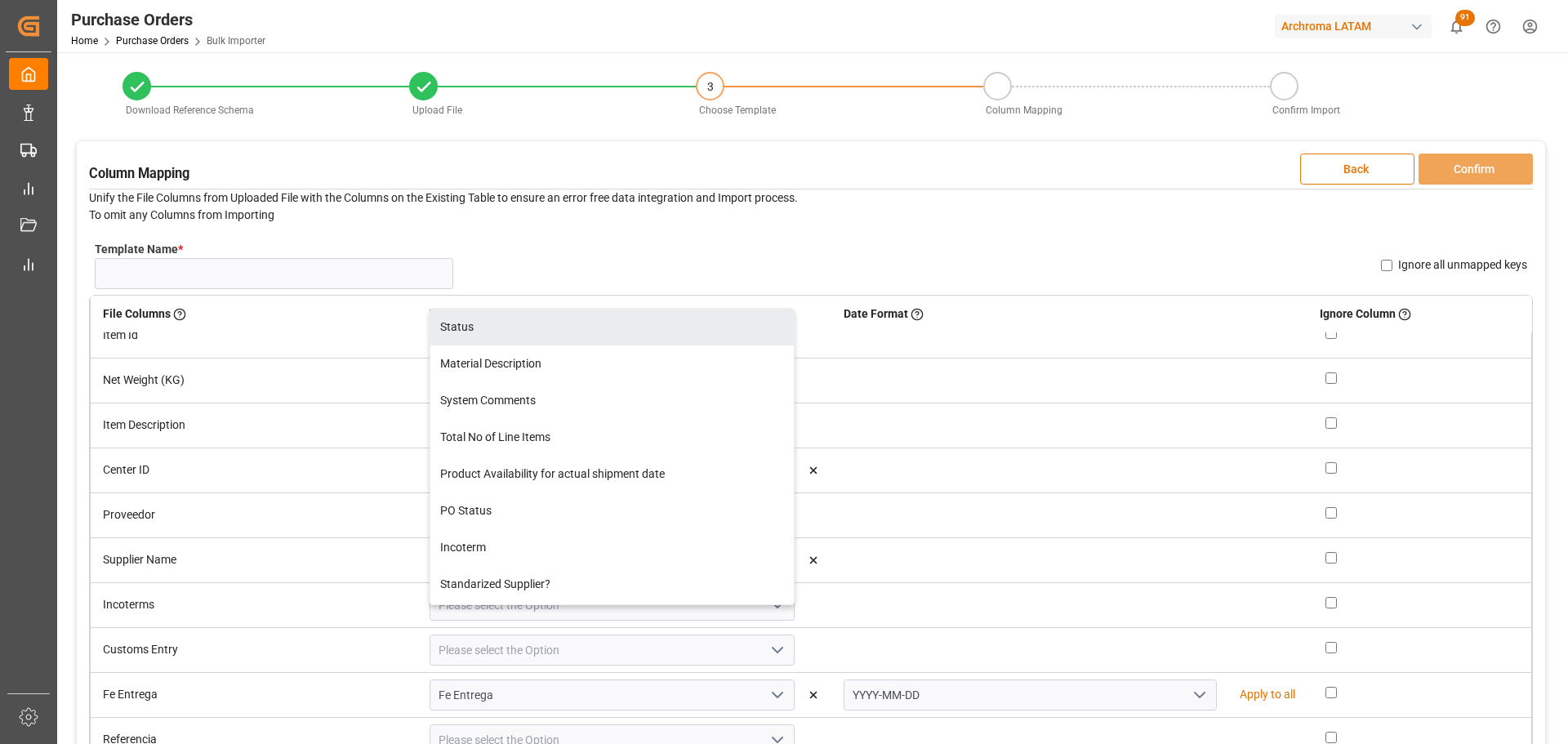 click on "Template Name  * Name Already Exists Ignore all unmapped keys" at bounding box center (811, 265) 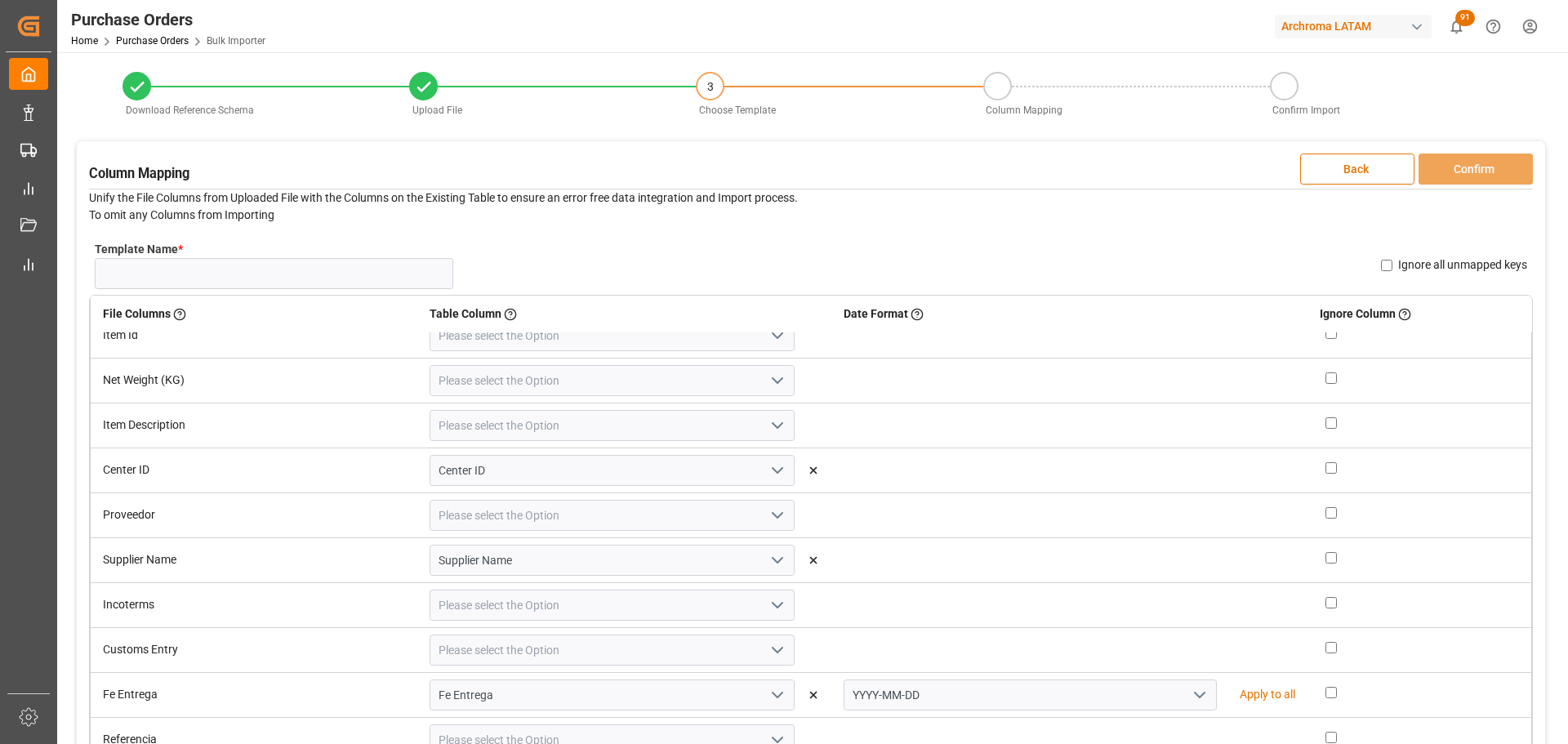 scroll, scrollTop: 327, scrollLeft: 0, axis: vertical 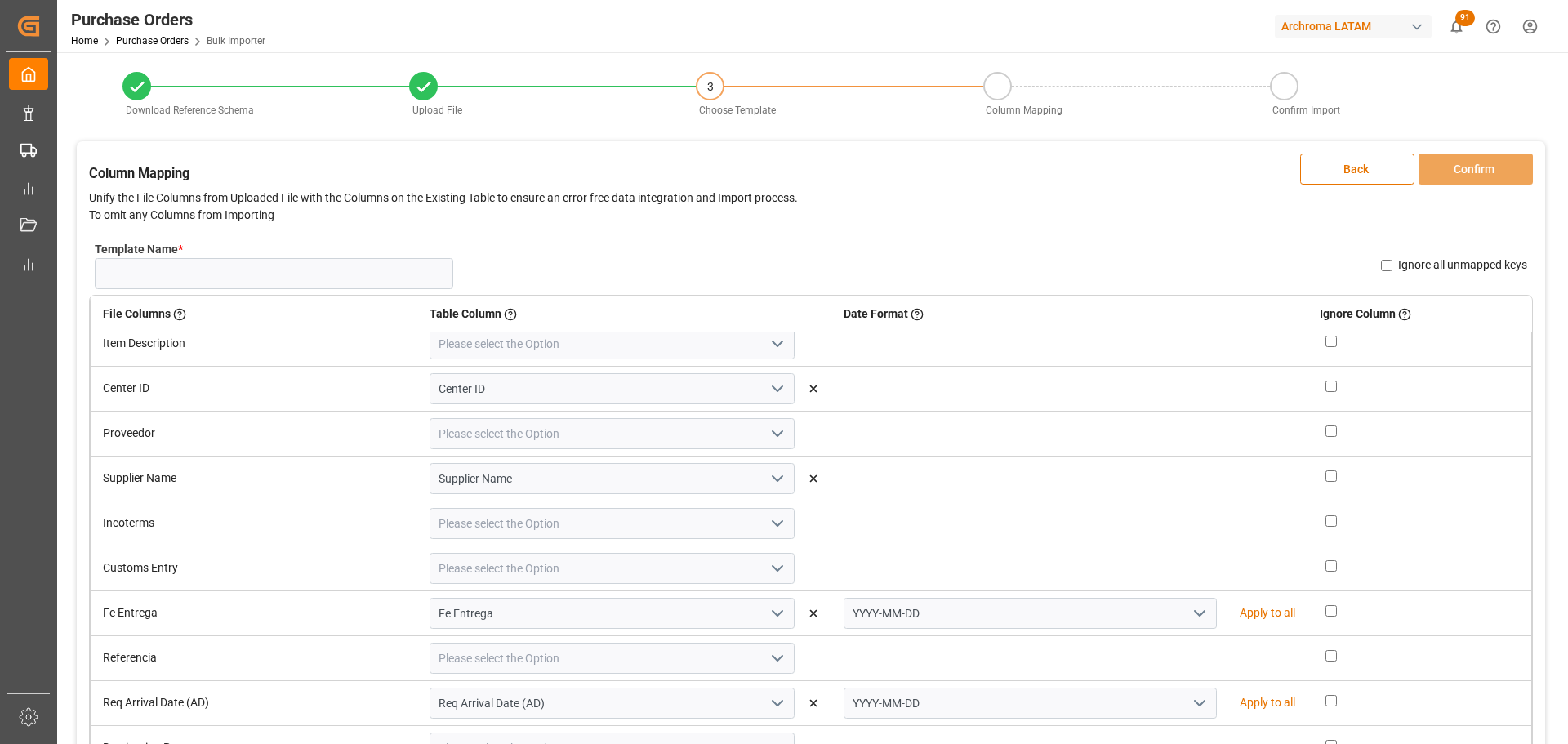click 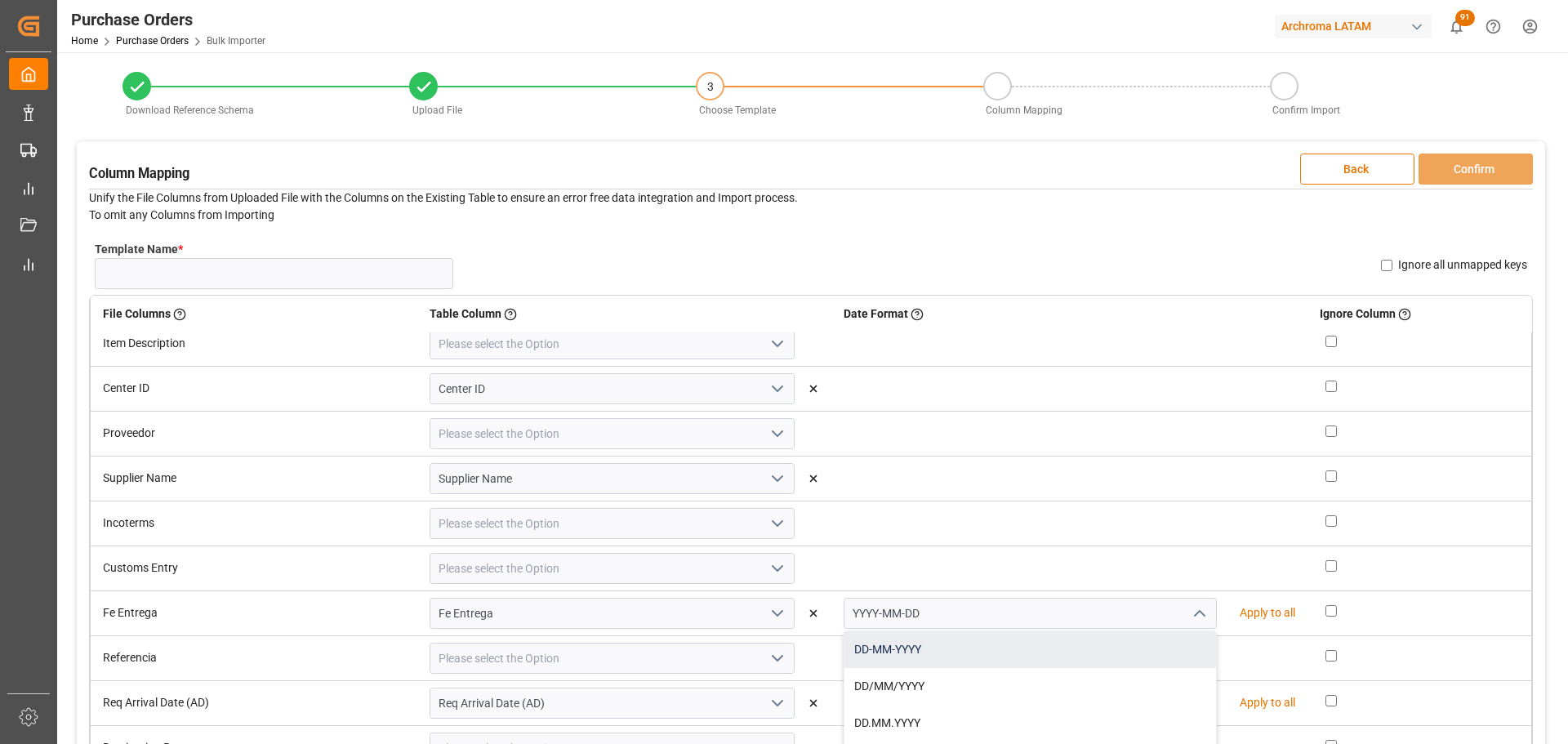 click on "DD-MM-YYYY" at bounding box center [1030, 649] 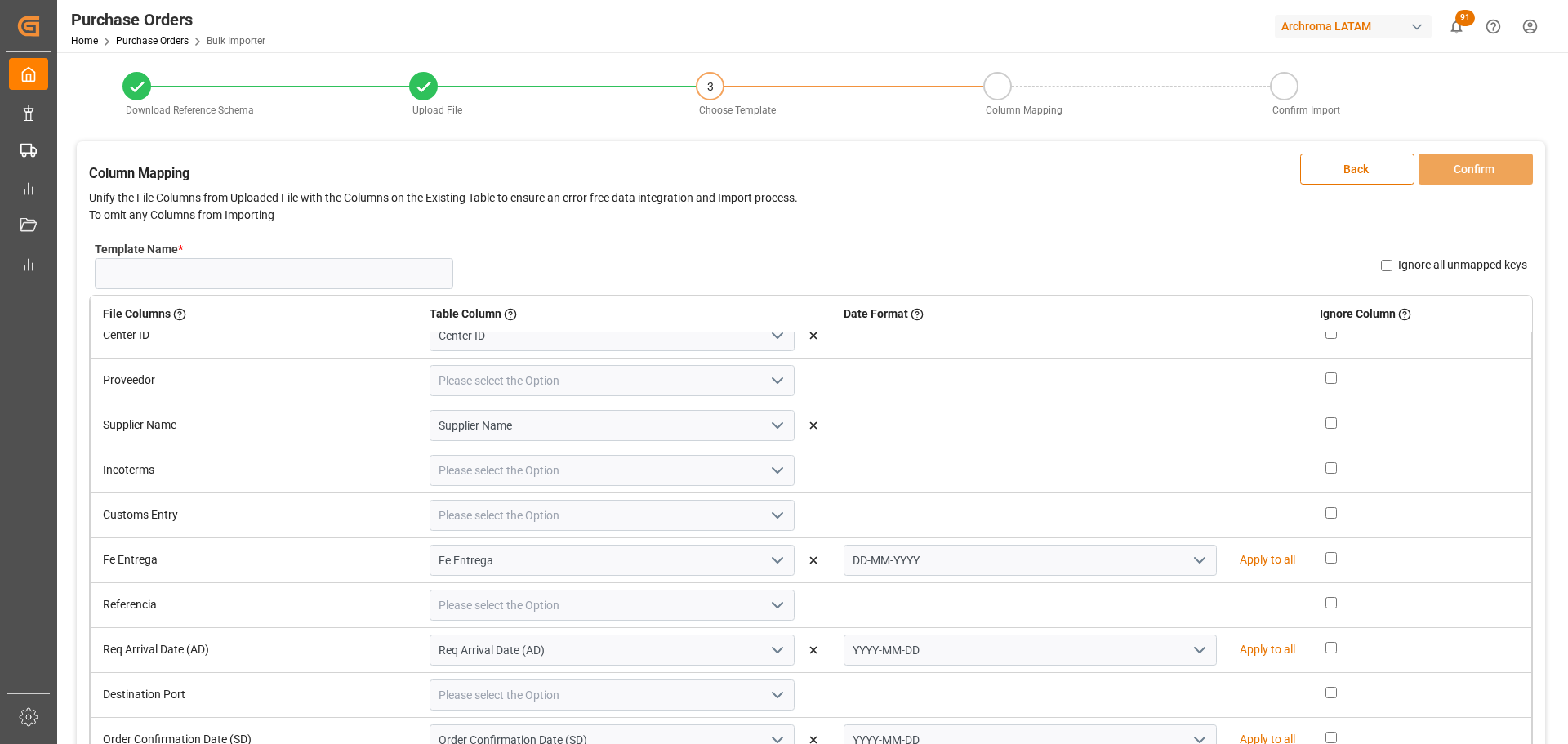 scroll, scrollTop: 408, scrollLeft: 0, axis: vertical 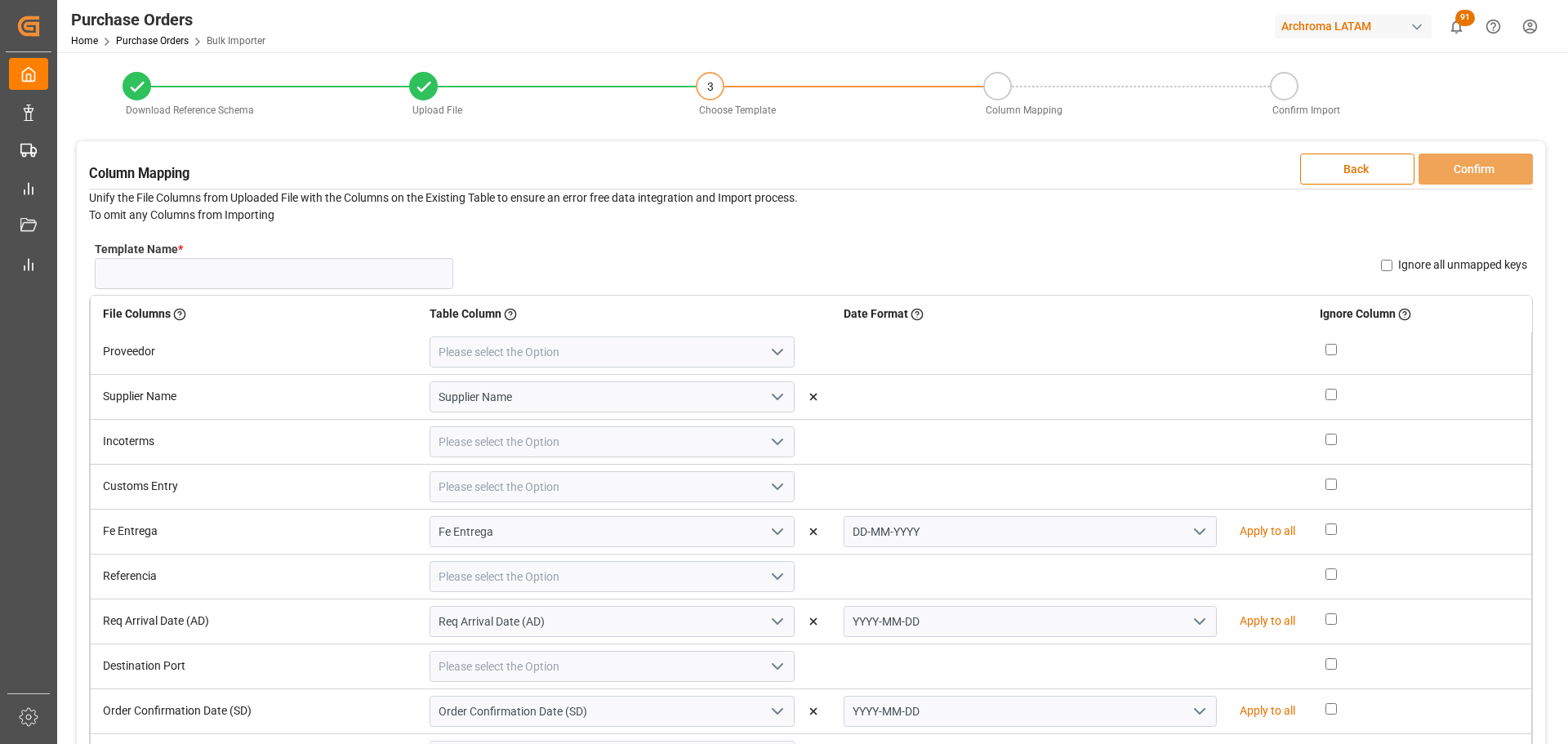 click 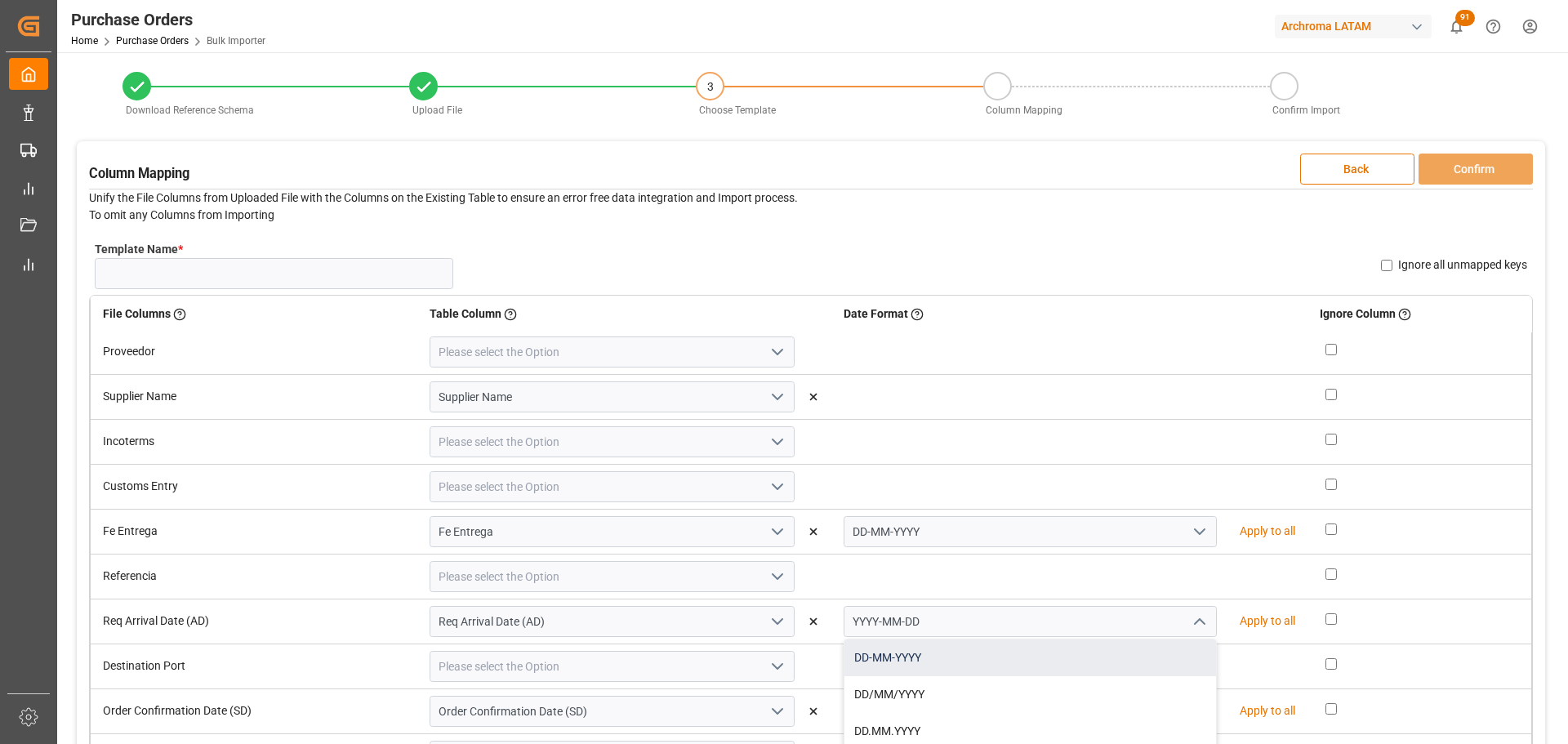 click on "DD-MM-YYYY" at bounding box center (1030, 657) 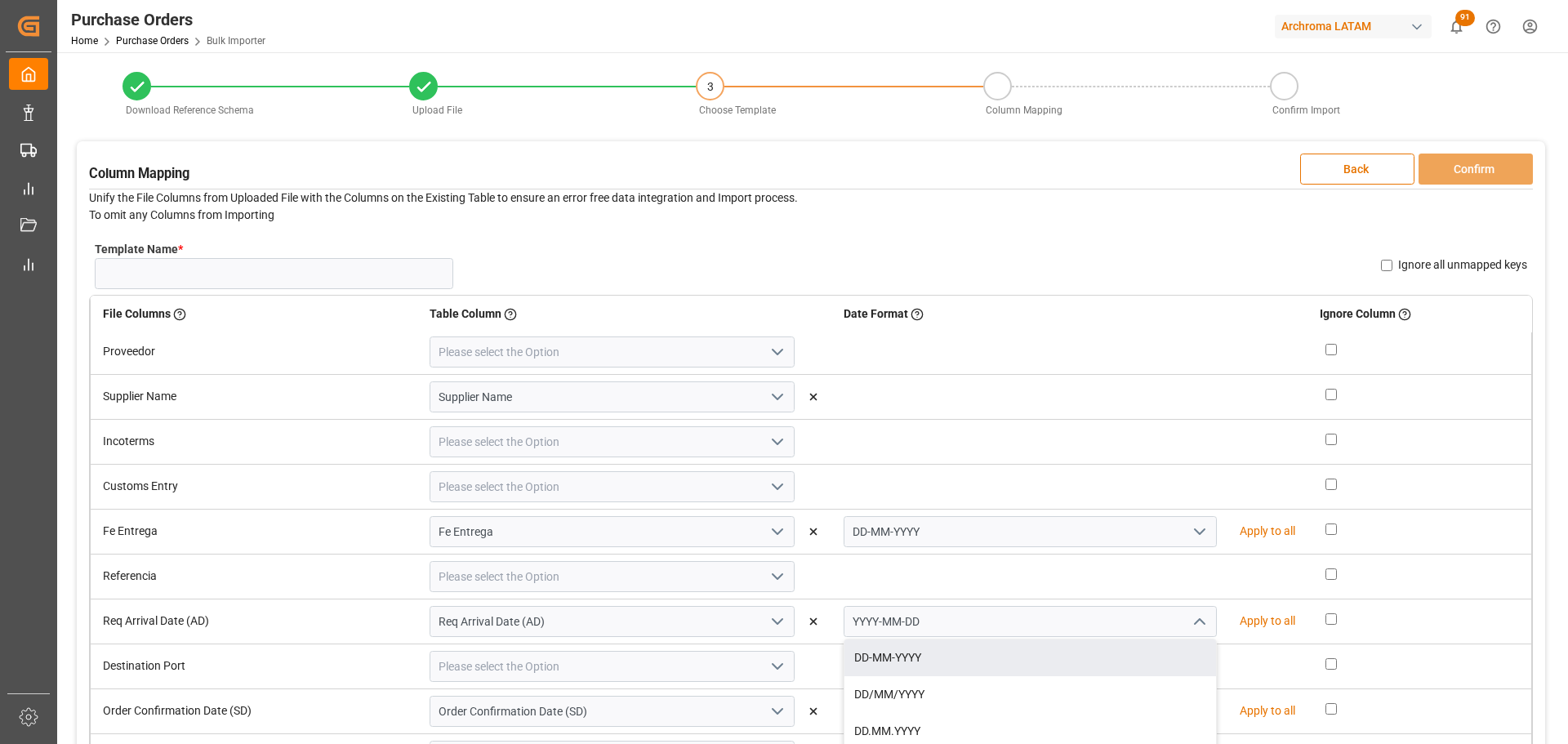 type on "DD-MM-YYYY" 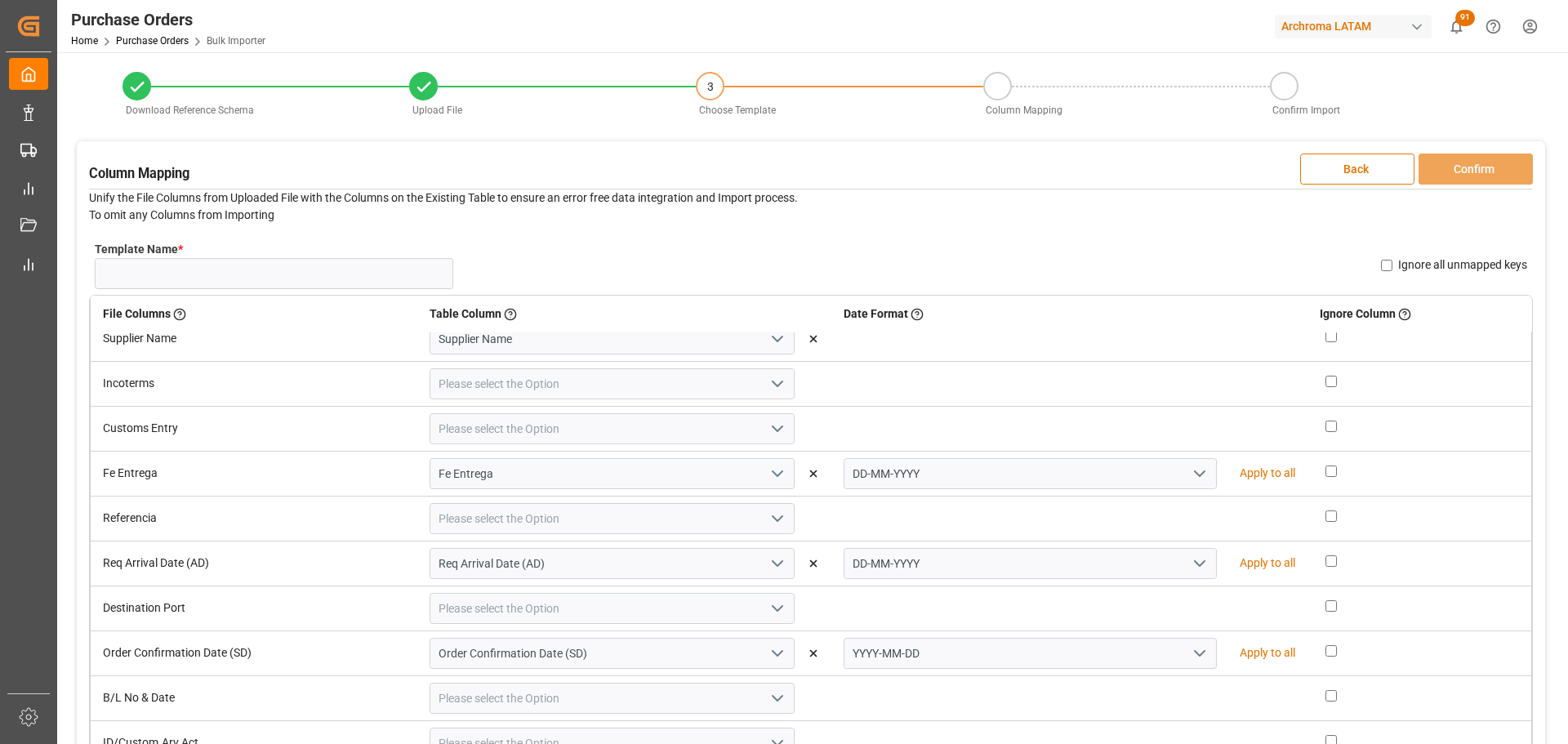 scroll, scrollTop: 490, scrollLeft: 0, axis: vertical 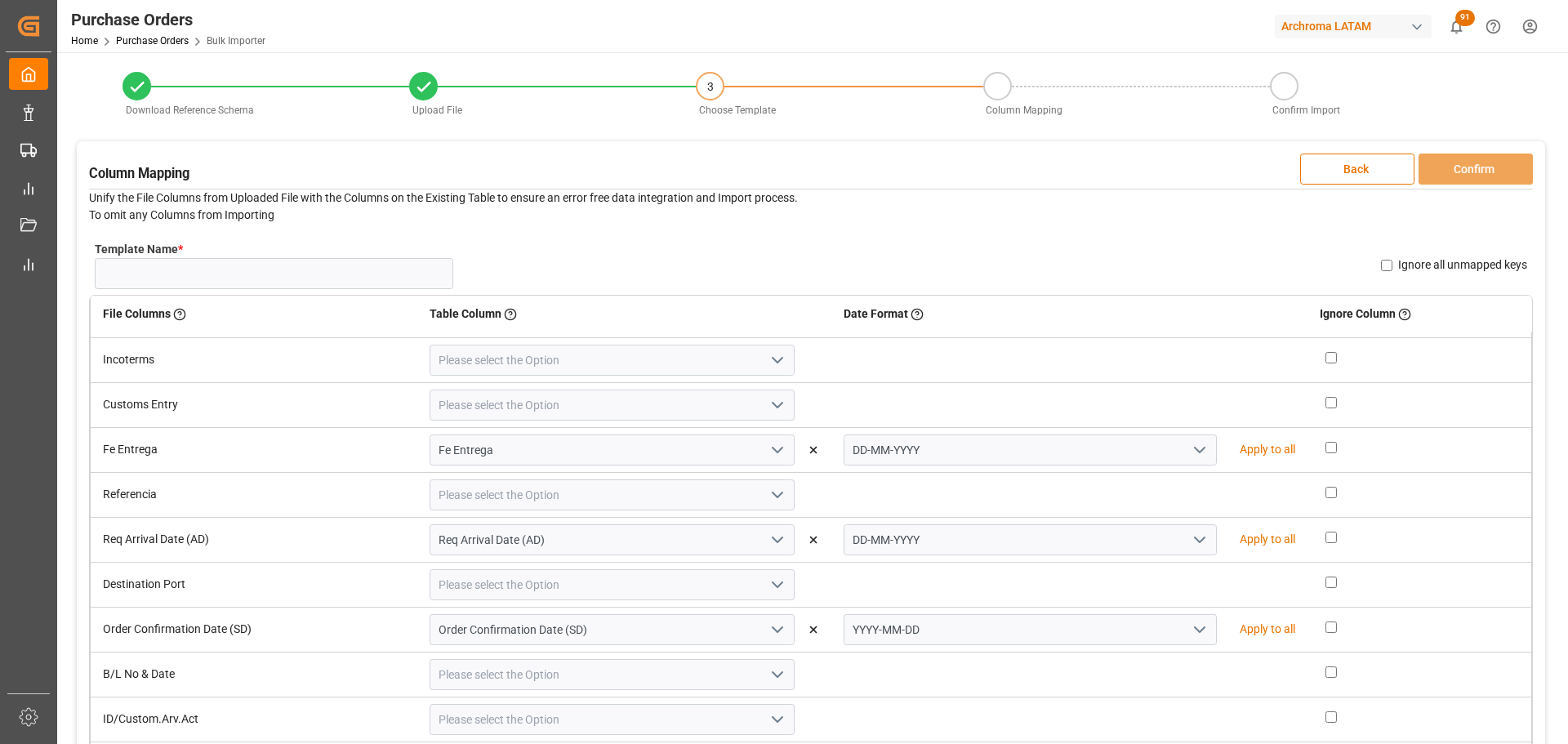 click 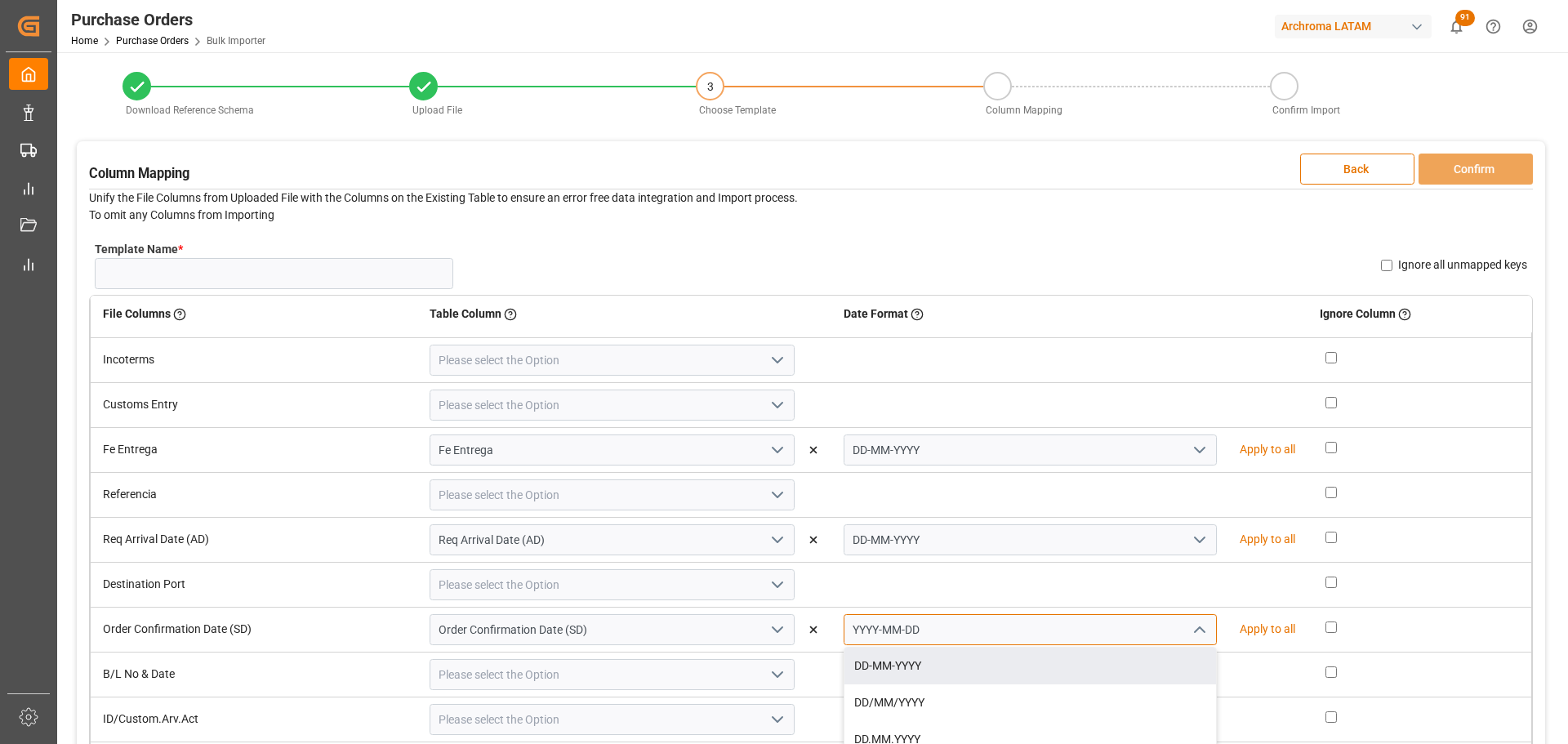 click on "YYYY-MM-DD" at bounding box center [1030, 630] 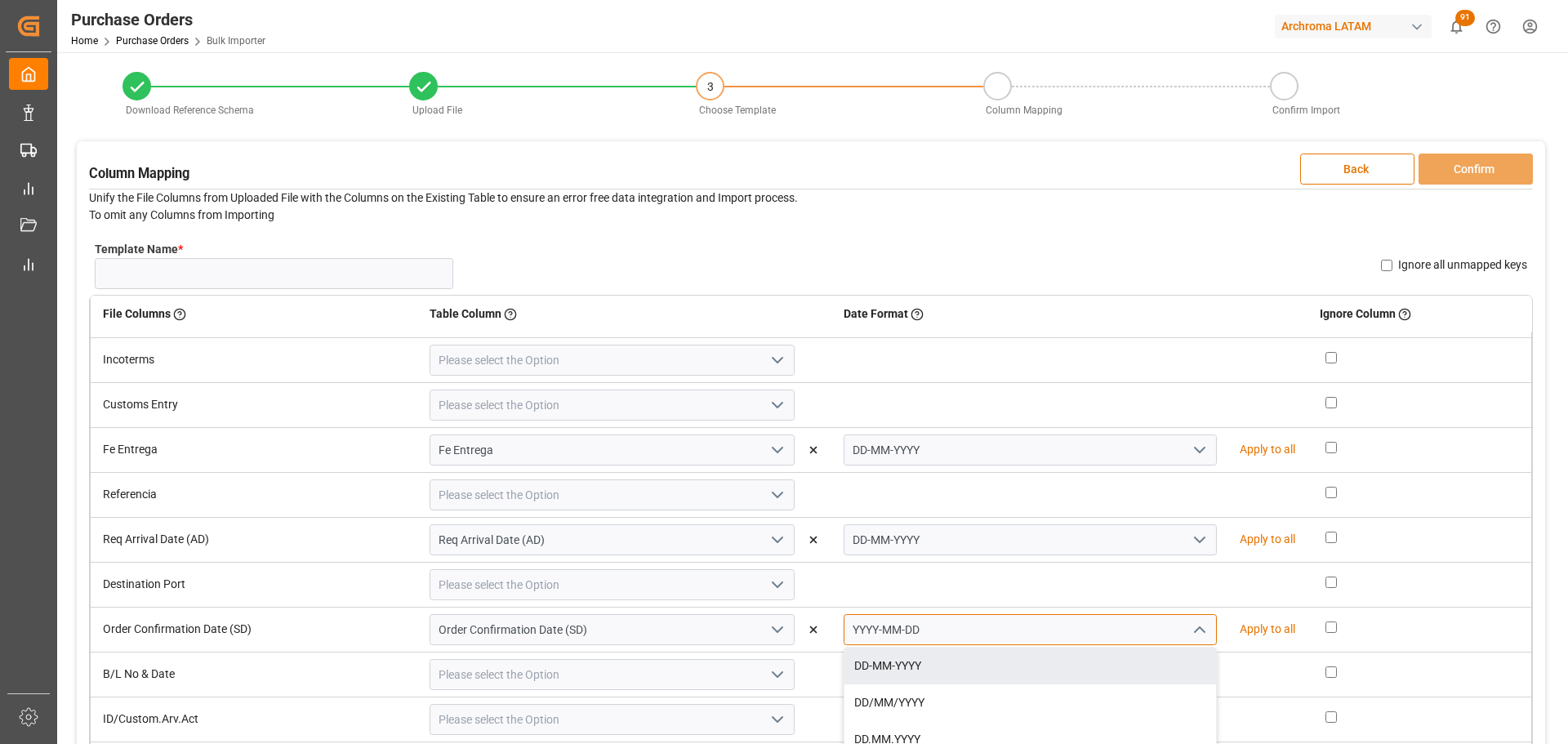 click on "DD-MM-YYYY" at bounding box center (1030, 666) 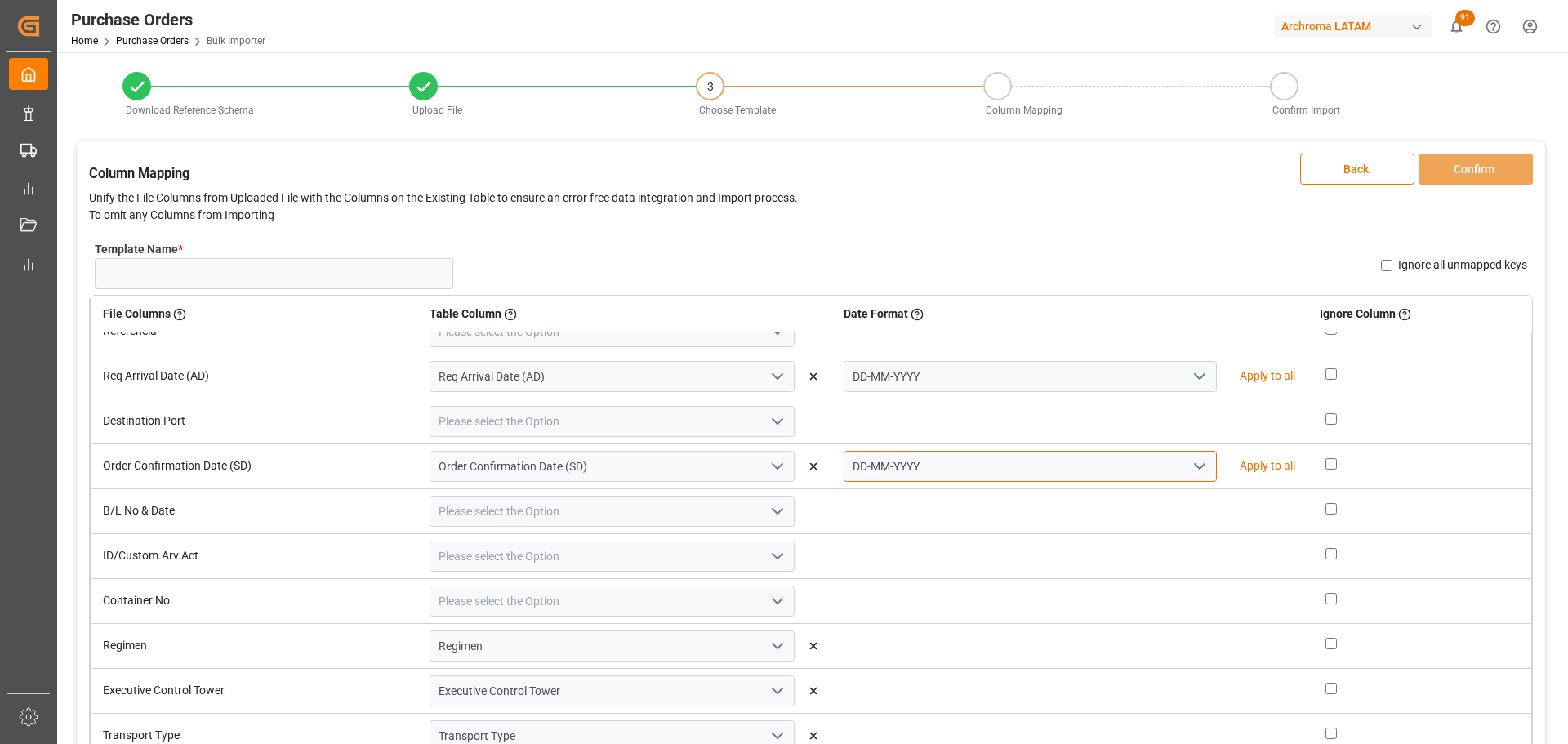 scroll, scrollTop: 732, scrollLeft: 0, axis: vertical 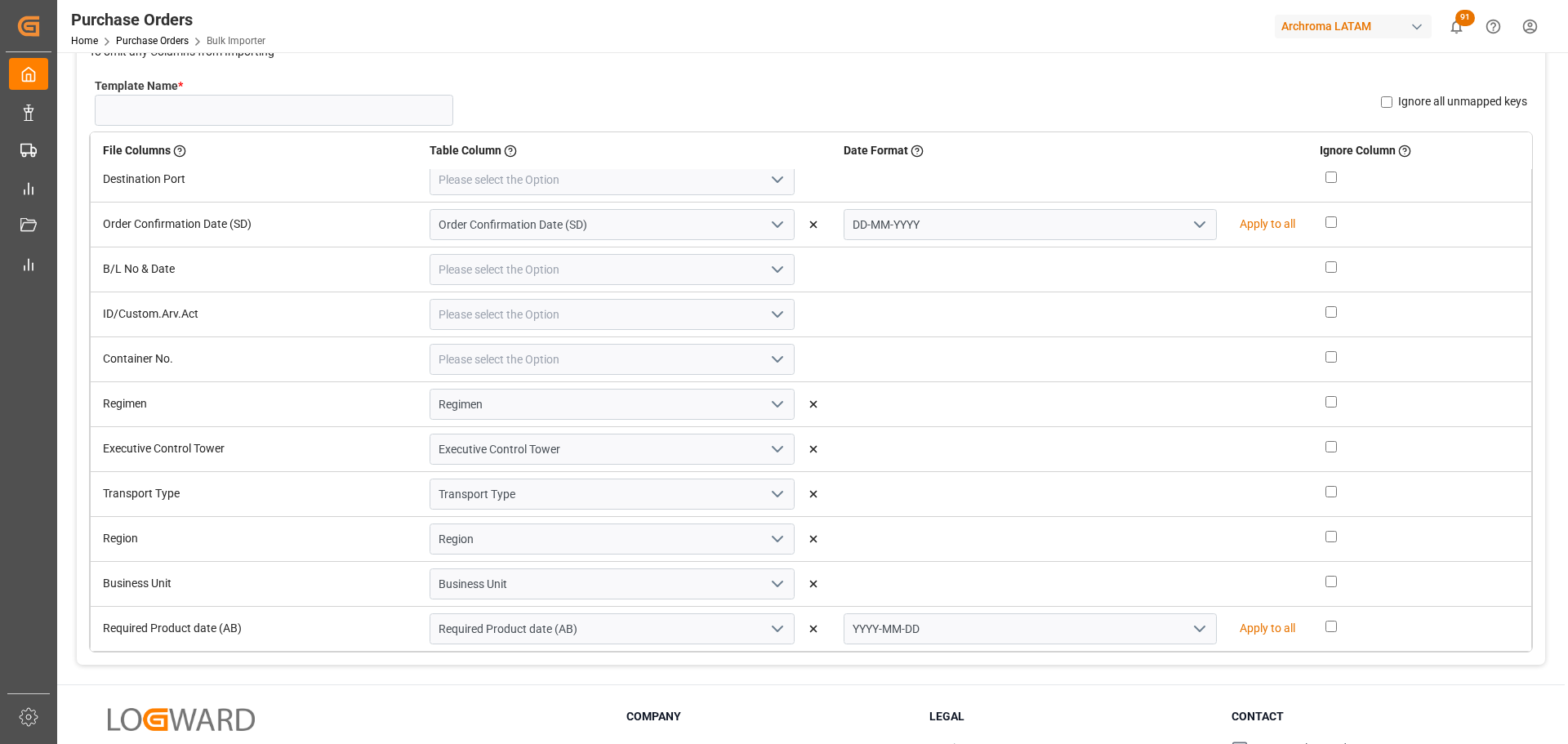 click 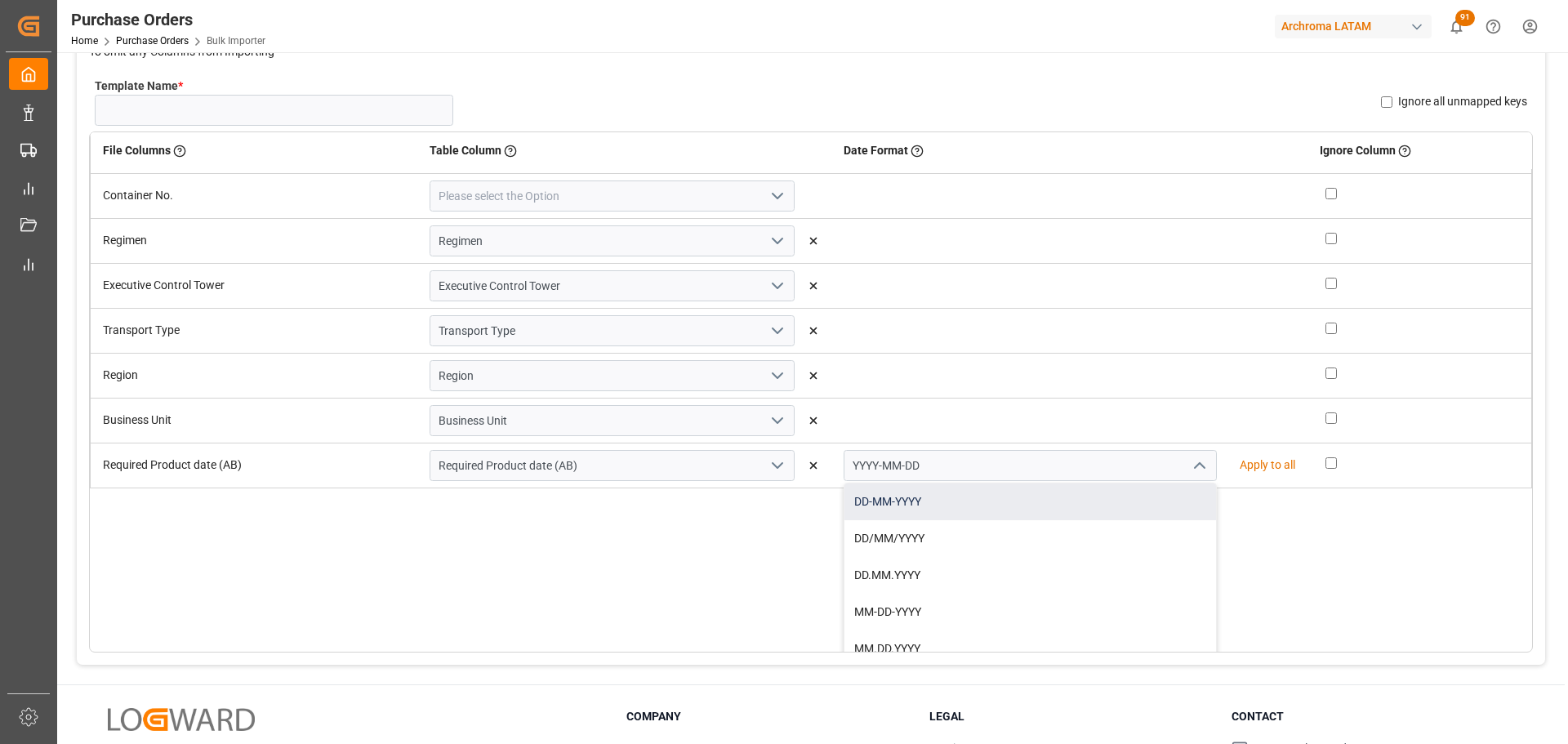 click on "DD-MM-YYYY" at bounding box center [1030, 501] 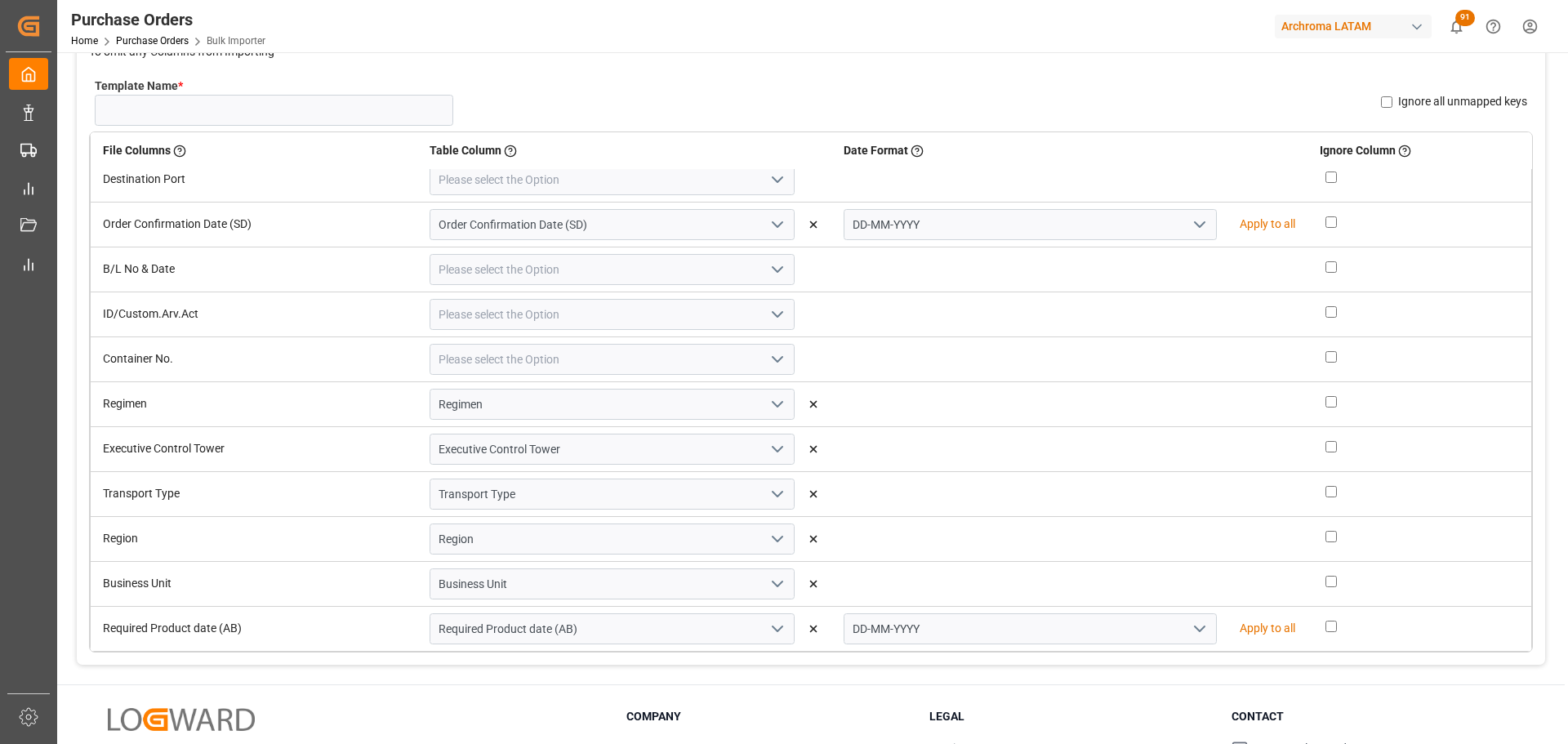 scroll, scrollTop: 732, scrollLeft: 0, axis: vertical 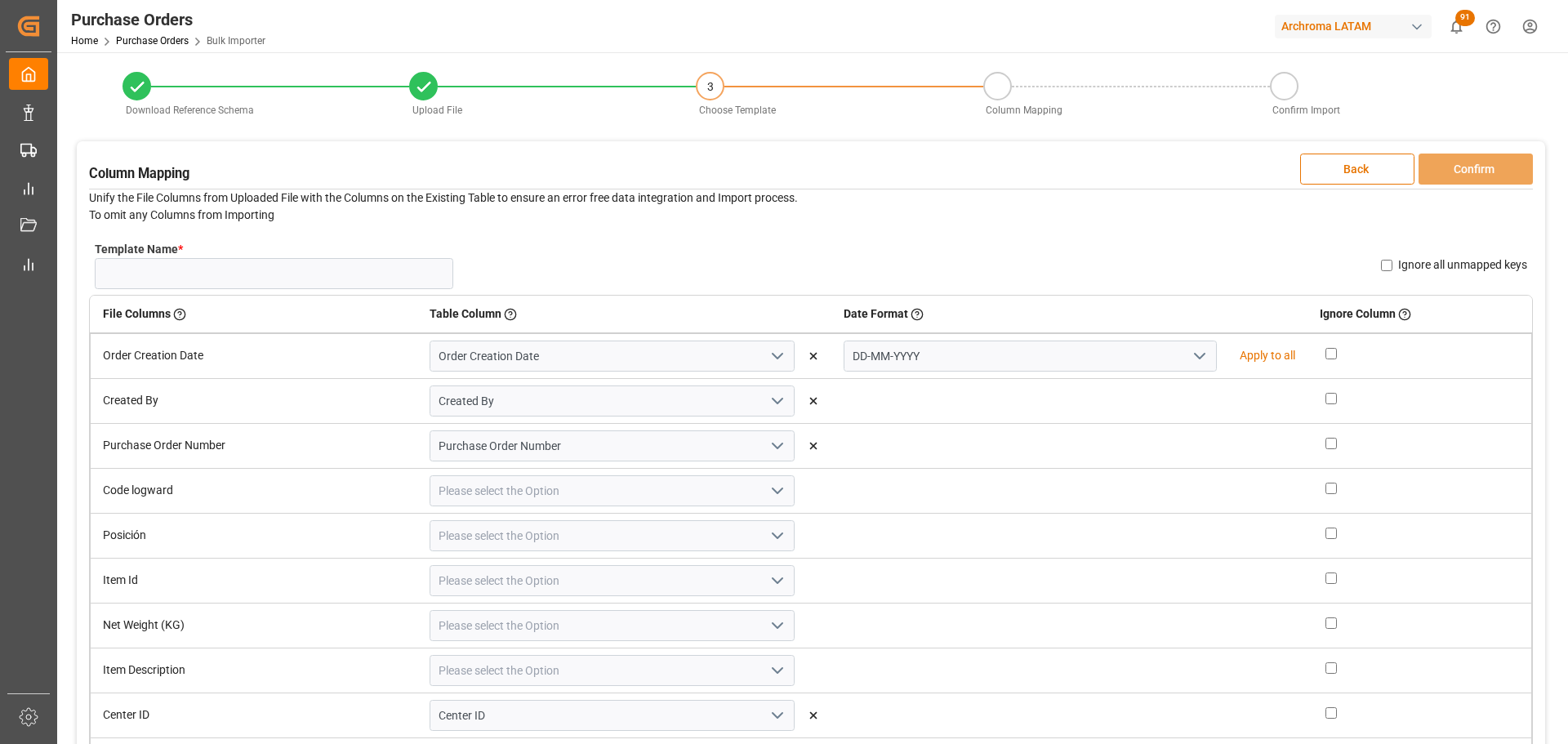 click on "Ignore all unmapped keys" at bounding box center [1387, 265] 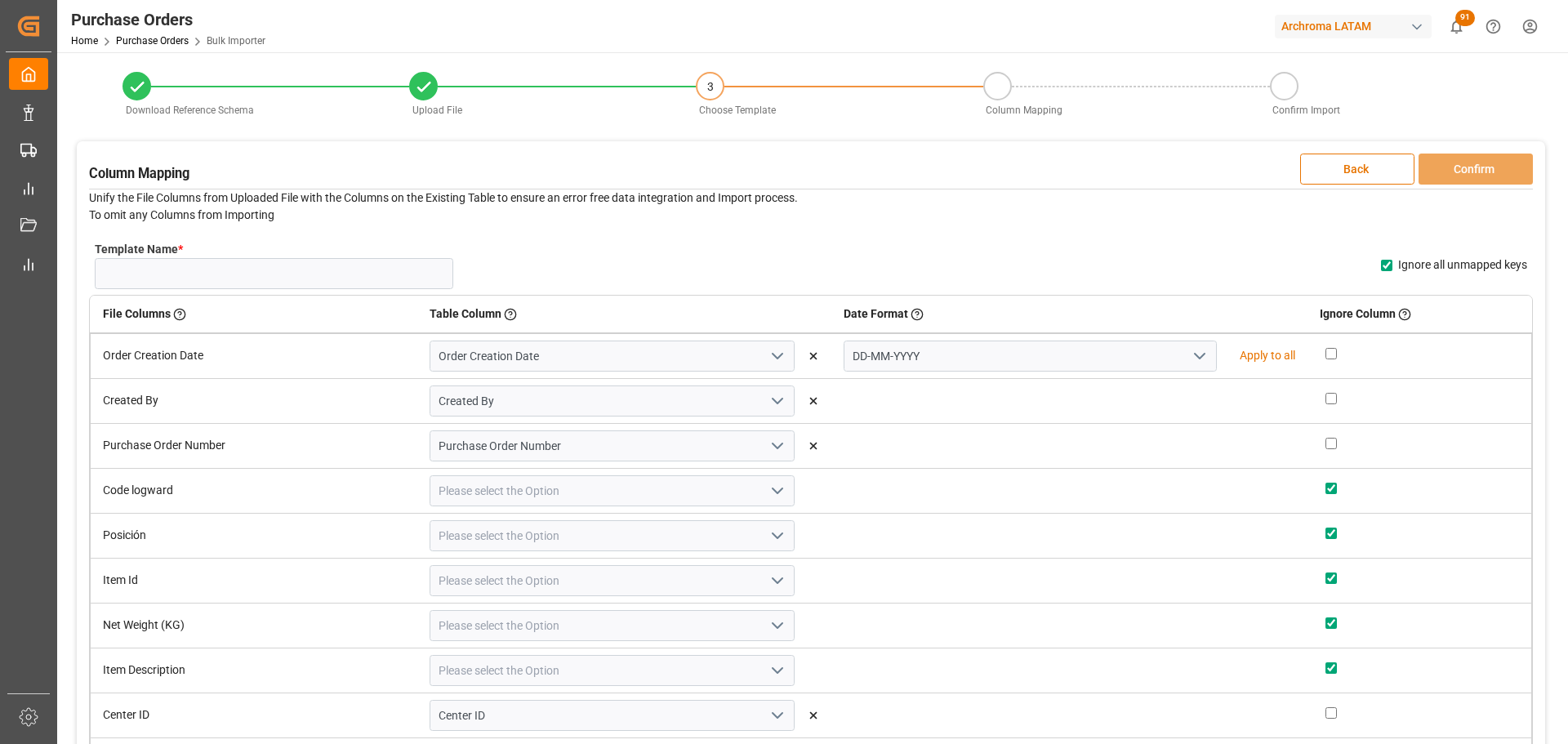 checkbox on "true" 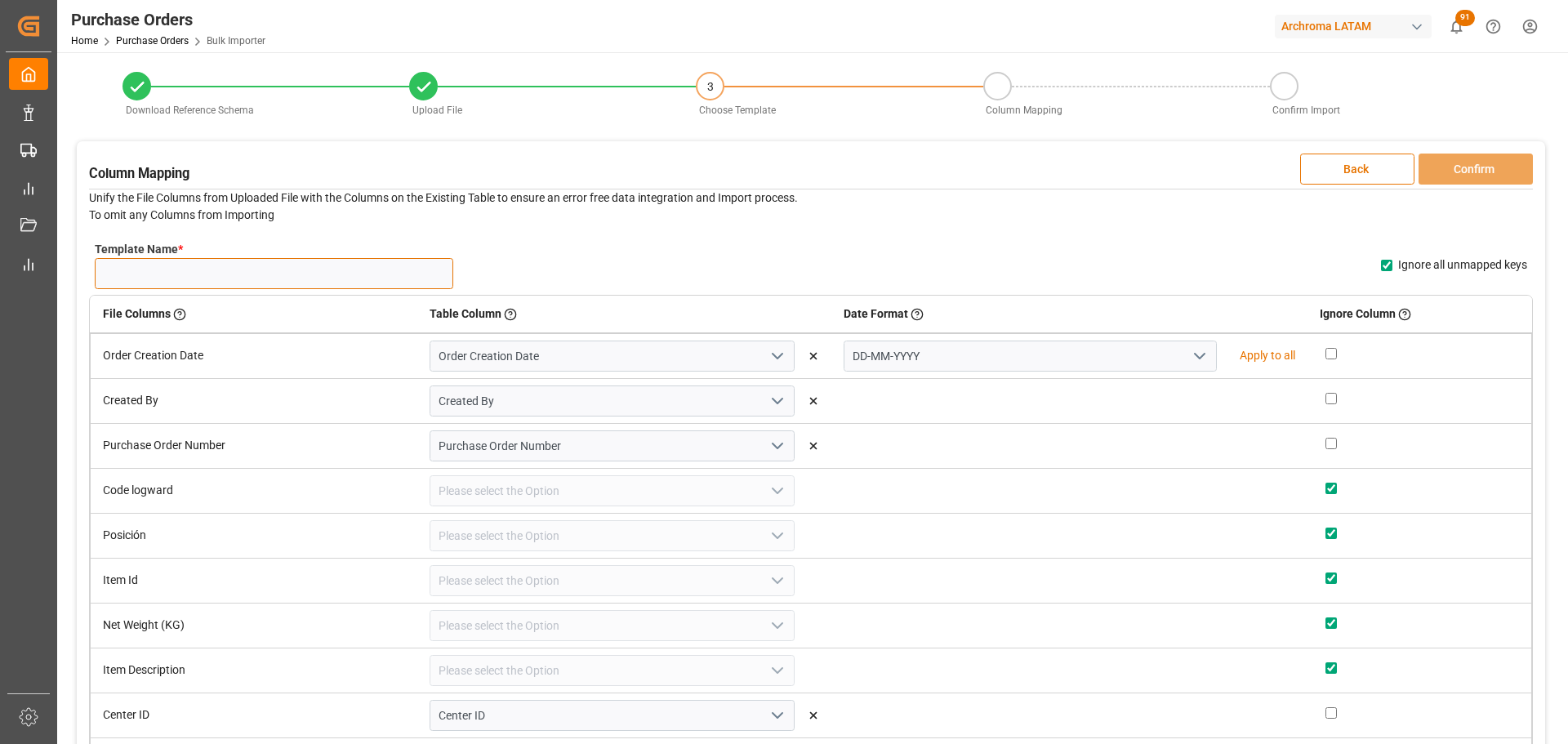 click on "Template Name  *" at bounding box center (274, 274) 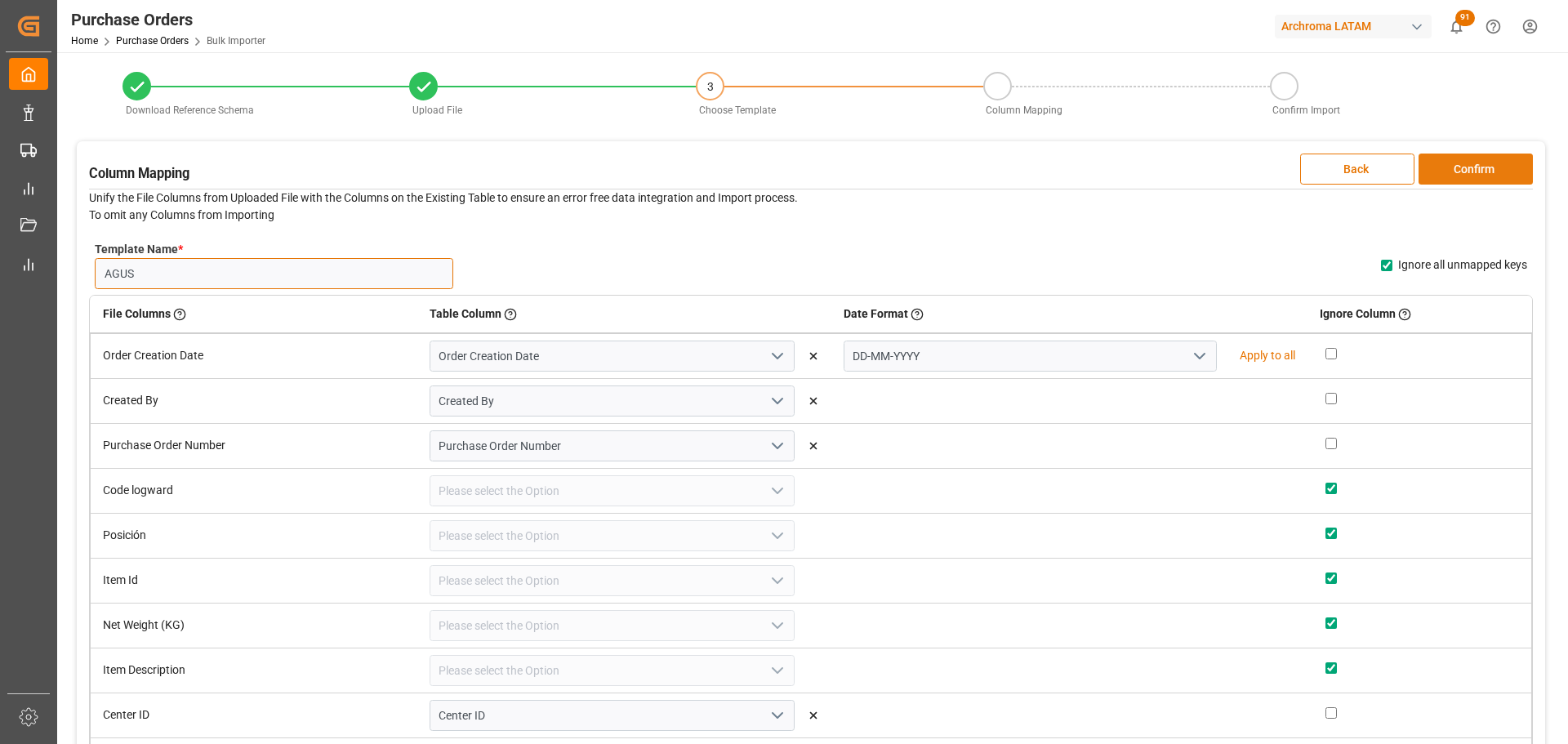 type on "AGUS" 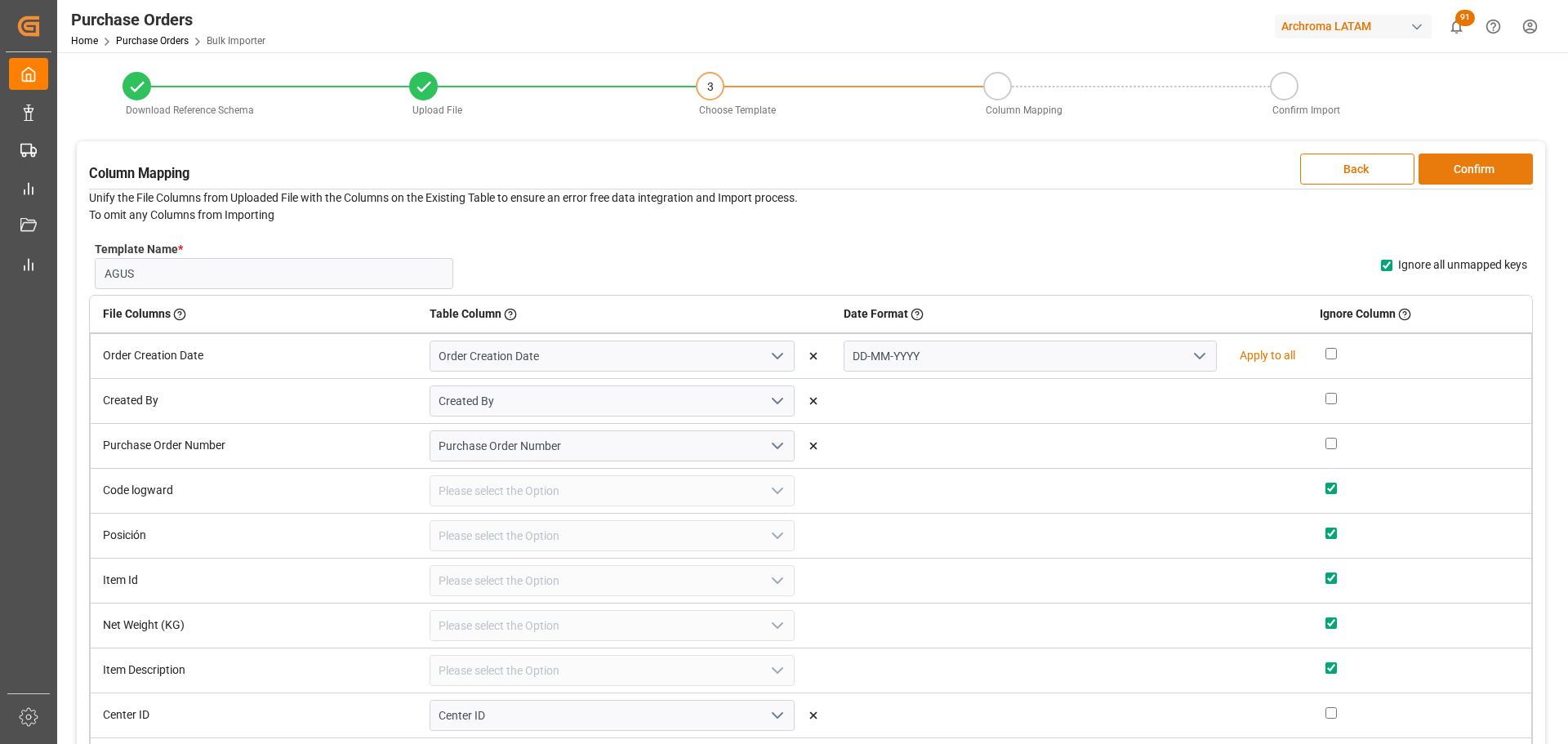 click on "Confirm" at bounding box center (1476, 169) 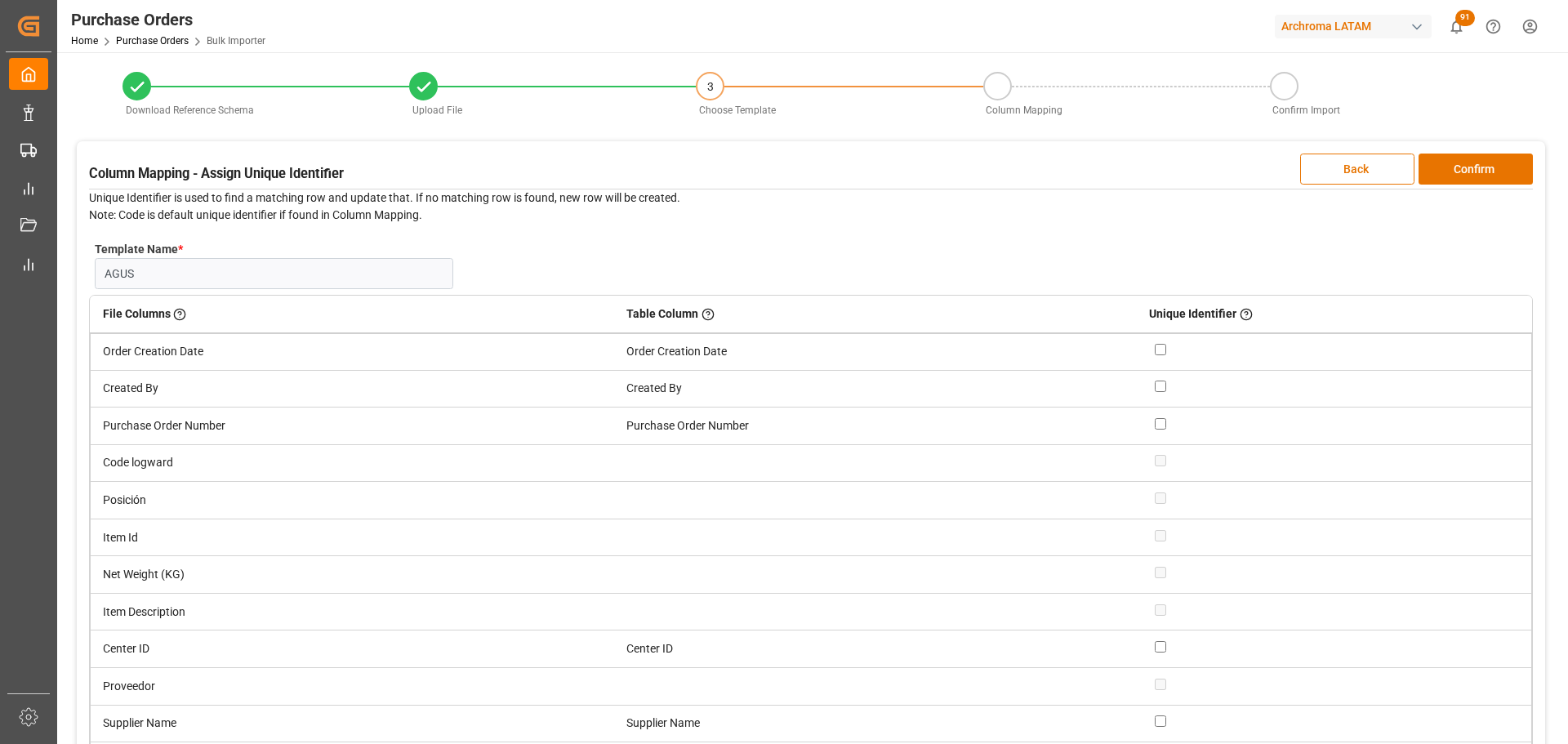 click at bounding box center (1160, 424) 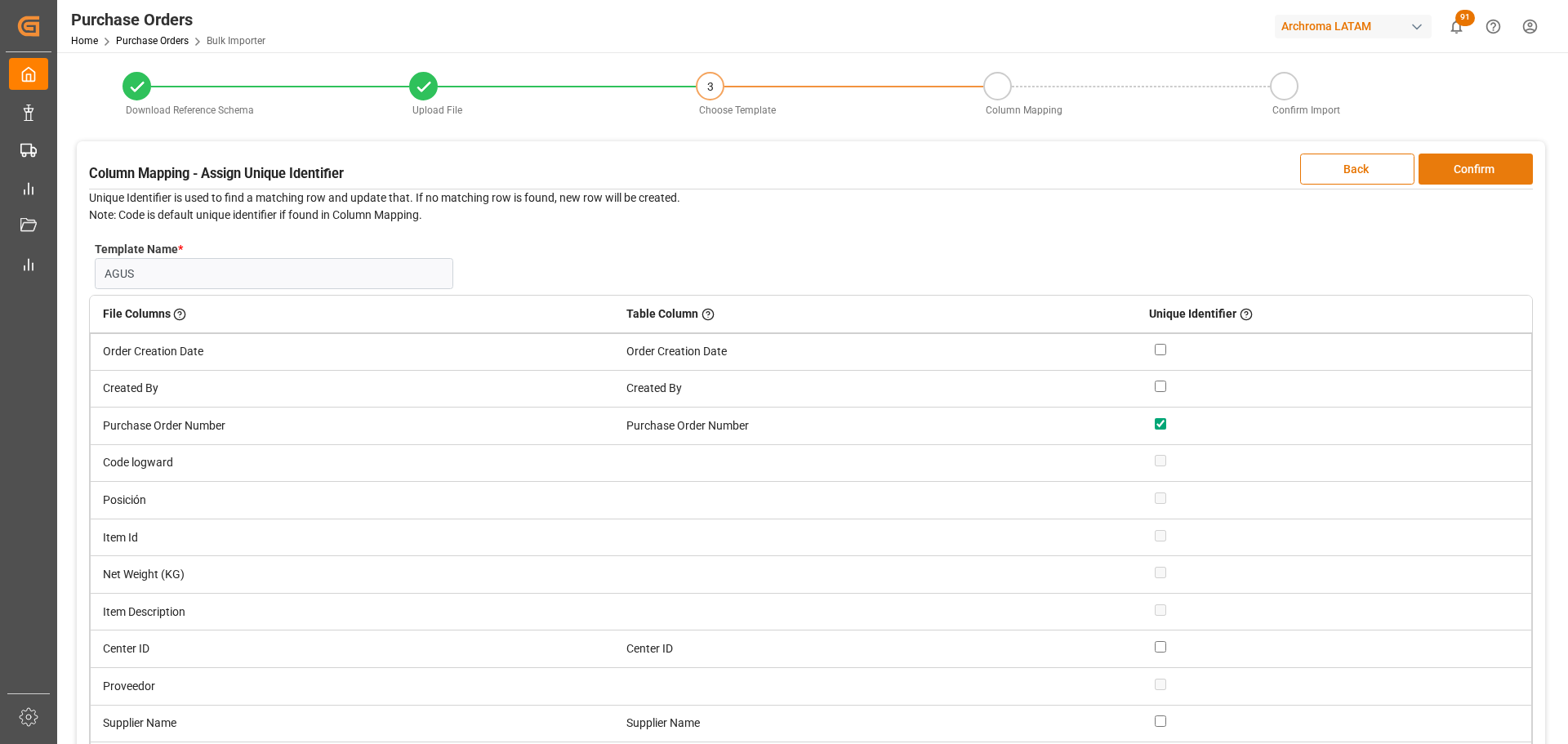 click on "Confirm" at bounding box center (1476, 169) 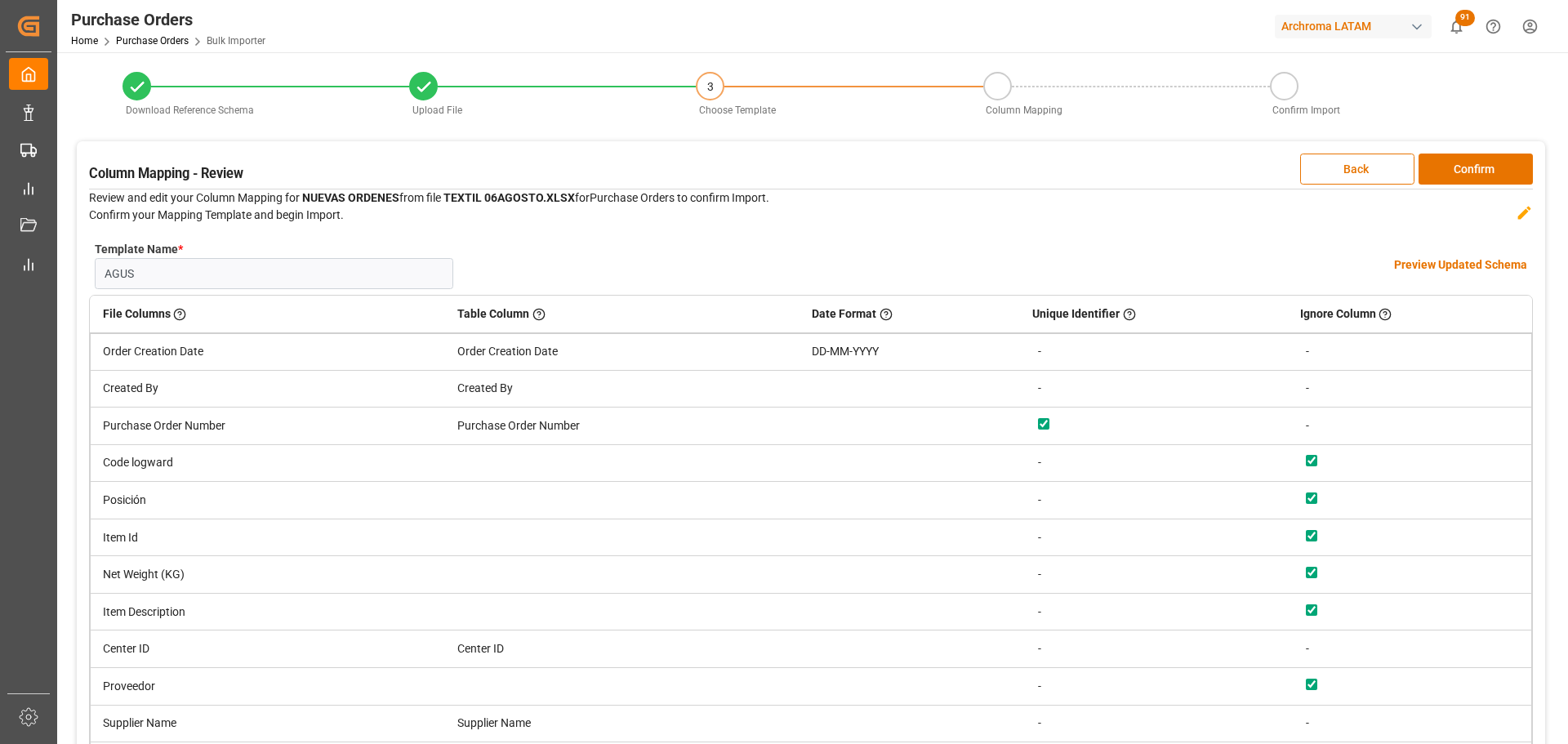 click on "Preview Updated Schema" at bounding box center [1460, 265] 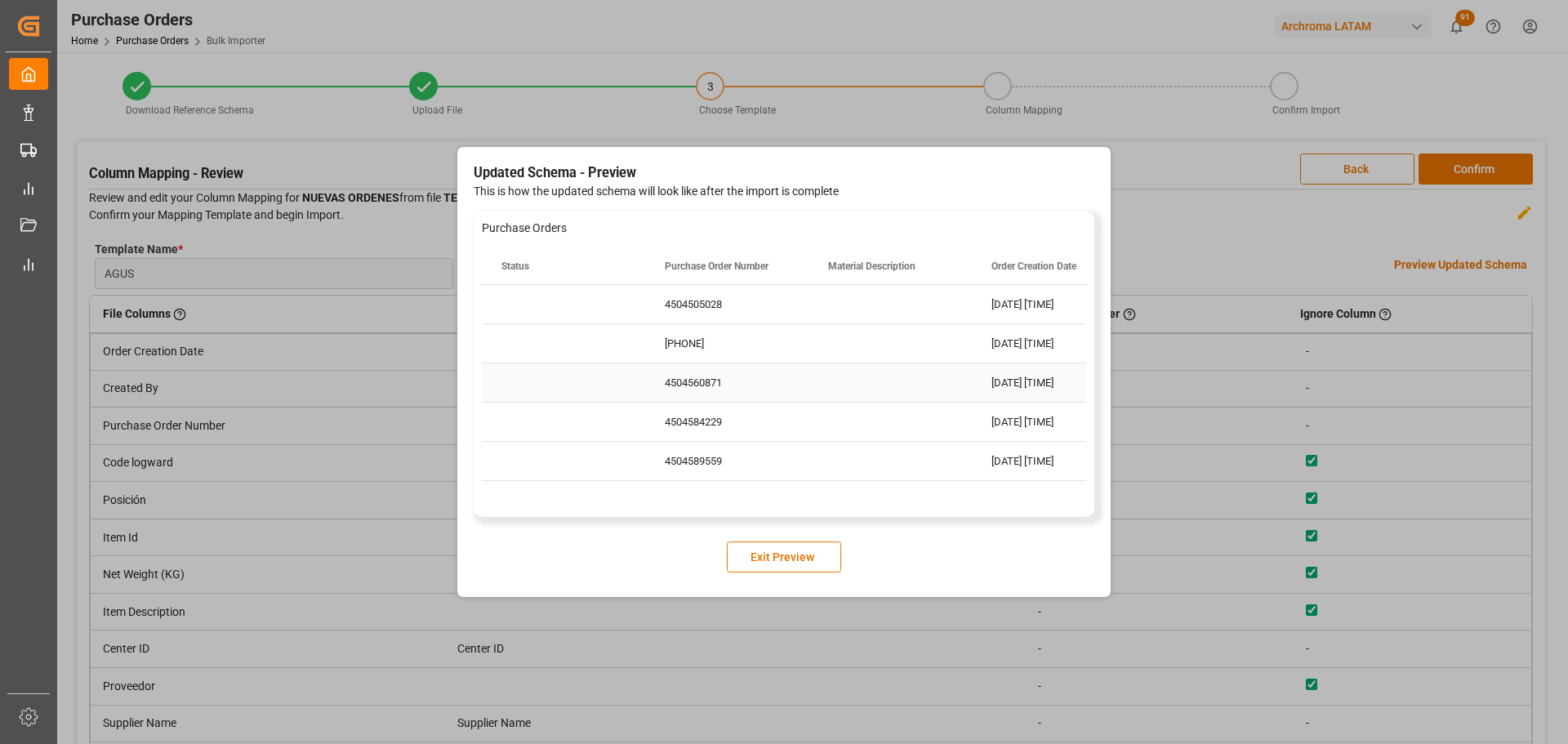 click on "4504560871" at bounding box center (727, 382) 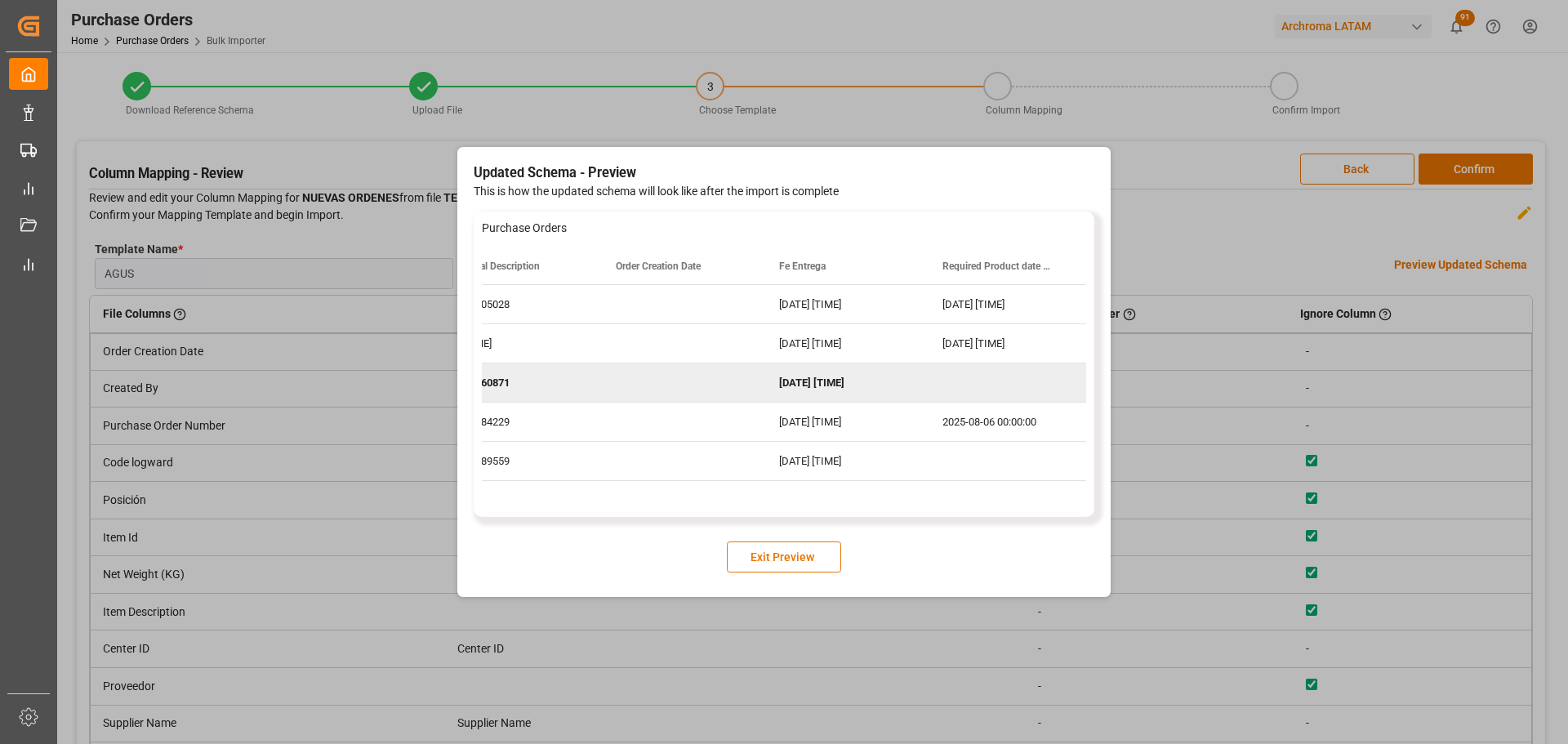 scroll, scrollTop: 0, scrollLeft: 376, axis: horizontal 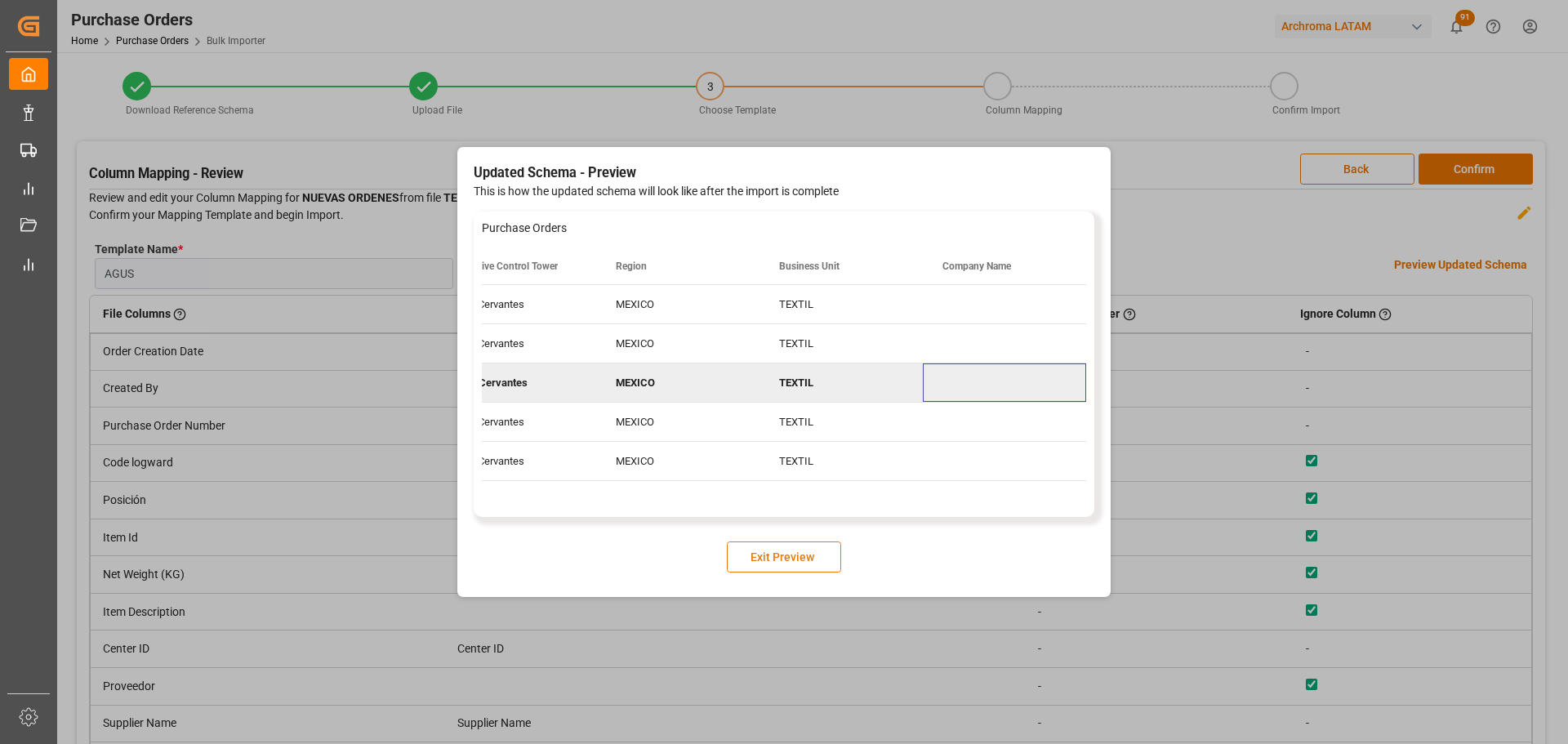 click on "Exit Preview" at bounding box center (784, 557) 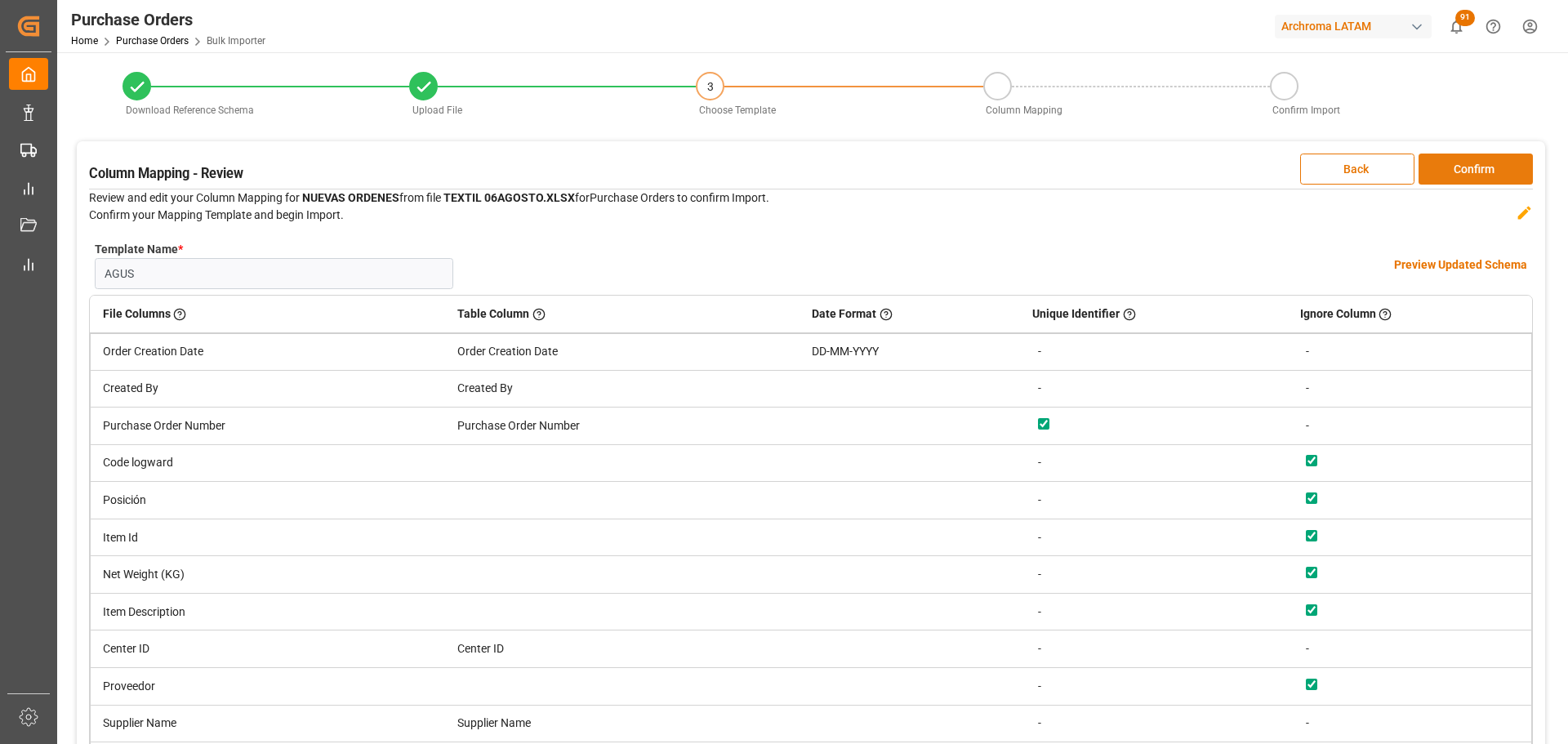click on "Confirm" at bounding box center (1476, 169) 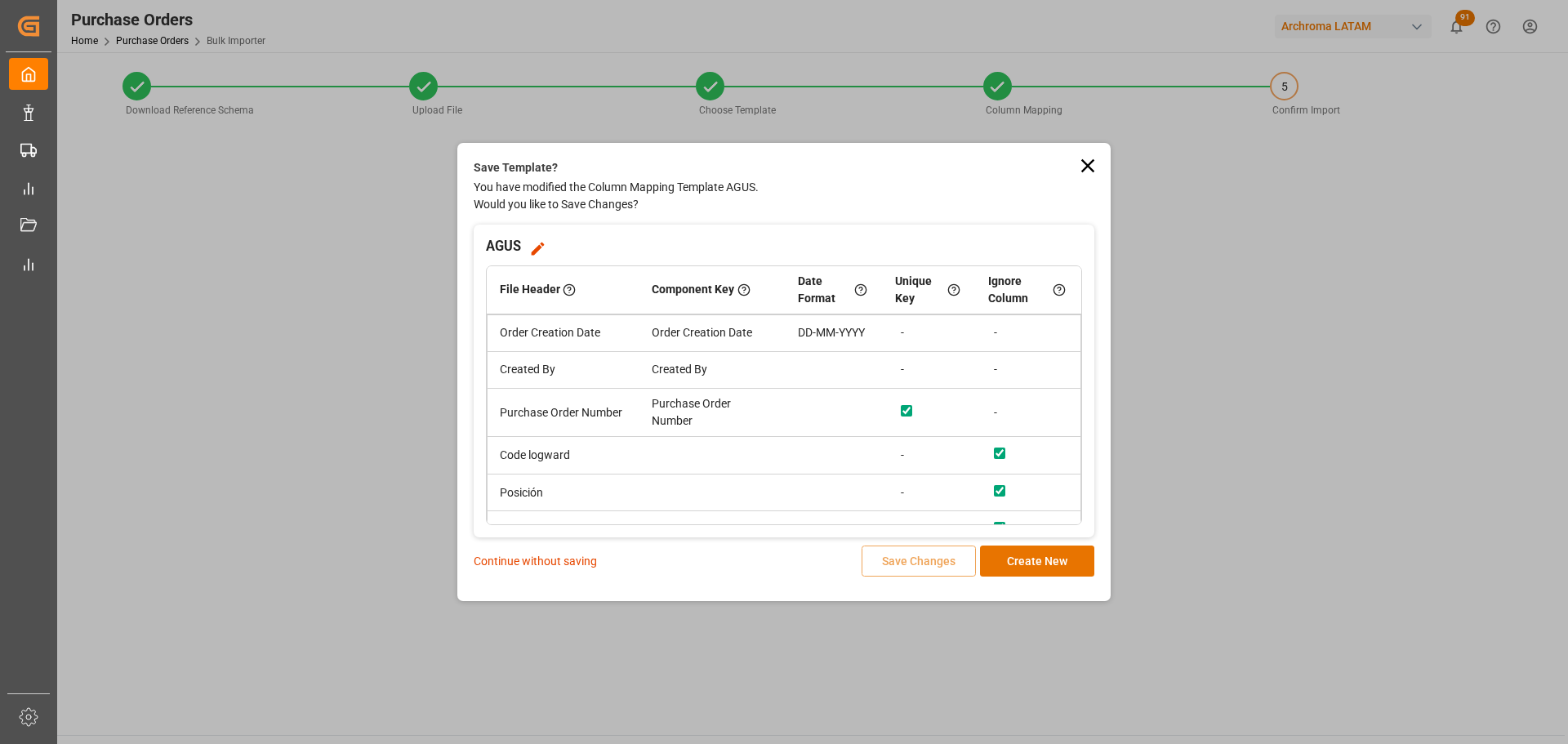 click on "Continue without saving" at bounding box center [535, 561] 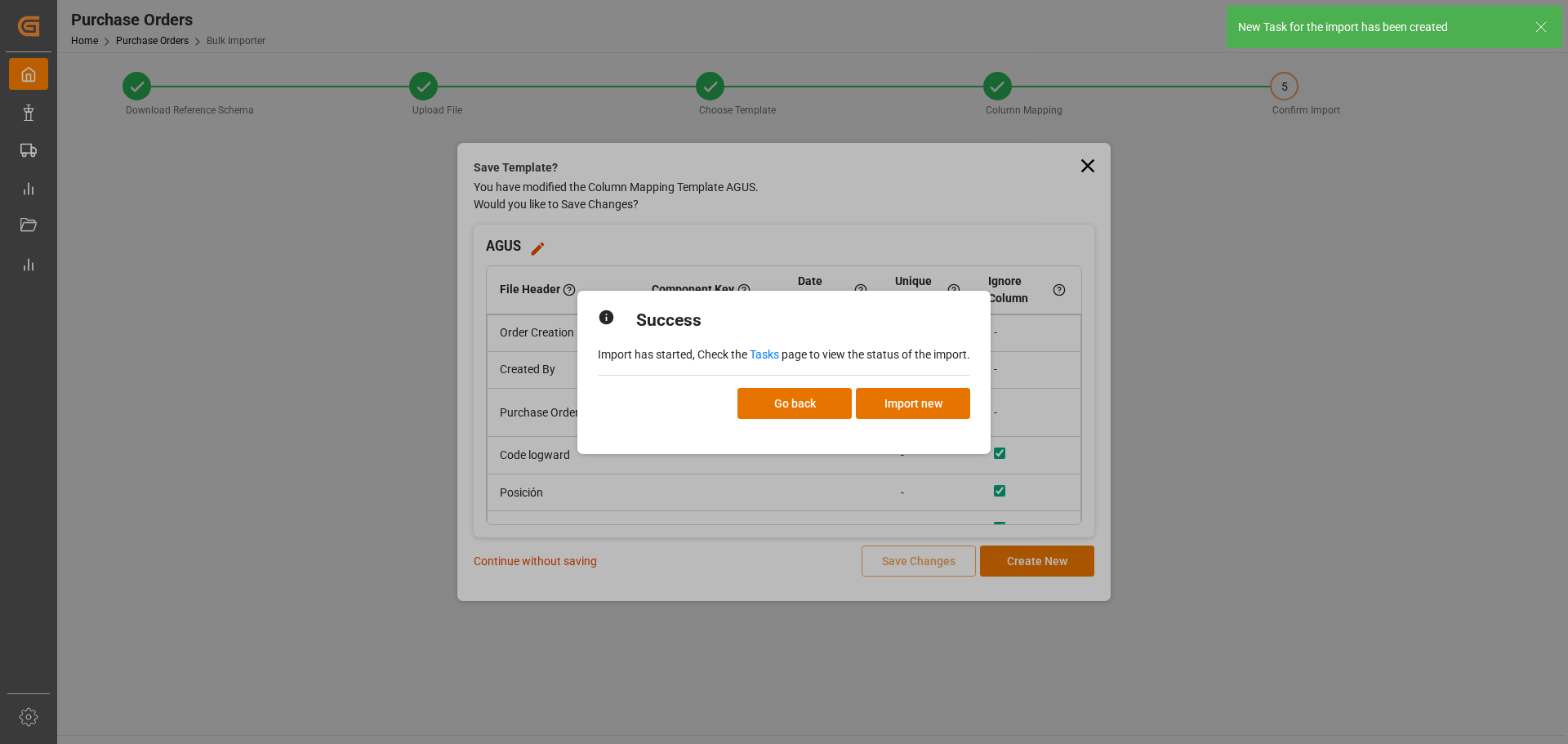 click on "Tasks" at bounding box center [764, 354] 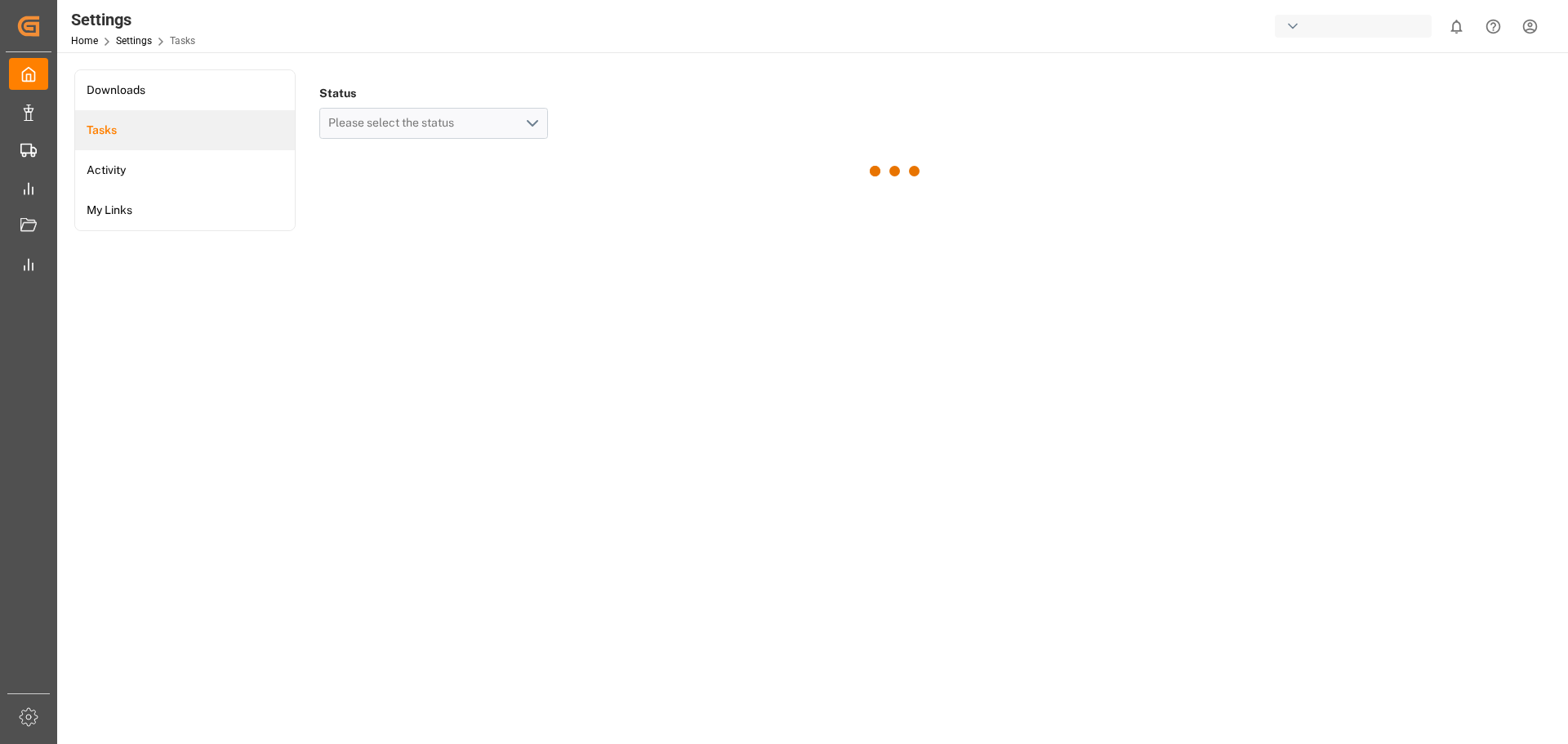 scroll, scrollTop: 0, scrollLeft: 0, axis: both 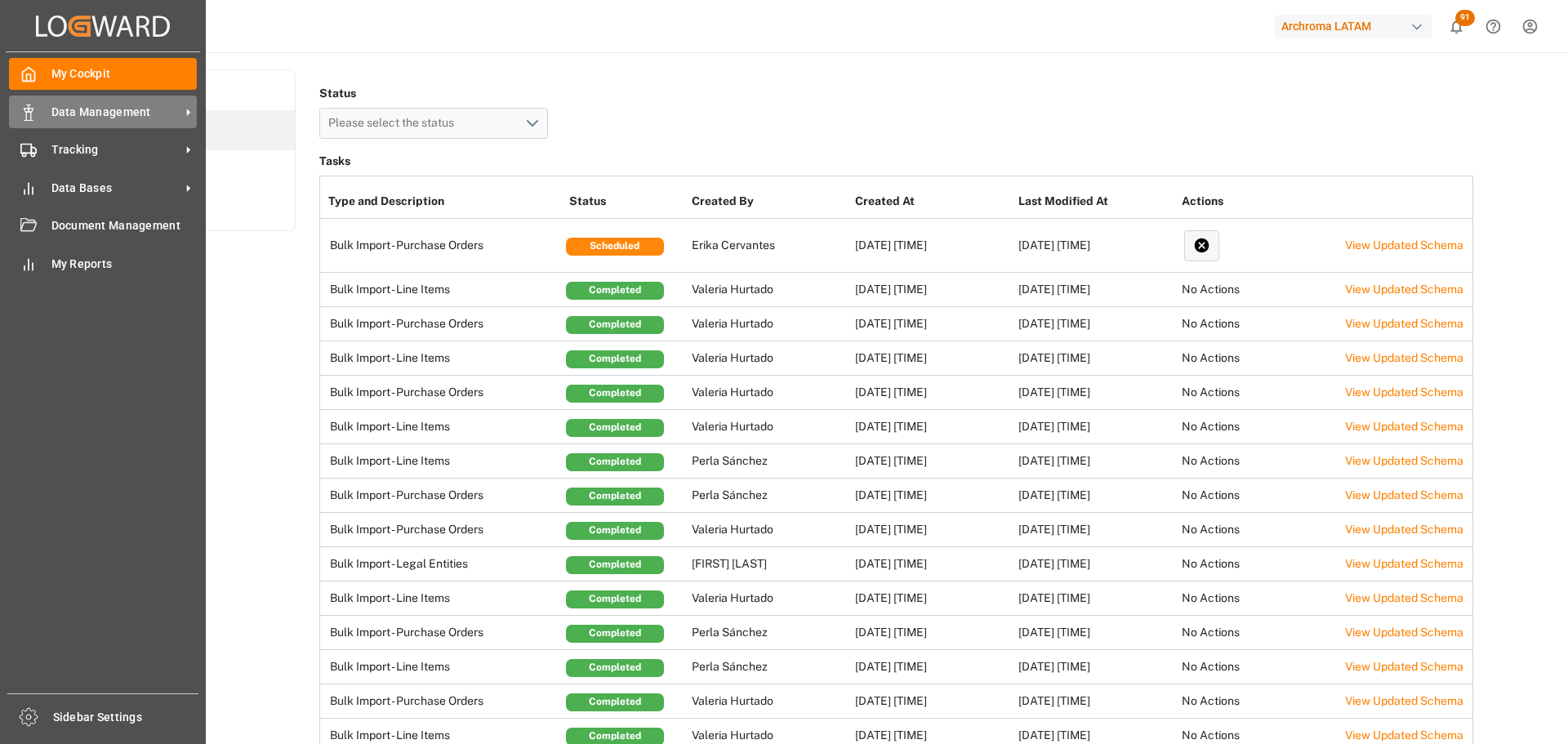 click on "Data Management Data Management" at bounding box center (103, 111) 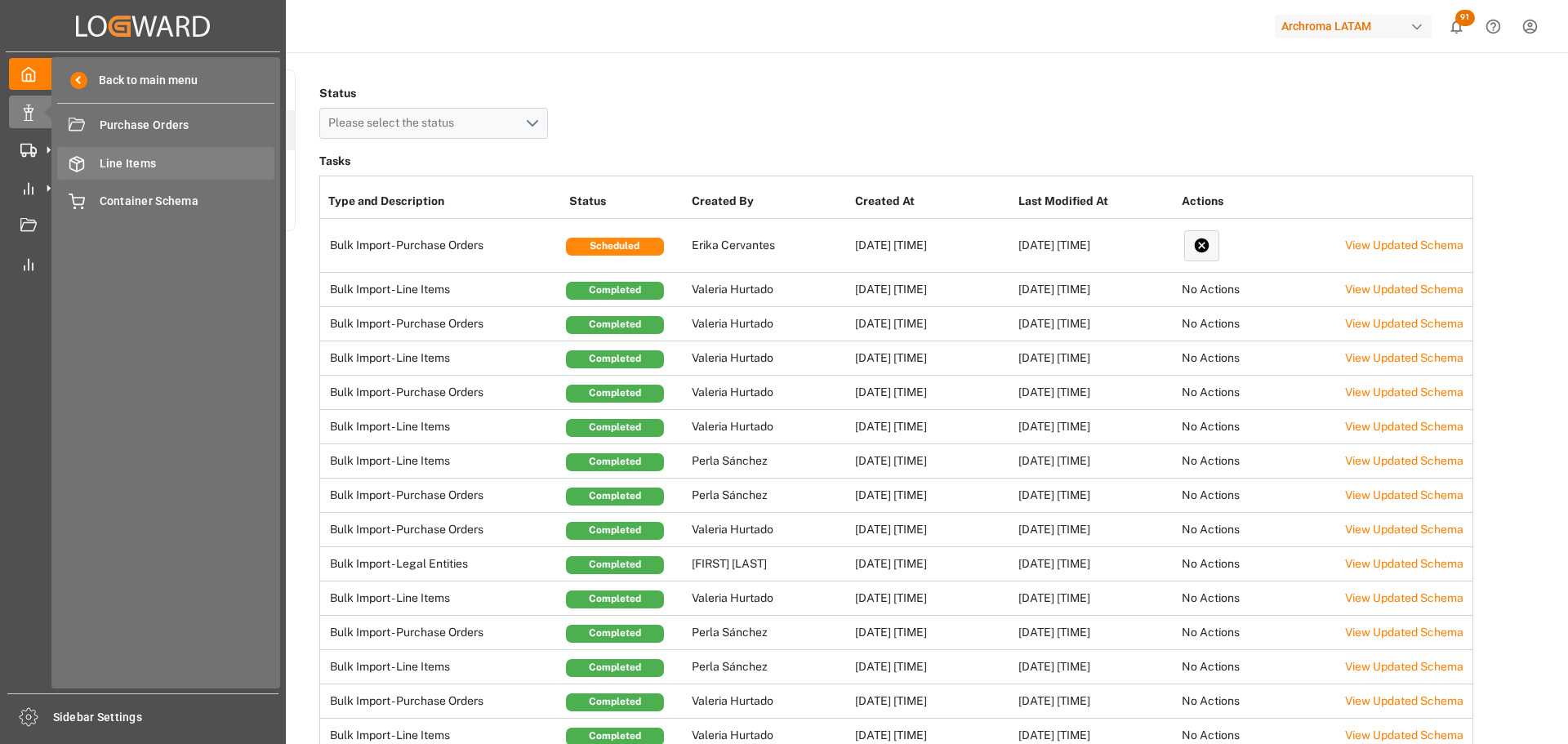 click on "Line Items" at bounding box center [187, 163] 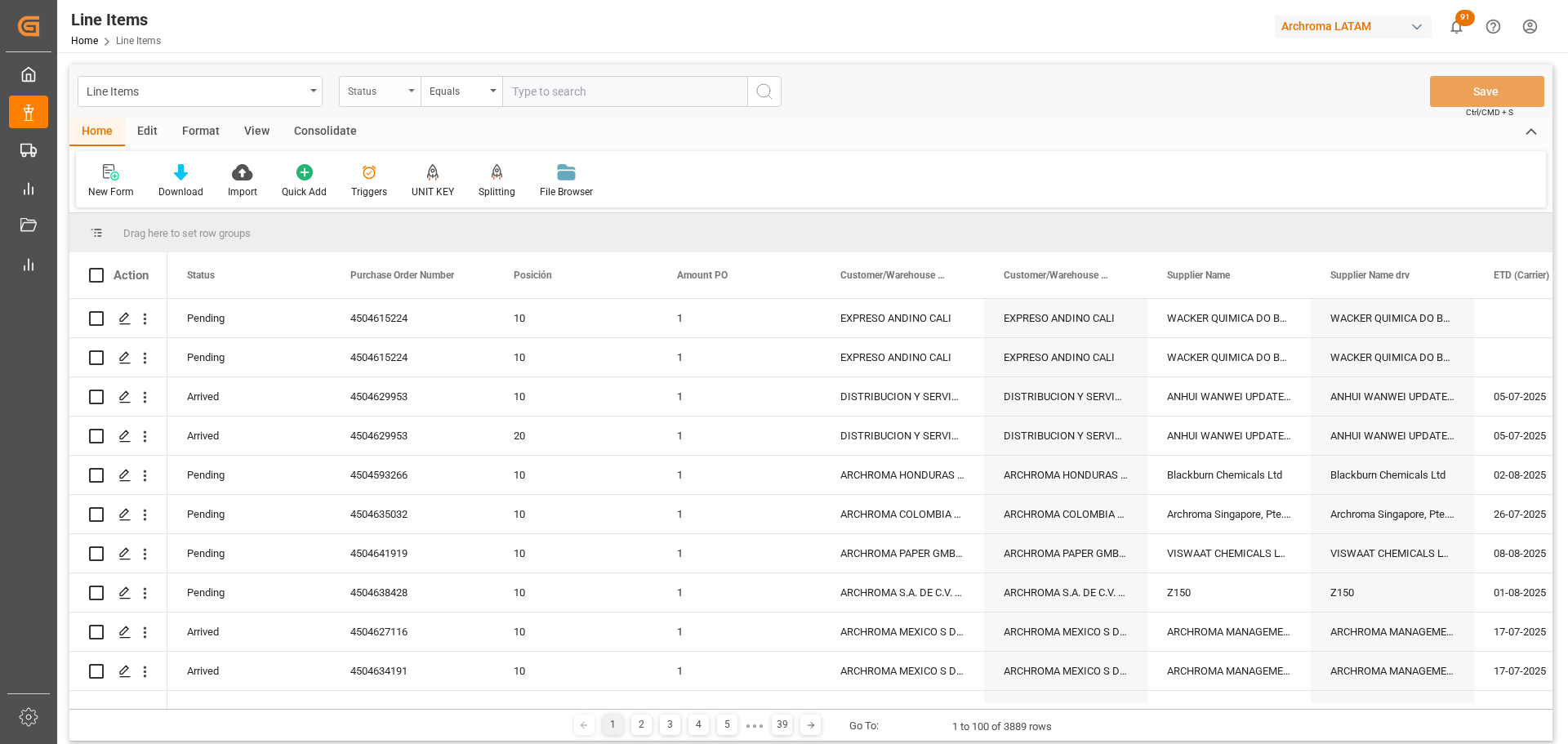 click on "Status" at bounding box center (380, 91) 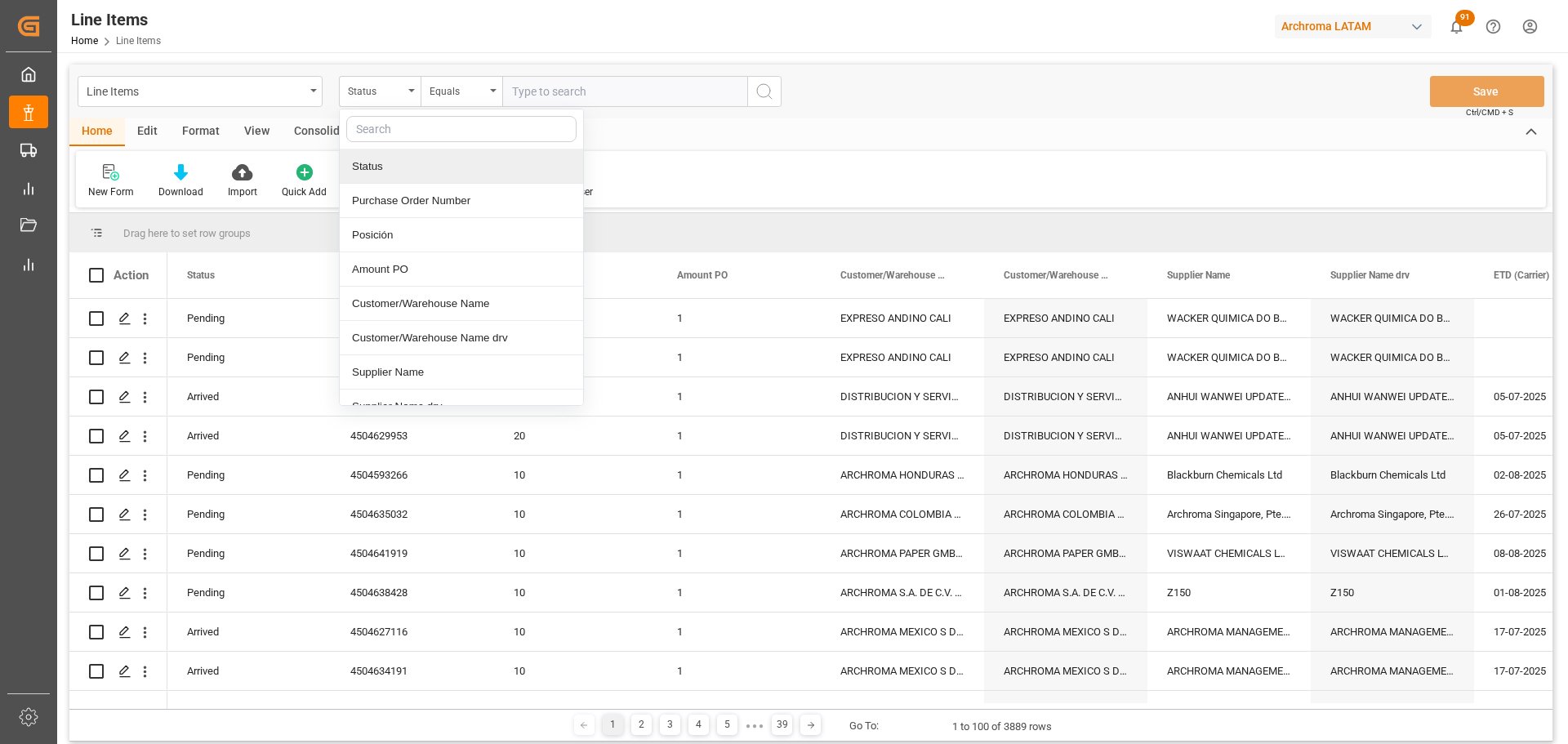 click on "Line Items Status Status Purchase Order Number Posición Amount PO Customer/Warehouse Name Customer/Warehouse Name drv Supplier Name Supplier Name drv ETD (Carrier) Item Id Item Description SAT code Clave de Peligro Clave de Embalaje Standardized System Comments Material Quantity Material Type Total Quantity Of Product Total Quantity Of Product drv Unit Key Unit Key drv Net Weight (KG) Gross Weight (KG) UOM UOM Derived Invoice Amount Invoice Currency Invoice Date Transport Type Customs Entry HS Code Center ID Business Unit INCOTERM Origen UN number CLASS Packing Group Regimen Documentos completos? Container Code Transport Order Code Script Comments Updated Created Status IMPEX Order Creation Date Order Confirmation Date Require Product Date Category Transport Type Cargo Type ETA (Carrier) Diff between ETA vs RETA Required Delivery Date Scheduled Delivery Date ETA WH (Variation) Reason Delay Diff. Required vs Scheduled Dispo Note Shipper TS Tracking TSP 1 Locode Carrier Full Name Bill of Lading Number WHSE 10" at bounding box center (811, 403) 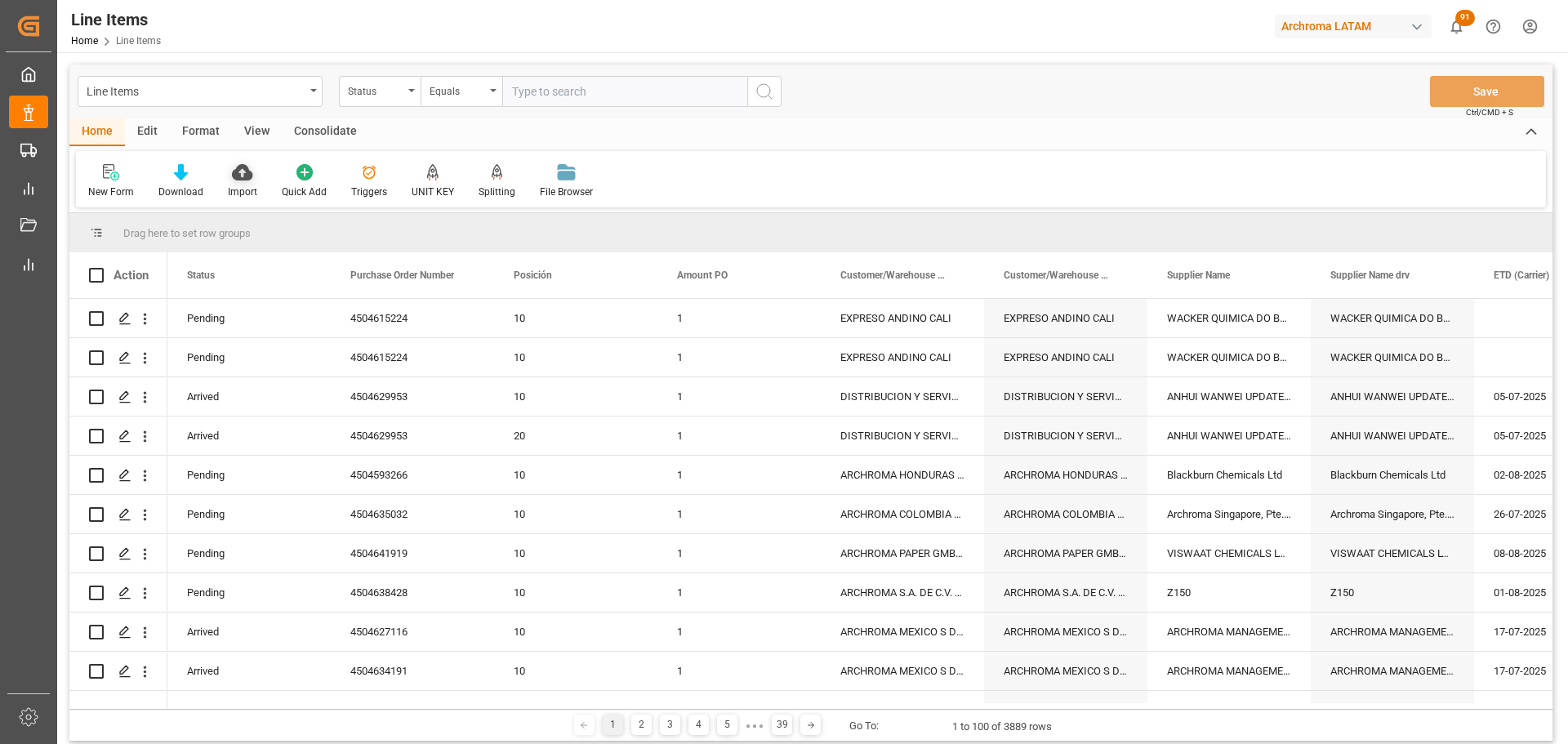 click 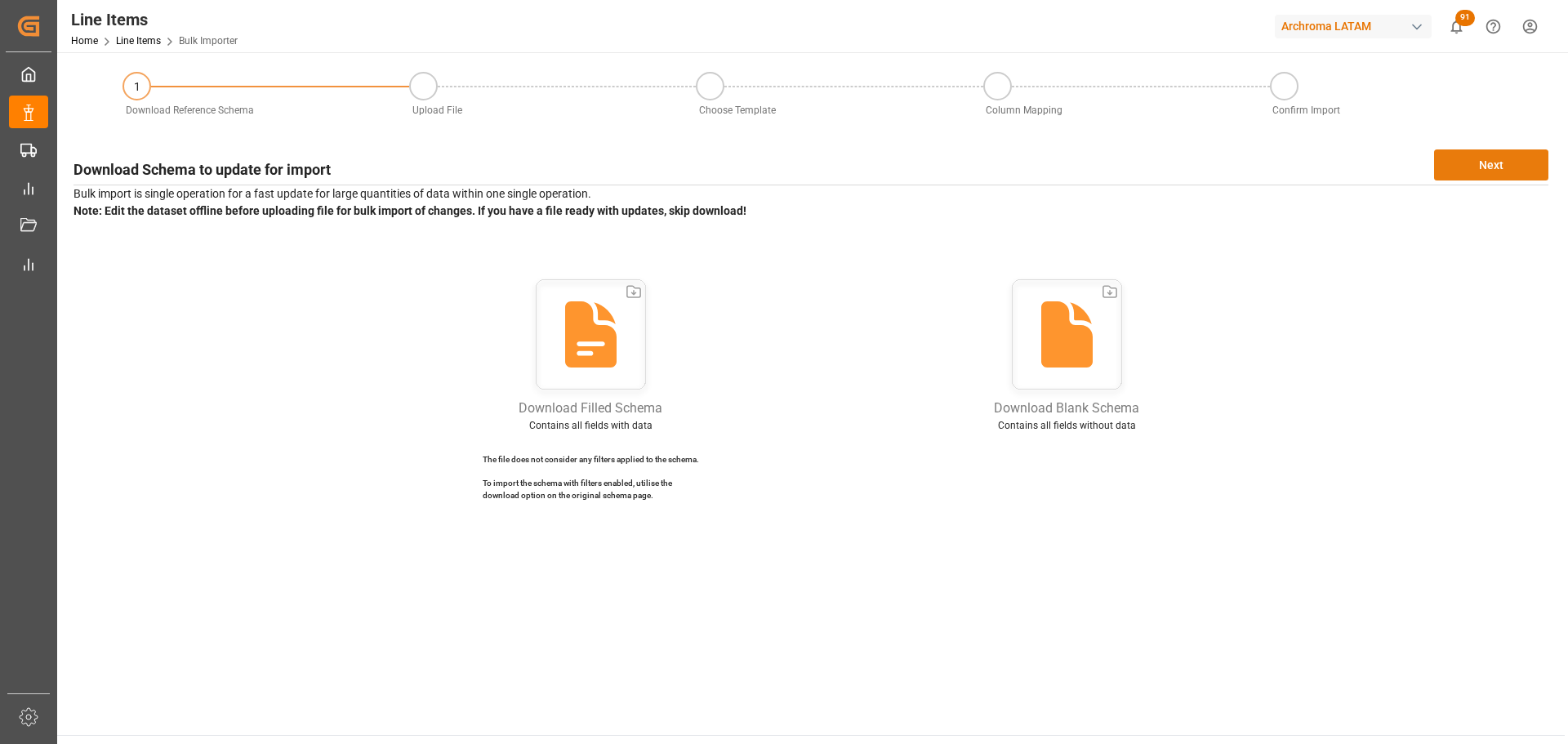 click on "Next" at bounding box center [1491, 165] 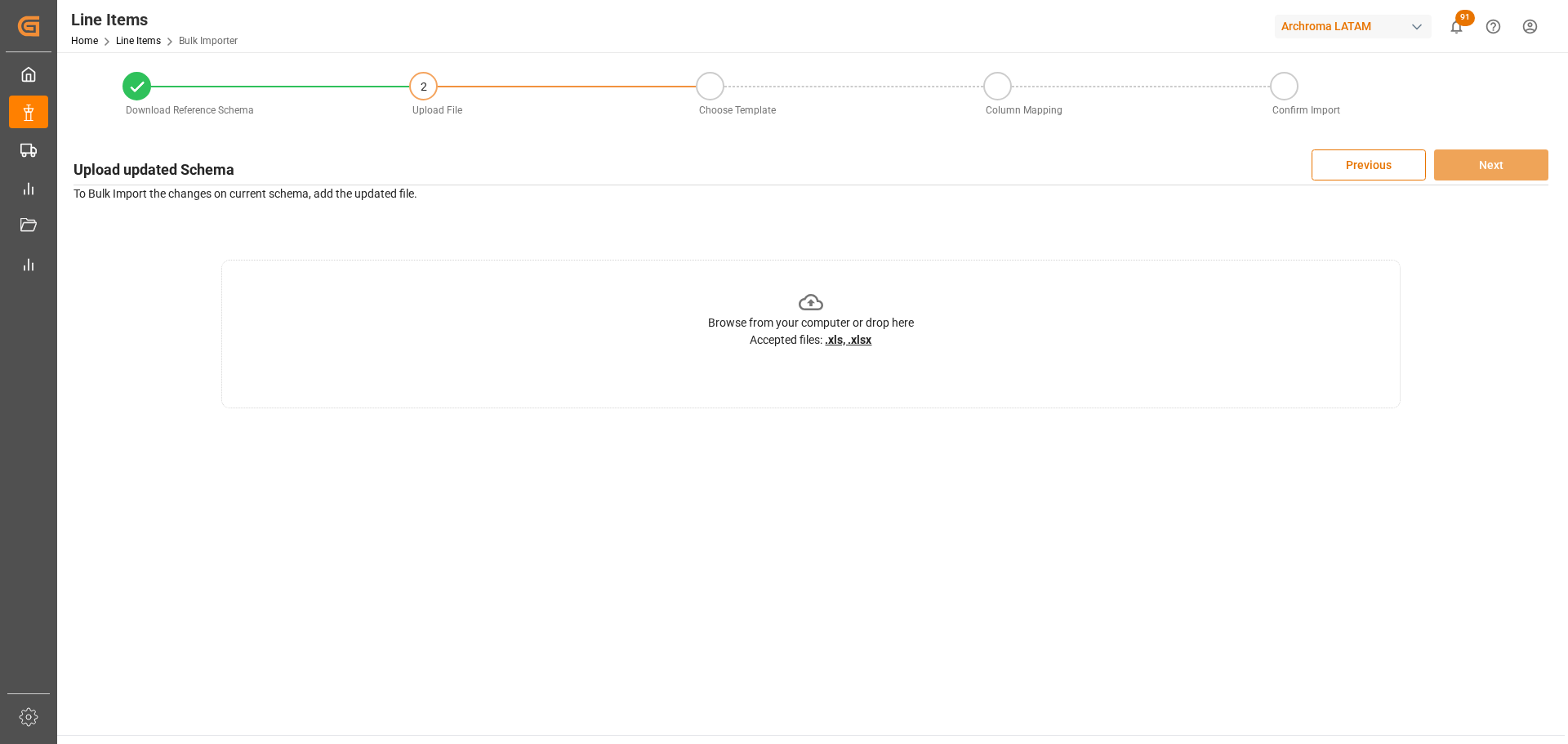 click on ".xls, .xlsx" at bounding box center [848, 340] 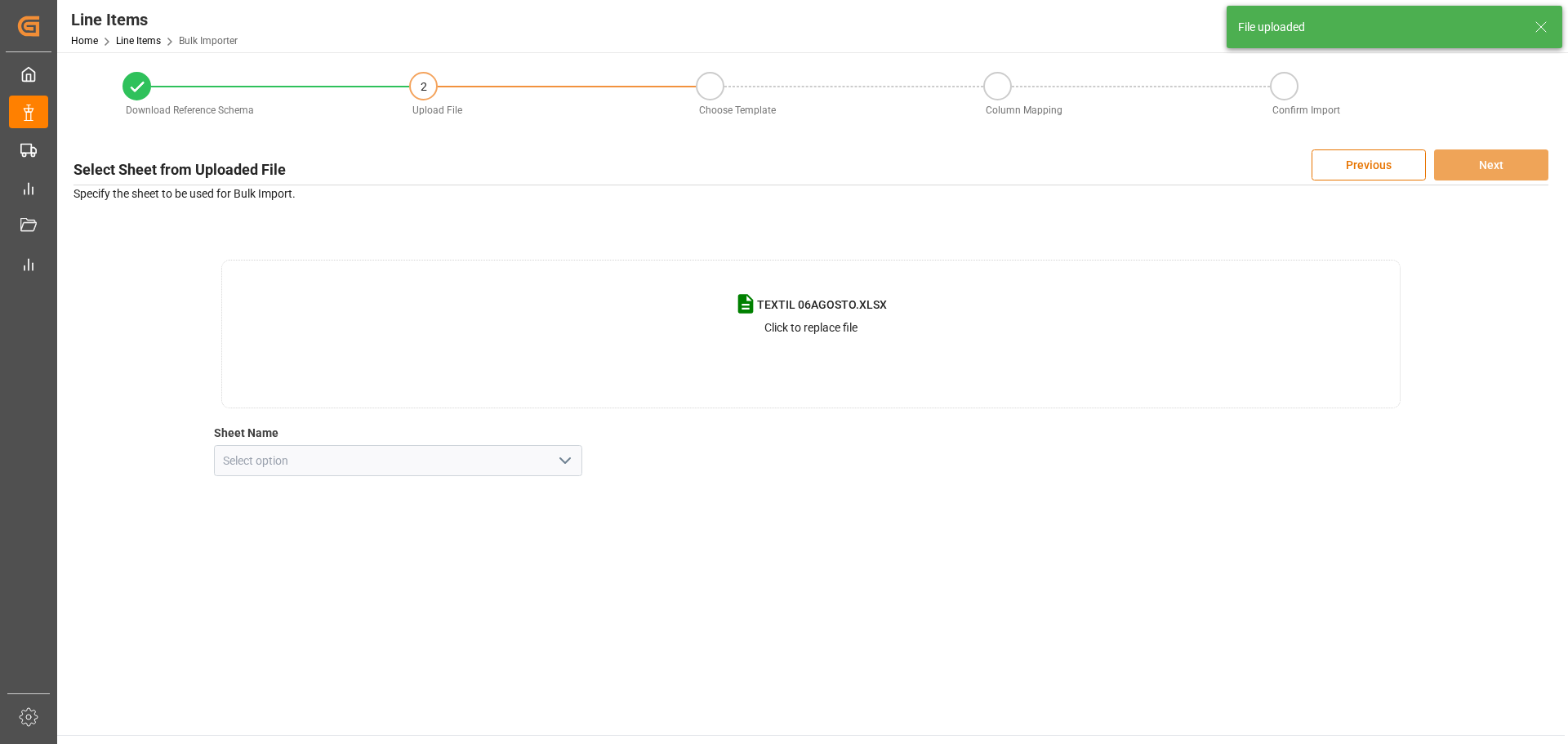 click 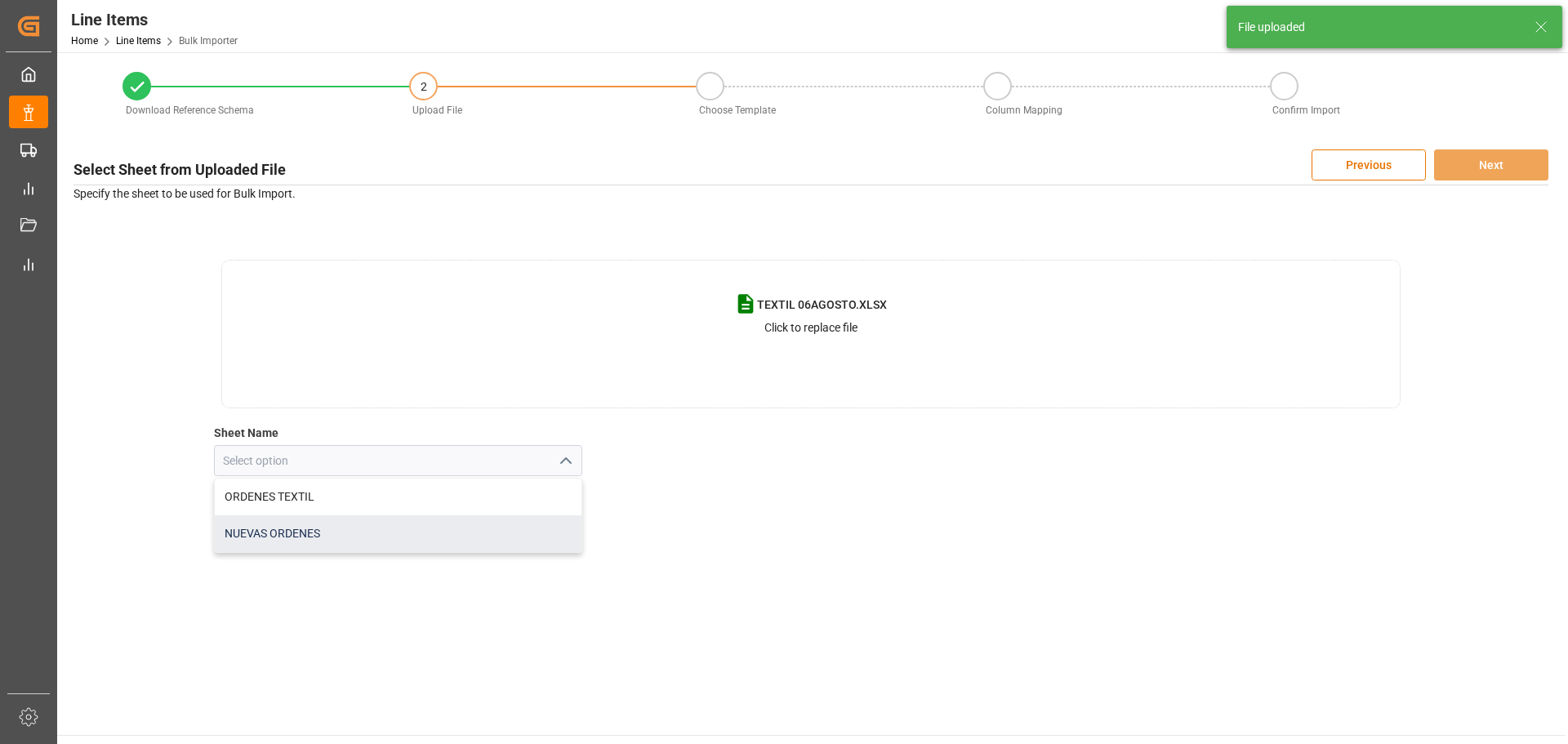 click on "NUEVAS ORDENES" at bounding box center [399, 533] 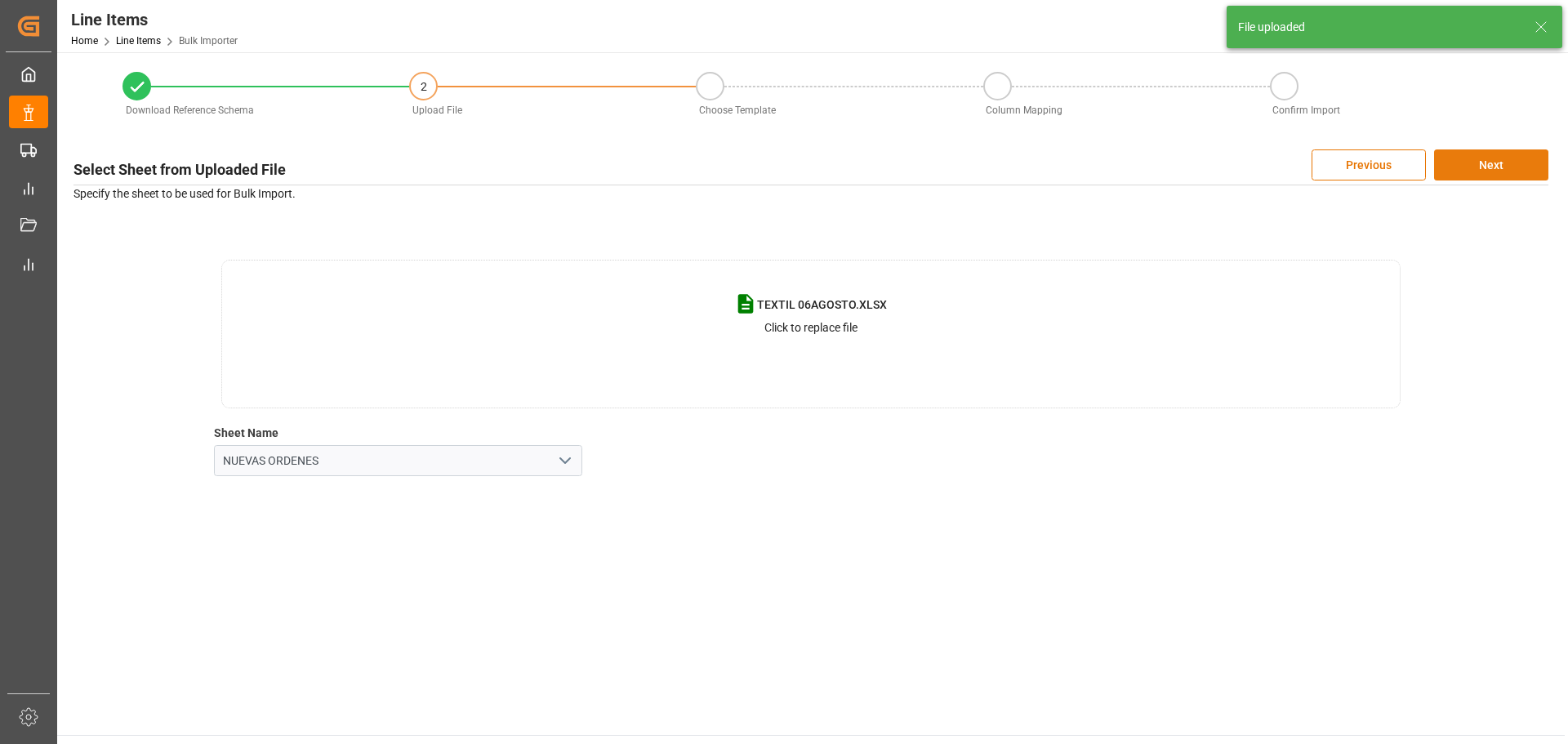 click on "Next" at bounding box center [1491, 165] 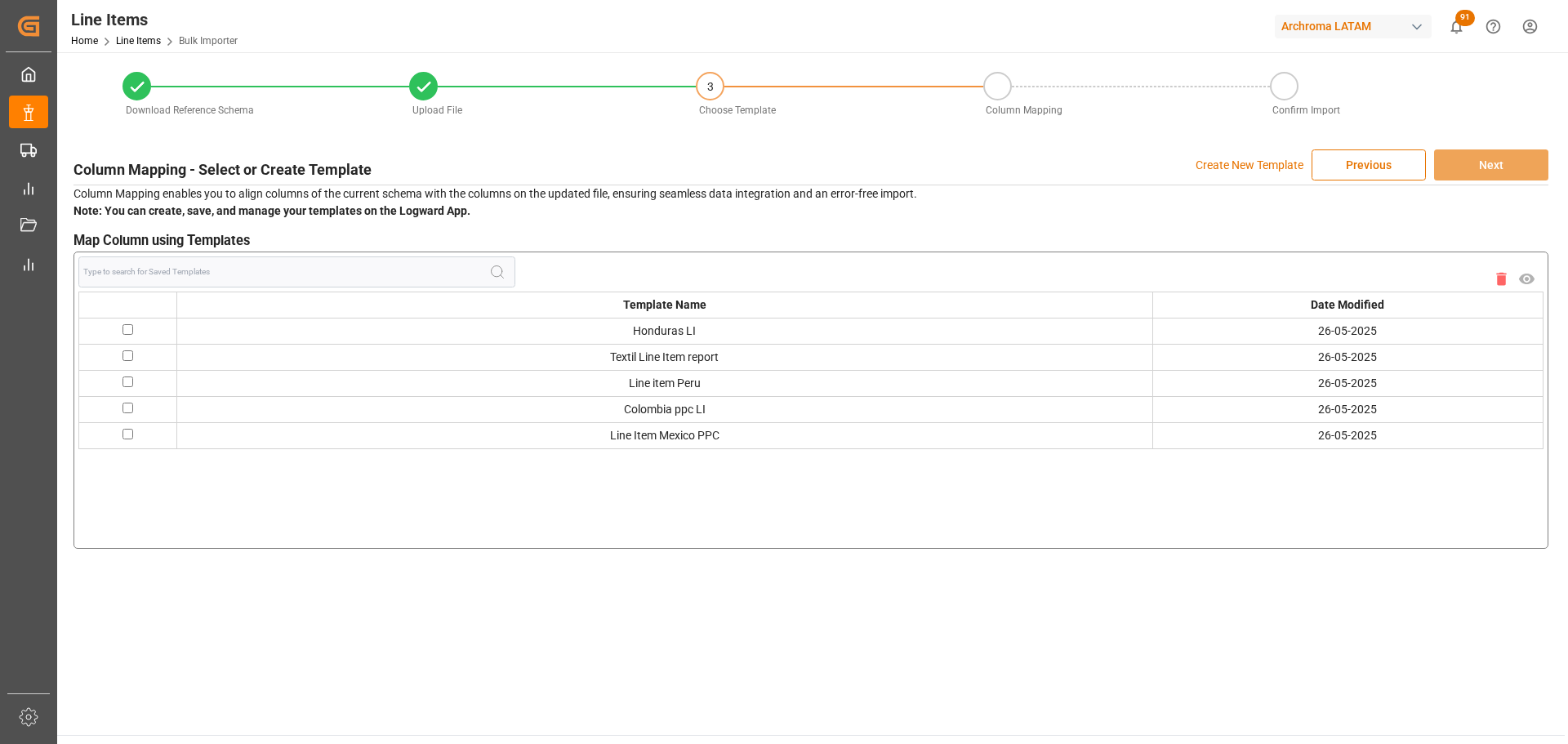 click on "Create New Template" at bounding box center [1250, 165] 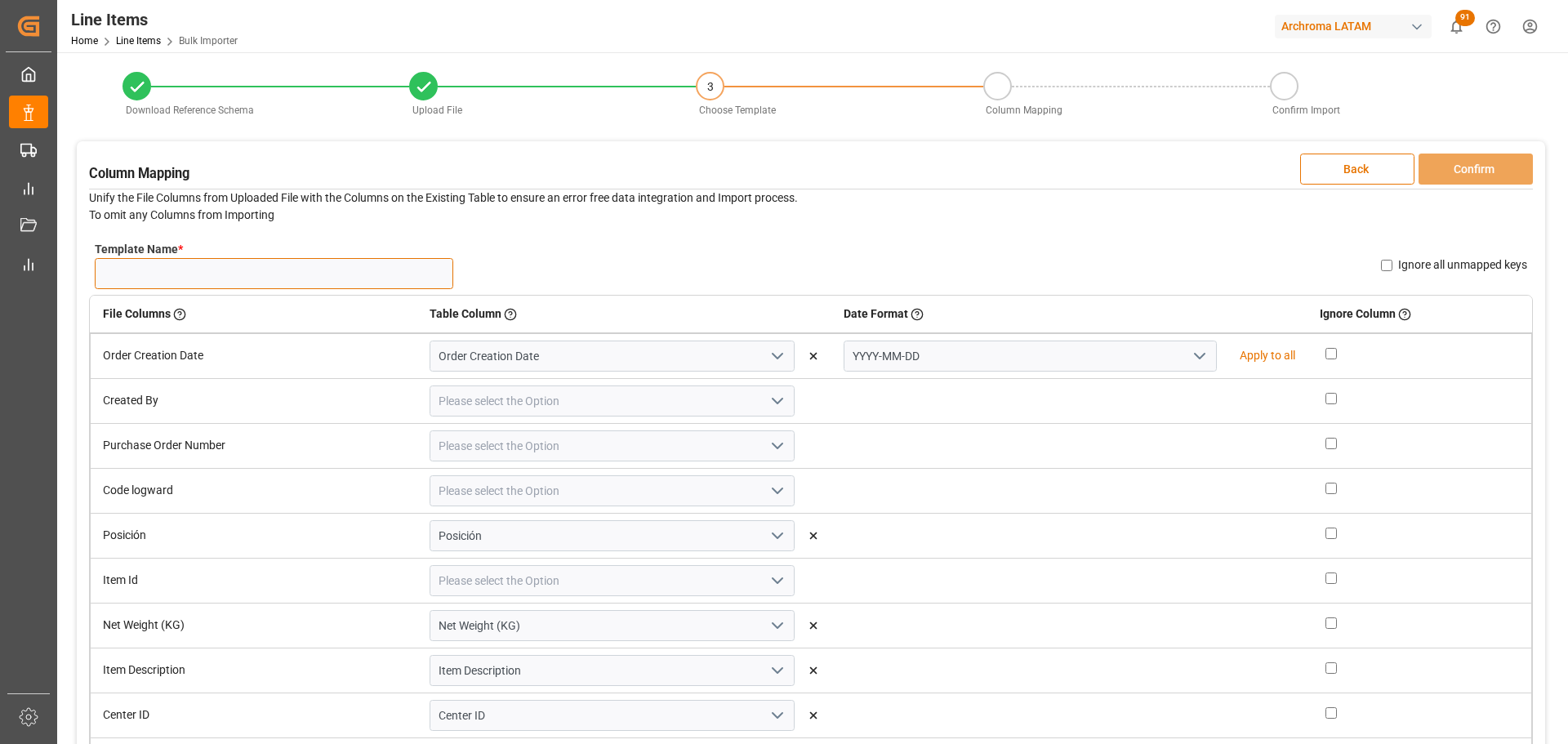 click on "Template Name  *" at bounding box center (274, 274) 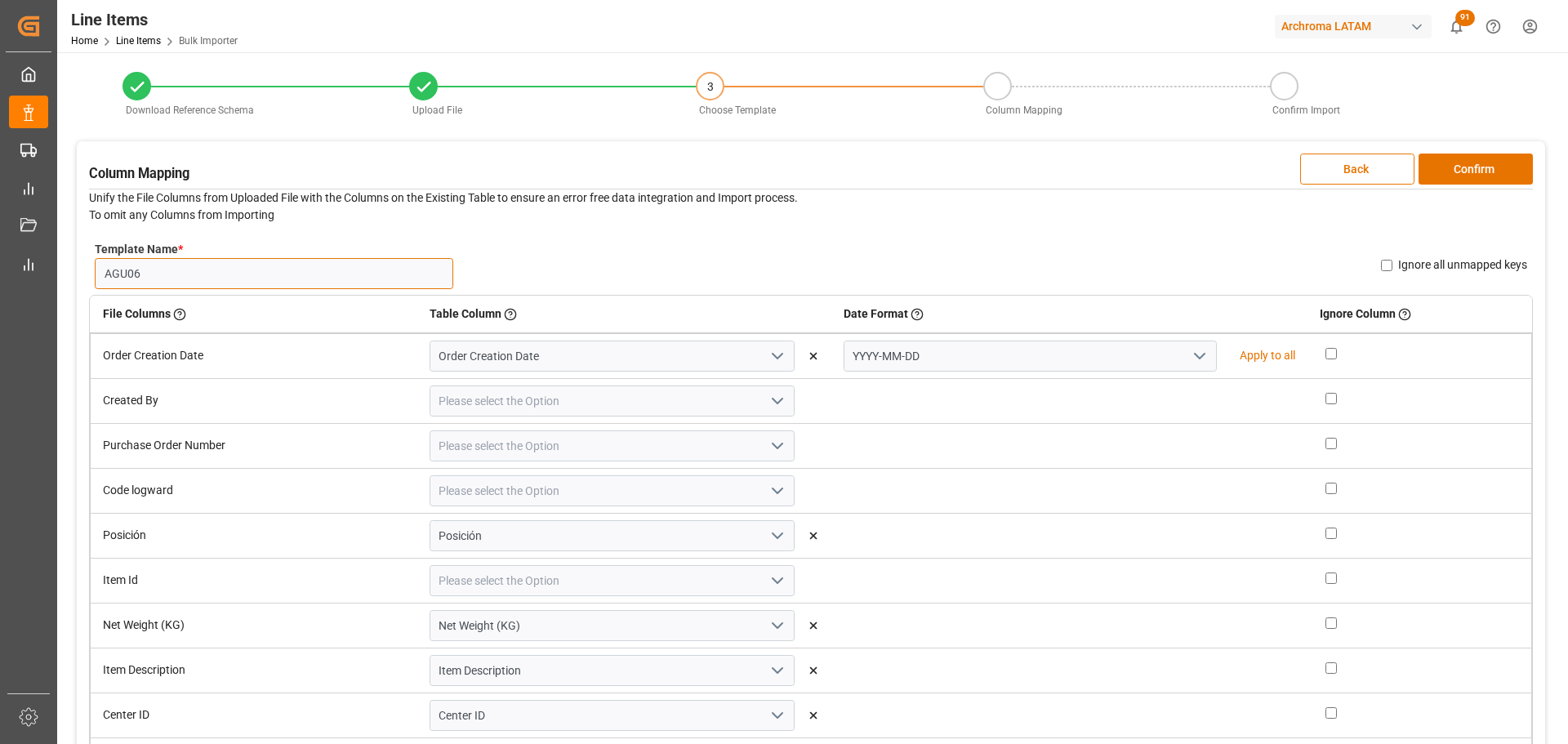 type on "AGU06" 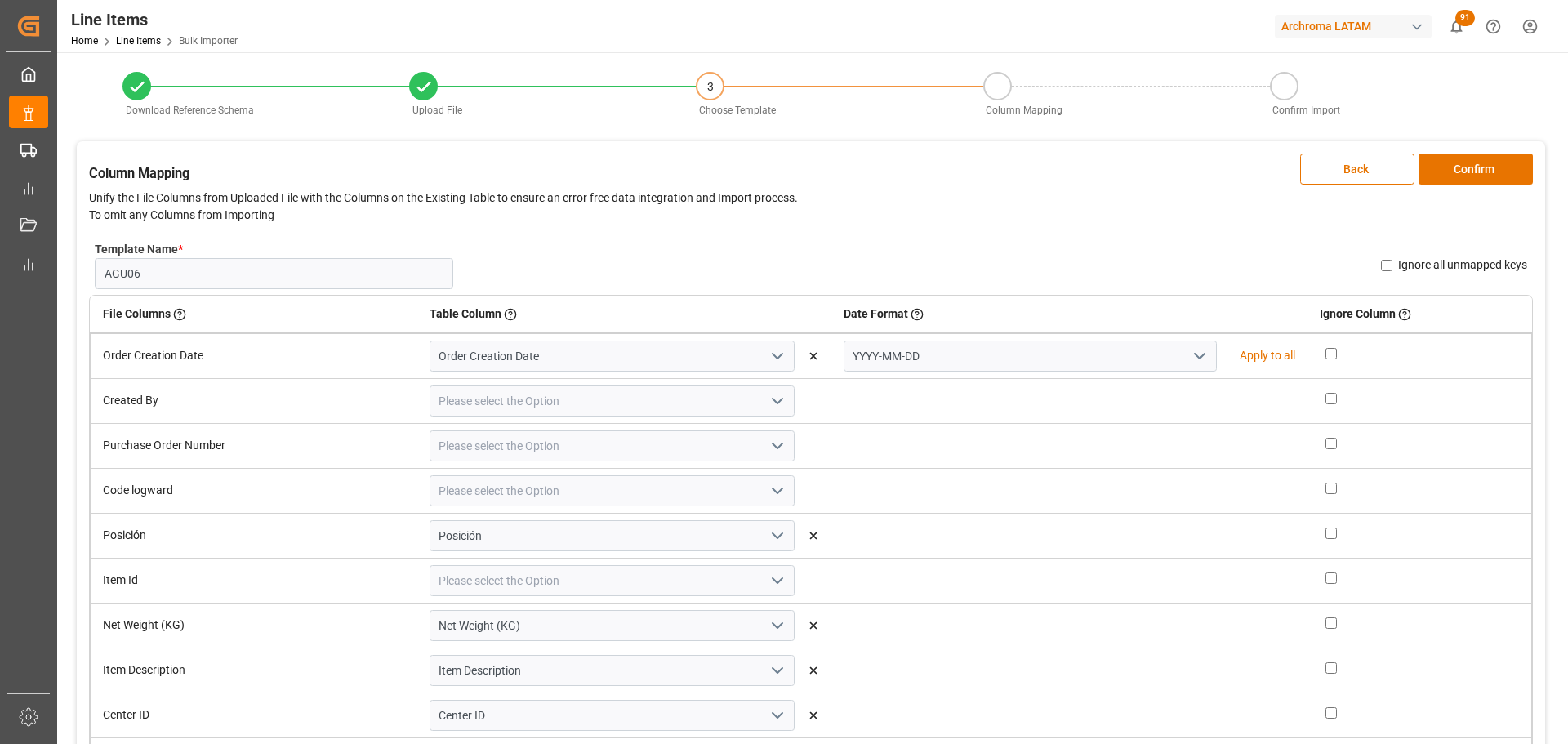 click 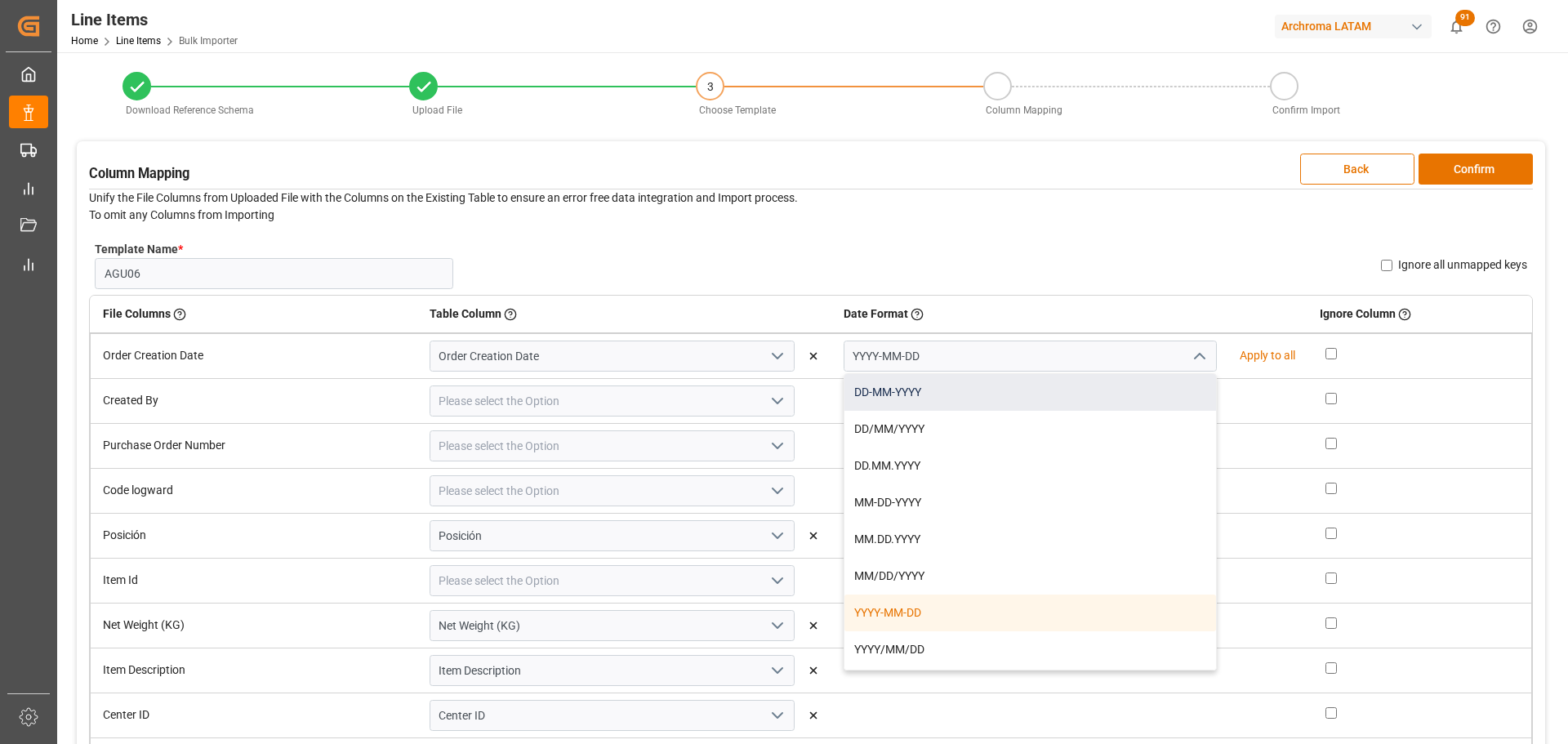 click on "DD-MM-YYYY" at bounding box center [1030, 392] 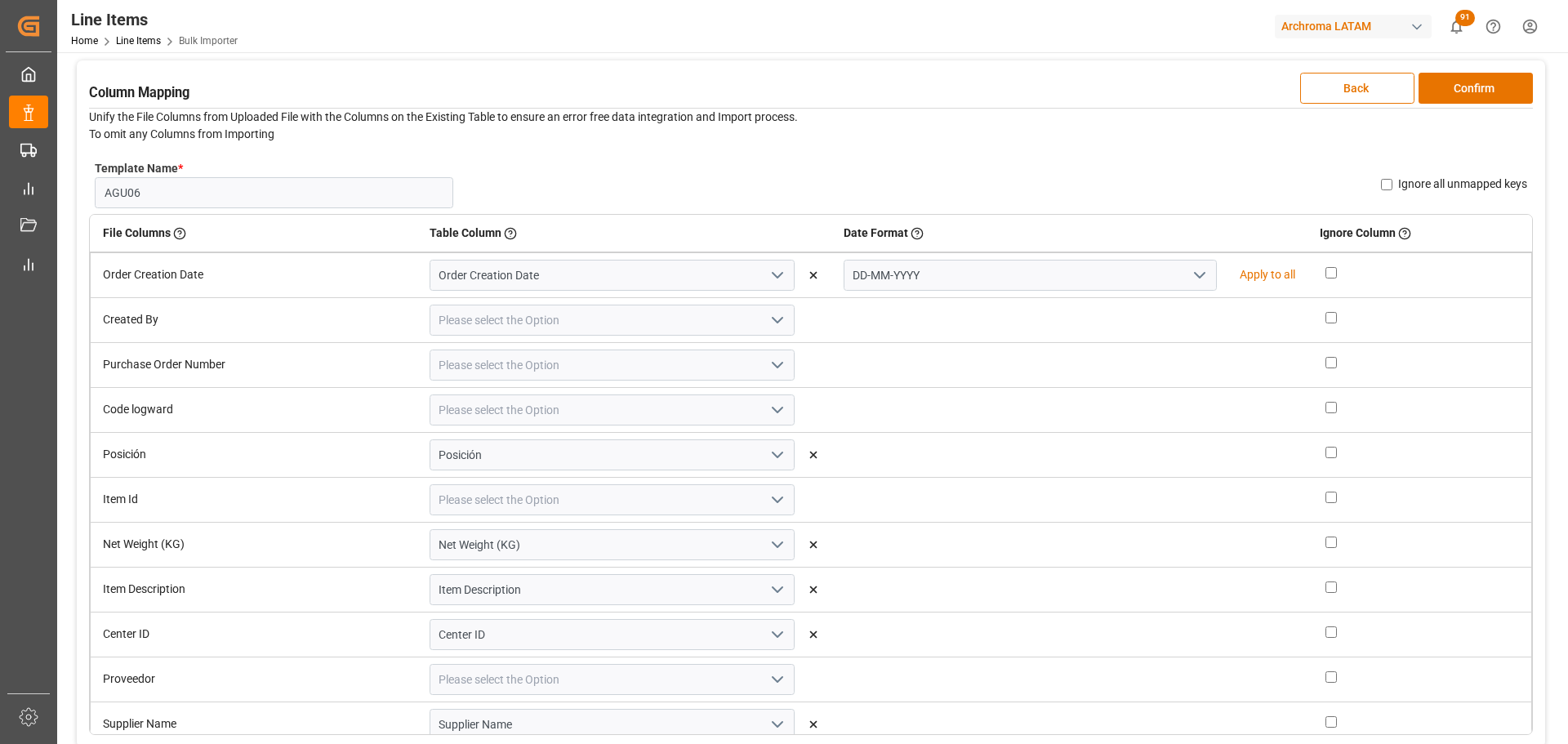 scroll, scrollTop: 82, scrollLeft: 0, axis: vertical 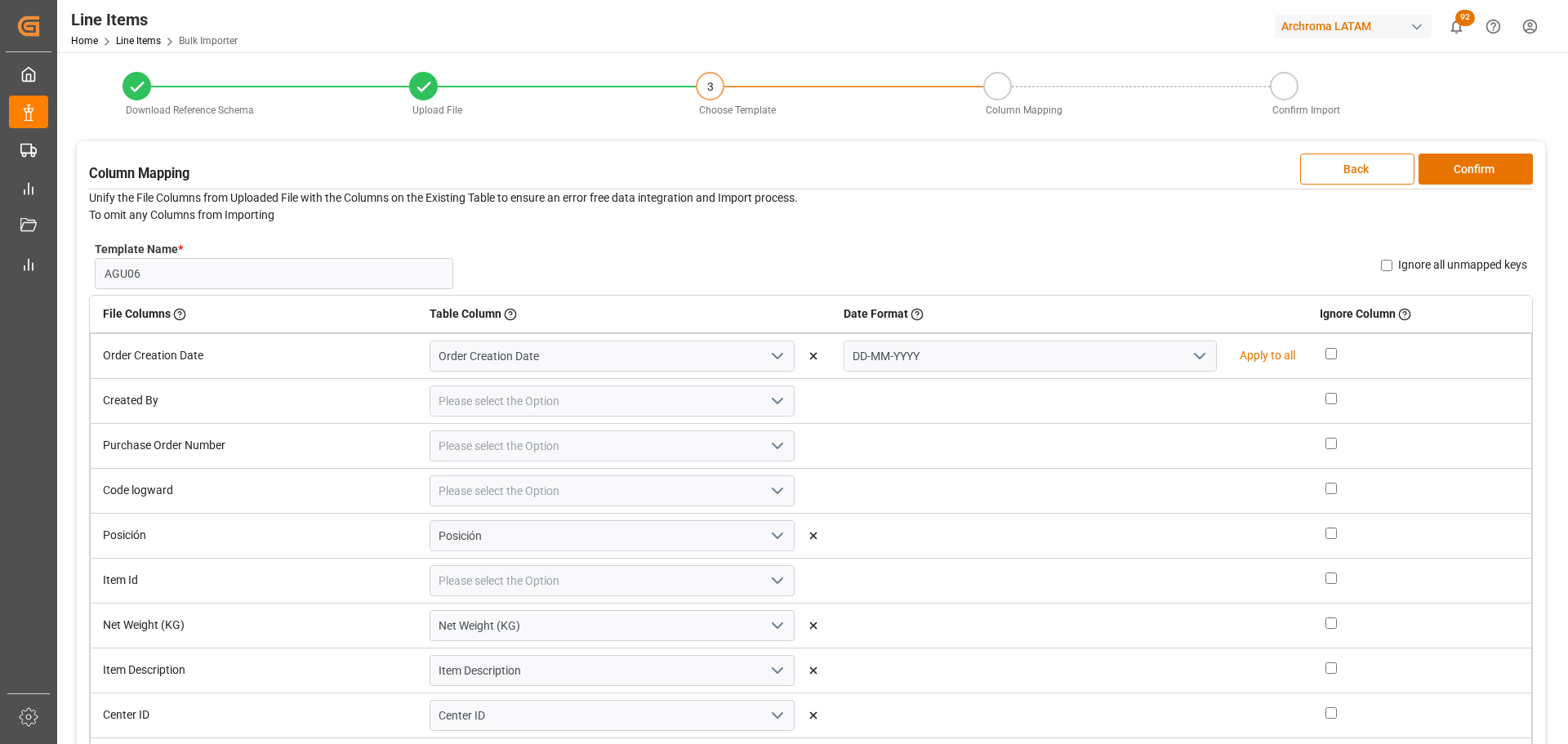 click on "Ignore all unmapped keys" at bounding box center [1387, 265] 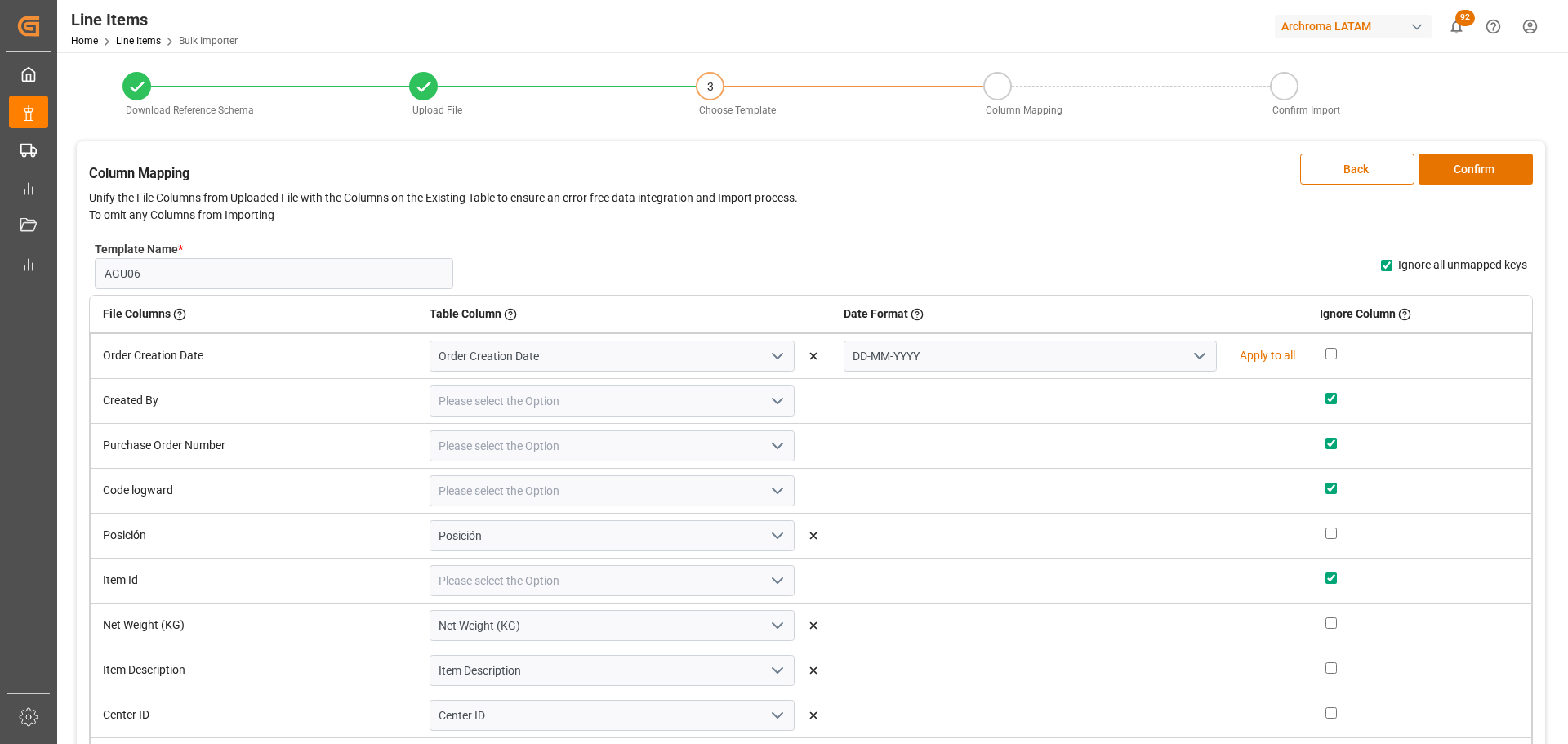 checkbox on "true" 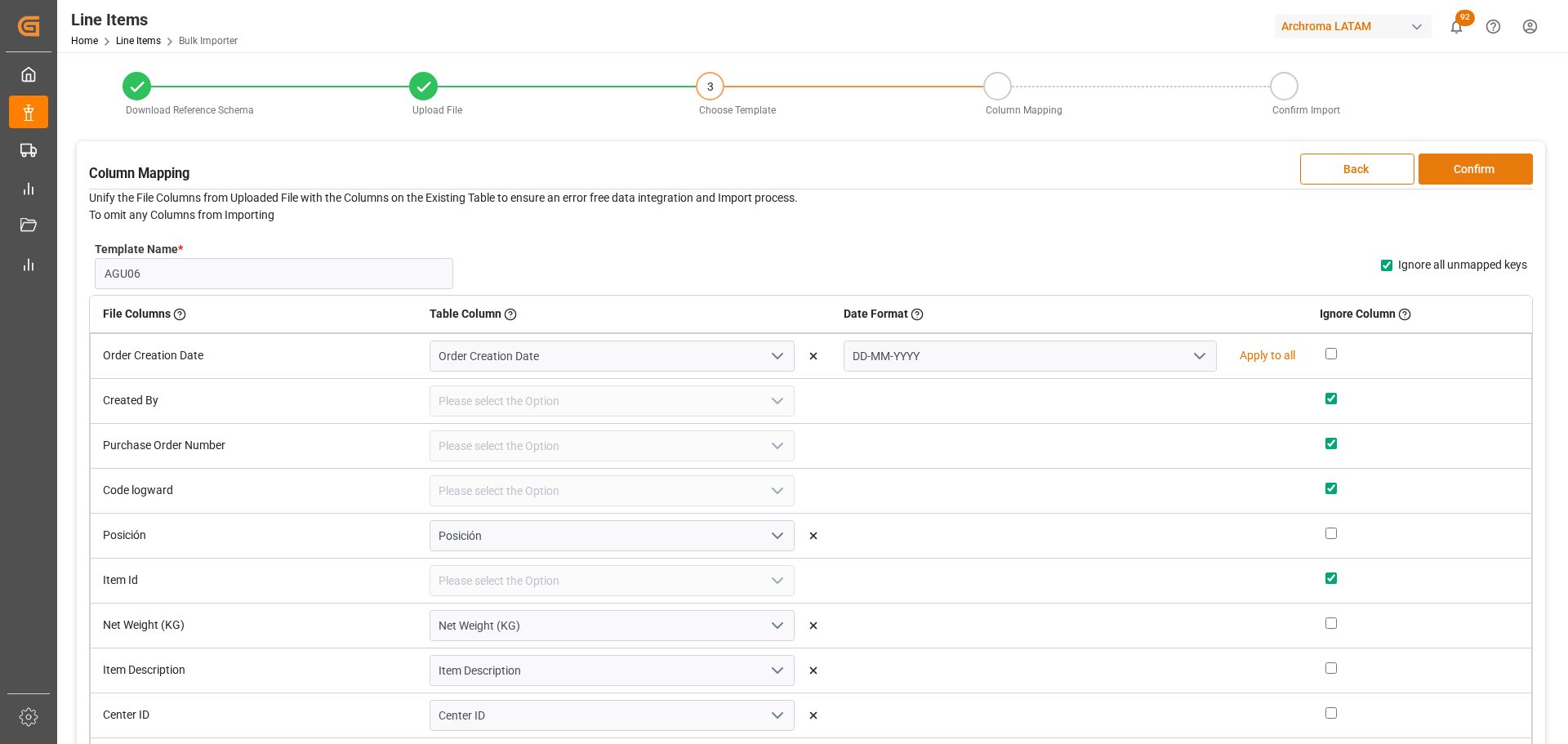 click on "Confirm" at bounding box center (1476, 169) 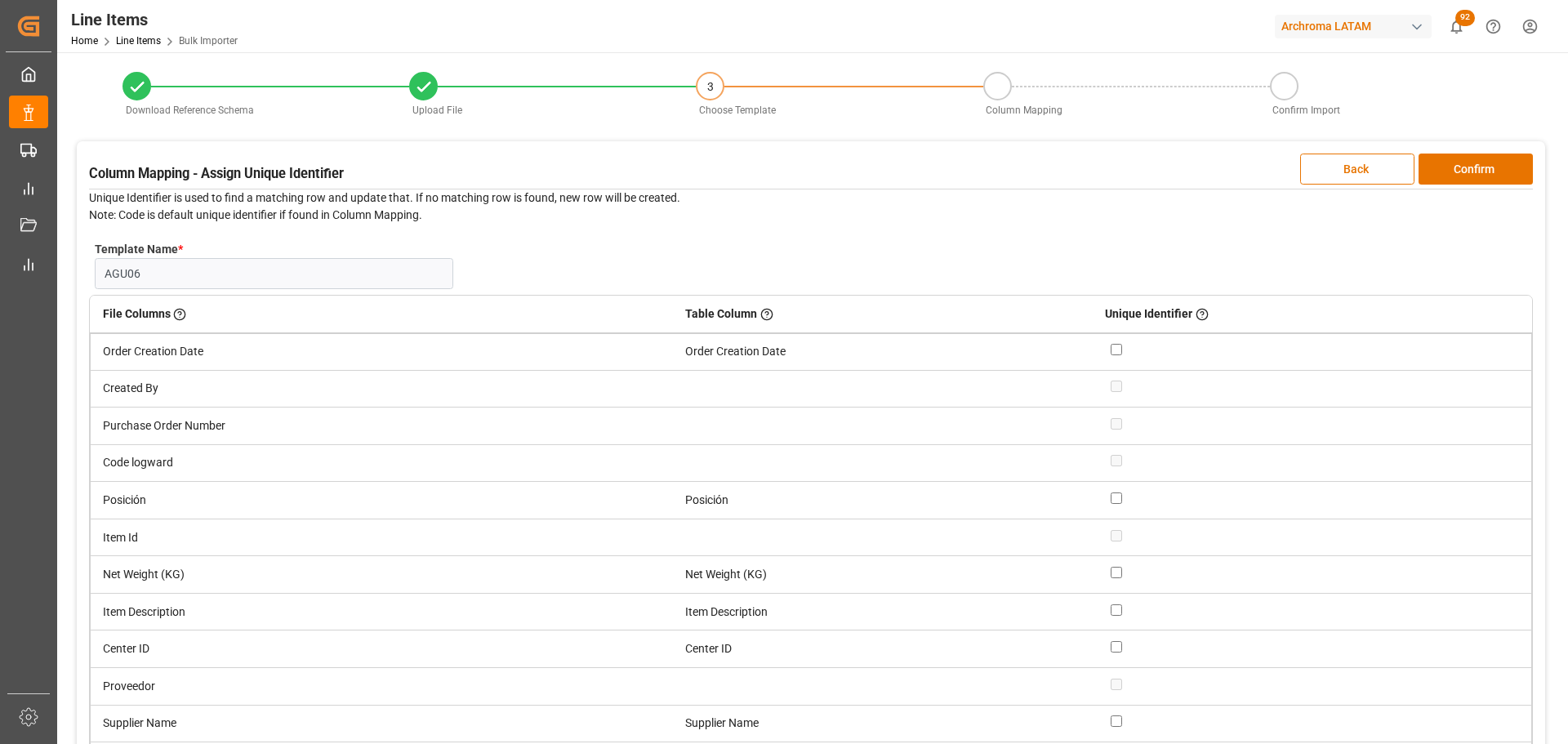 click at bounding box center (1116, 498) 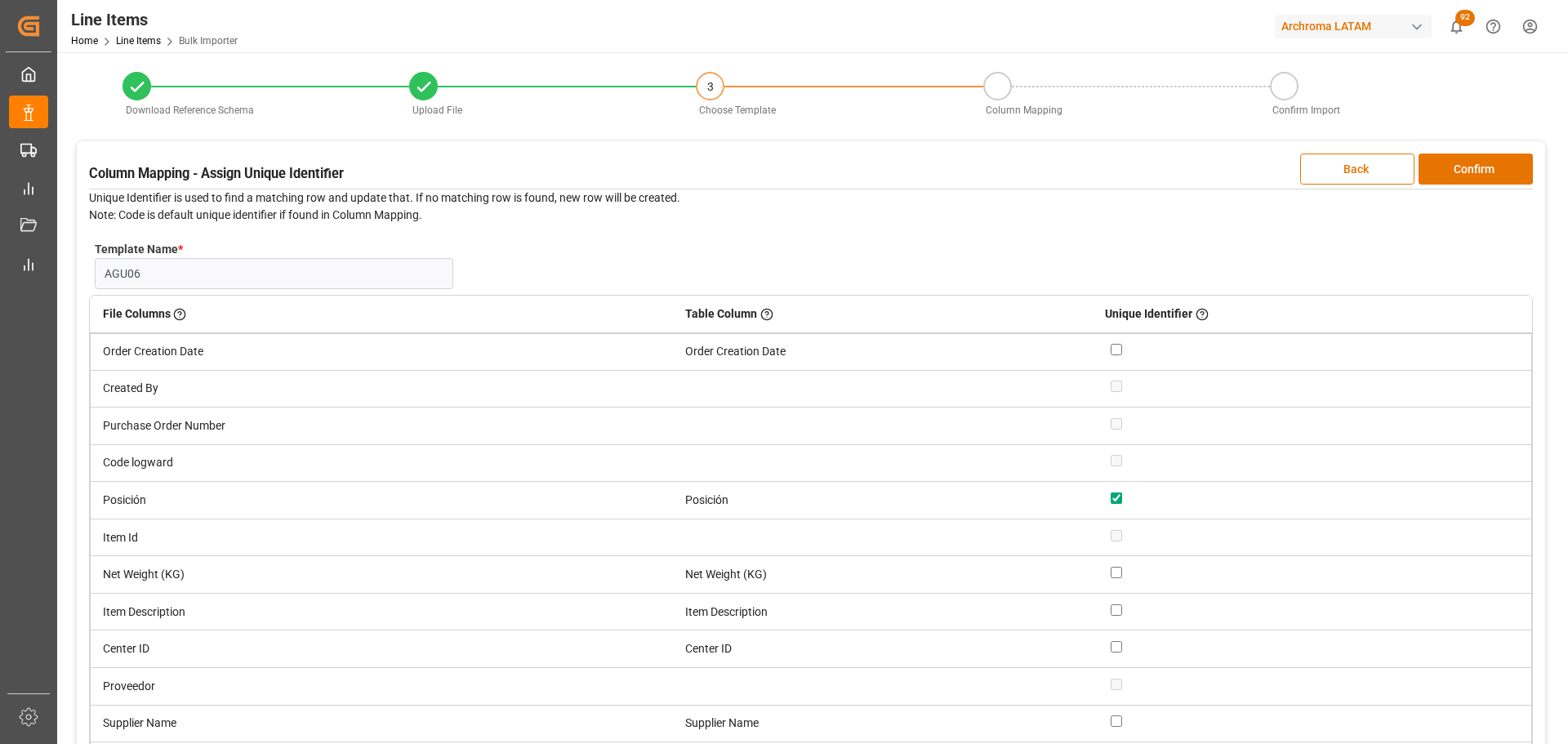 checkbox on "true" 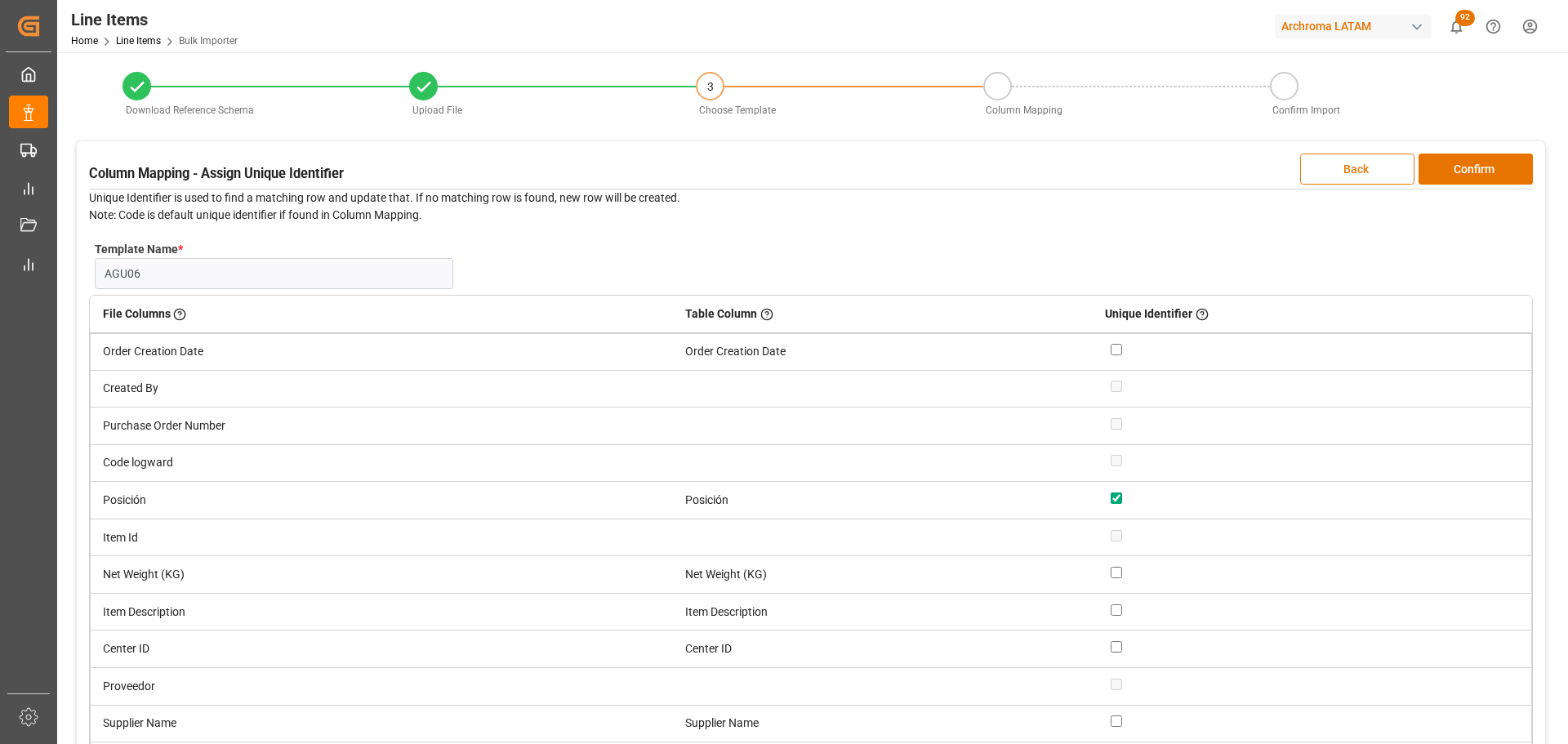 click on "Back" at bounding box center (1357, 169) 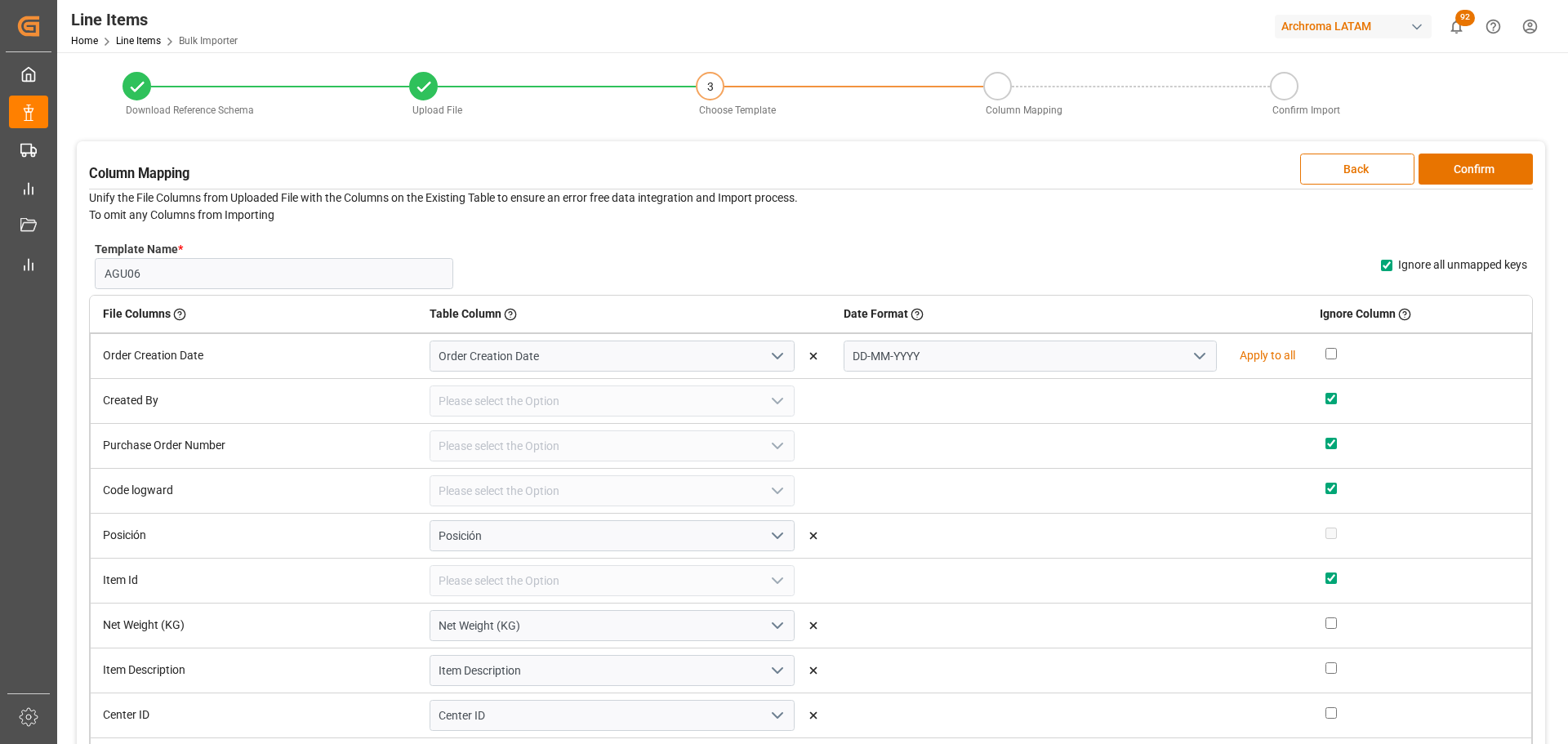 click on "Purchase Order Number" at bounding box center (254, 445) 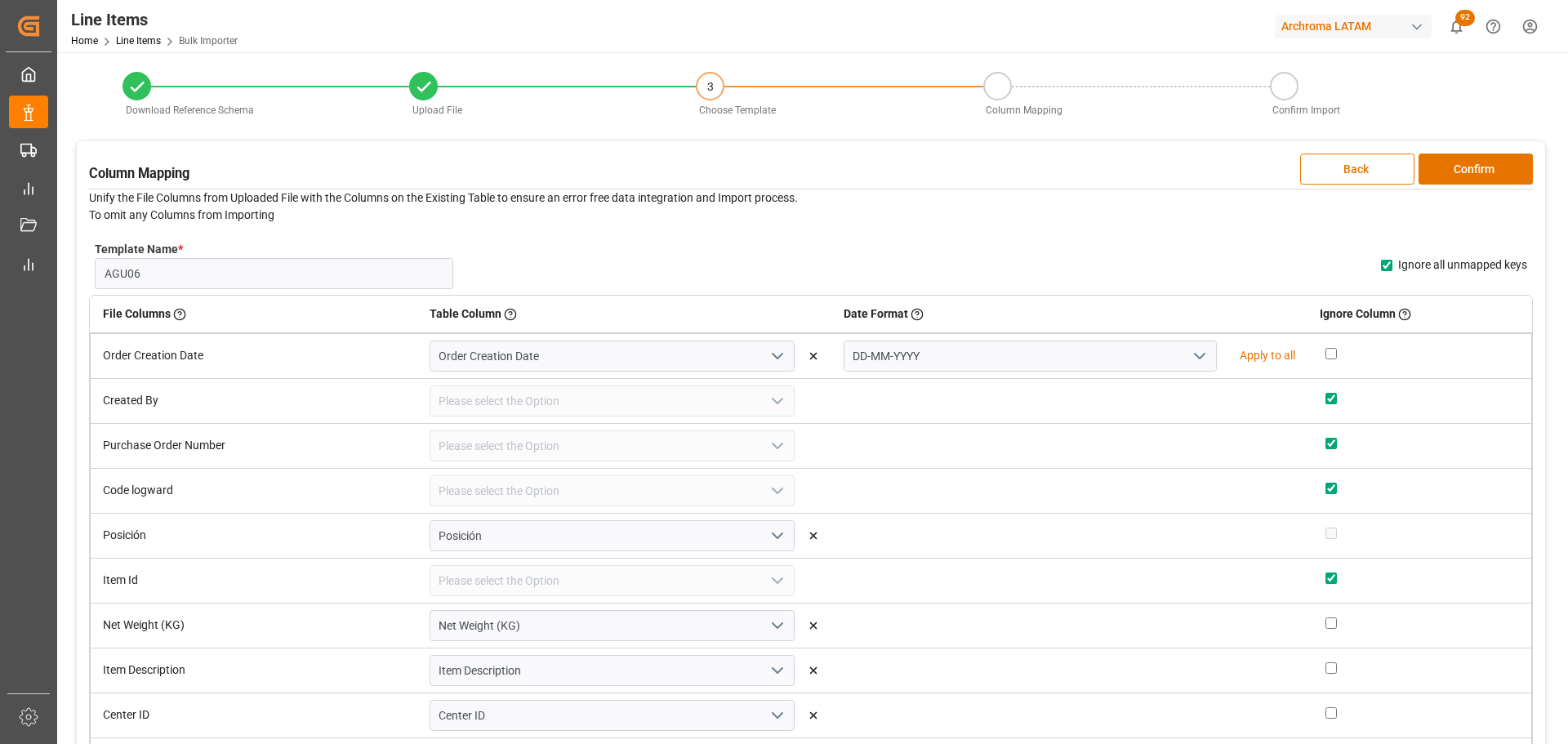 click at bounding box center [612, 446] 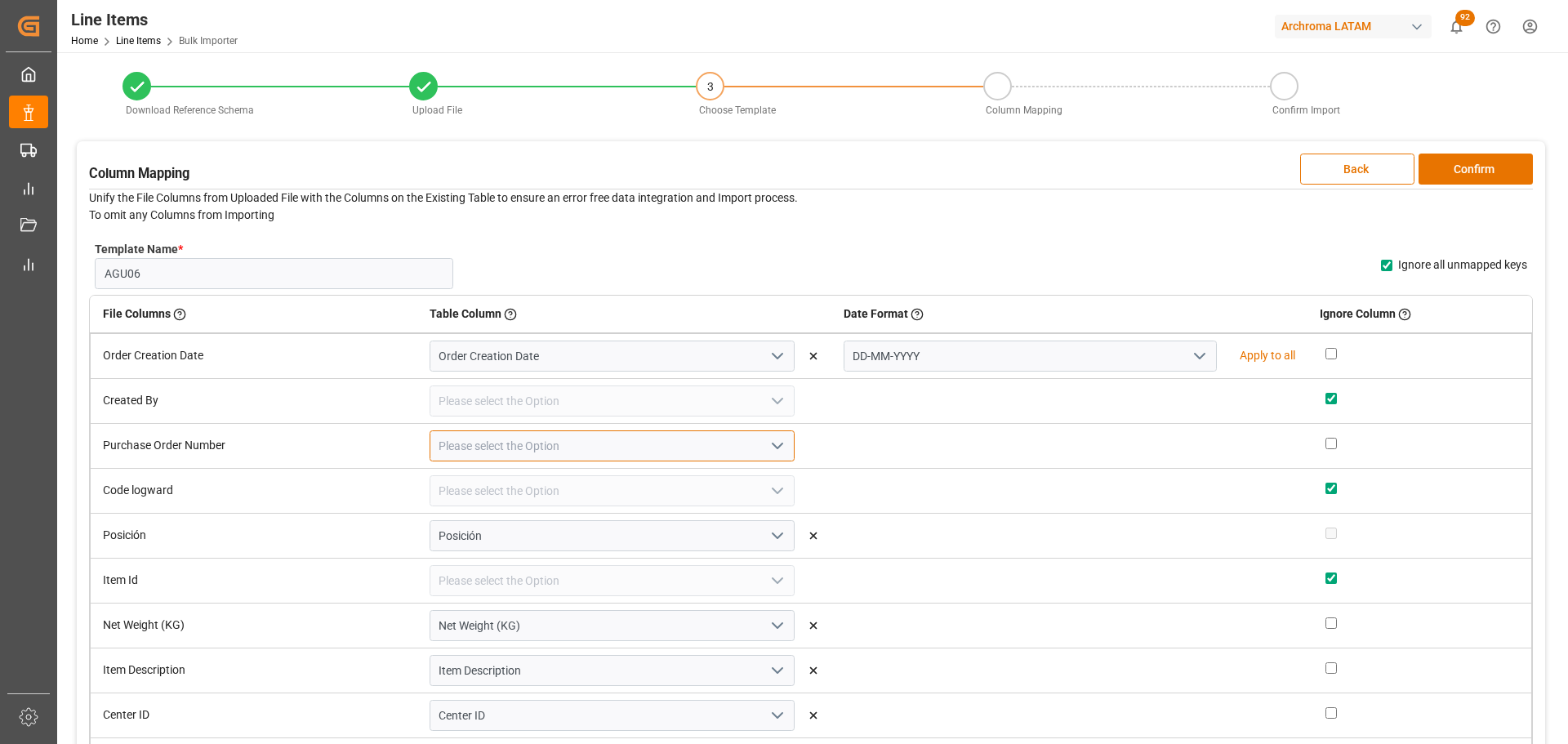 click at bounding box center [612, 446] 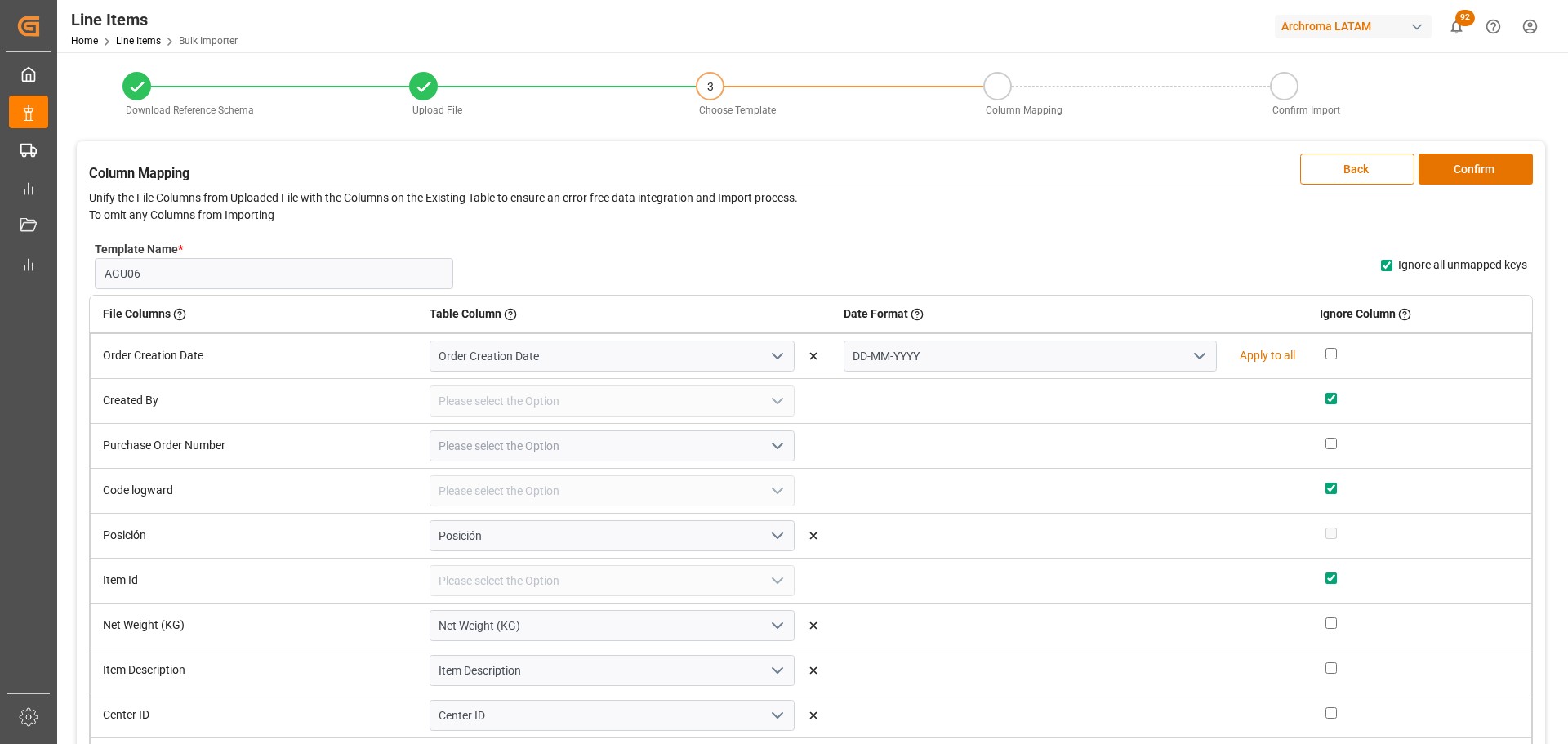 click 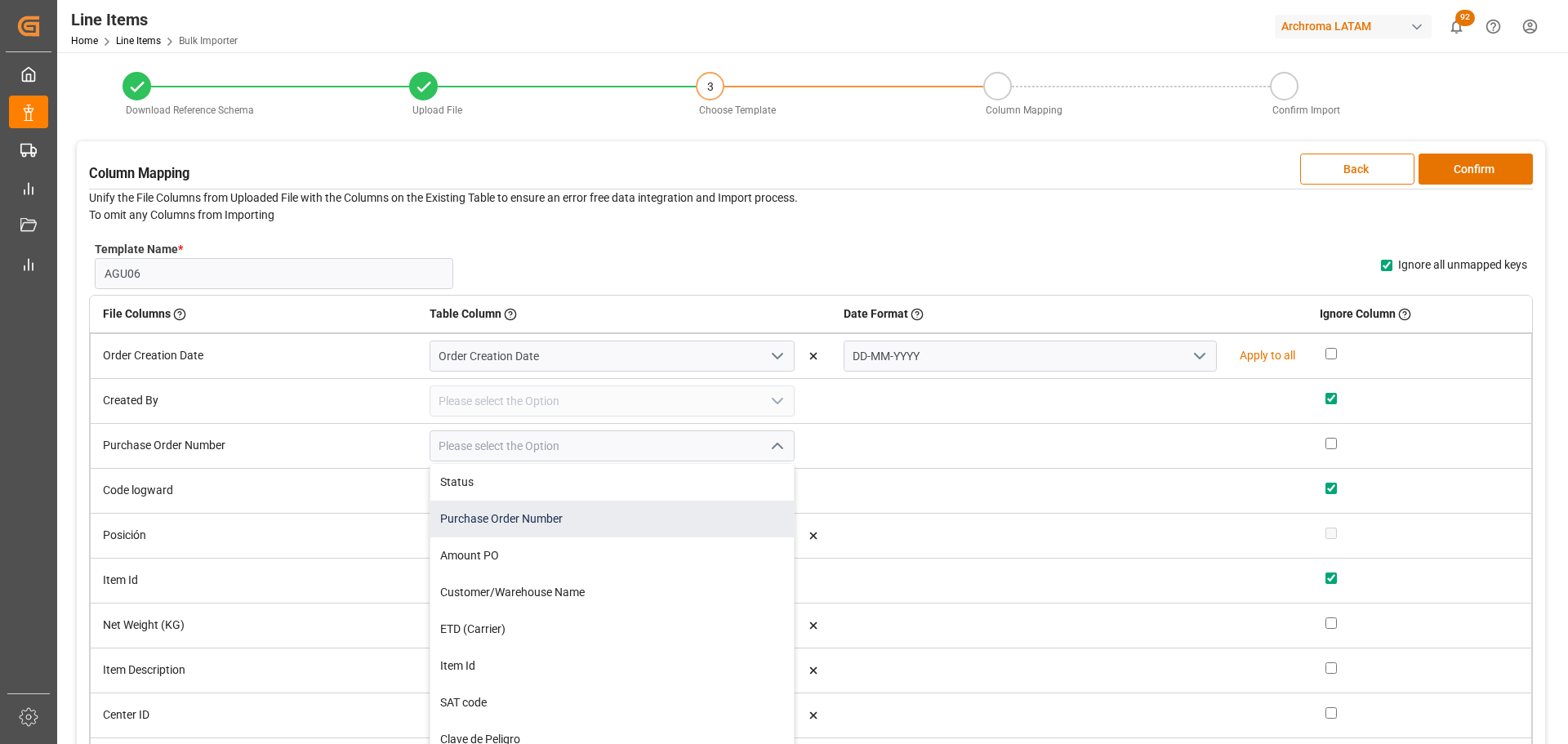 click on "Purchase Order Number" at bounding box center [612, 519] 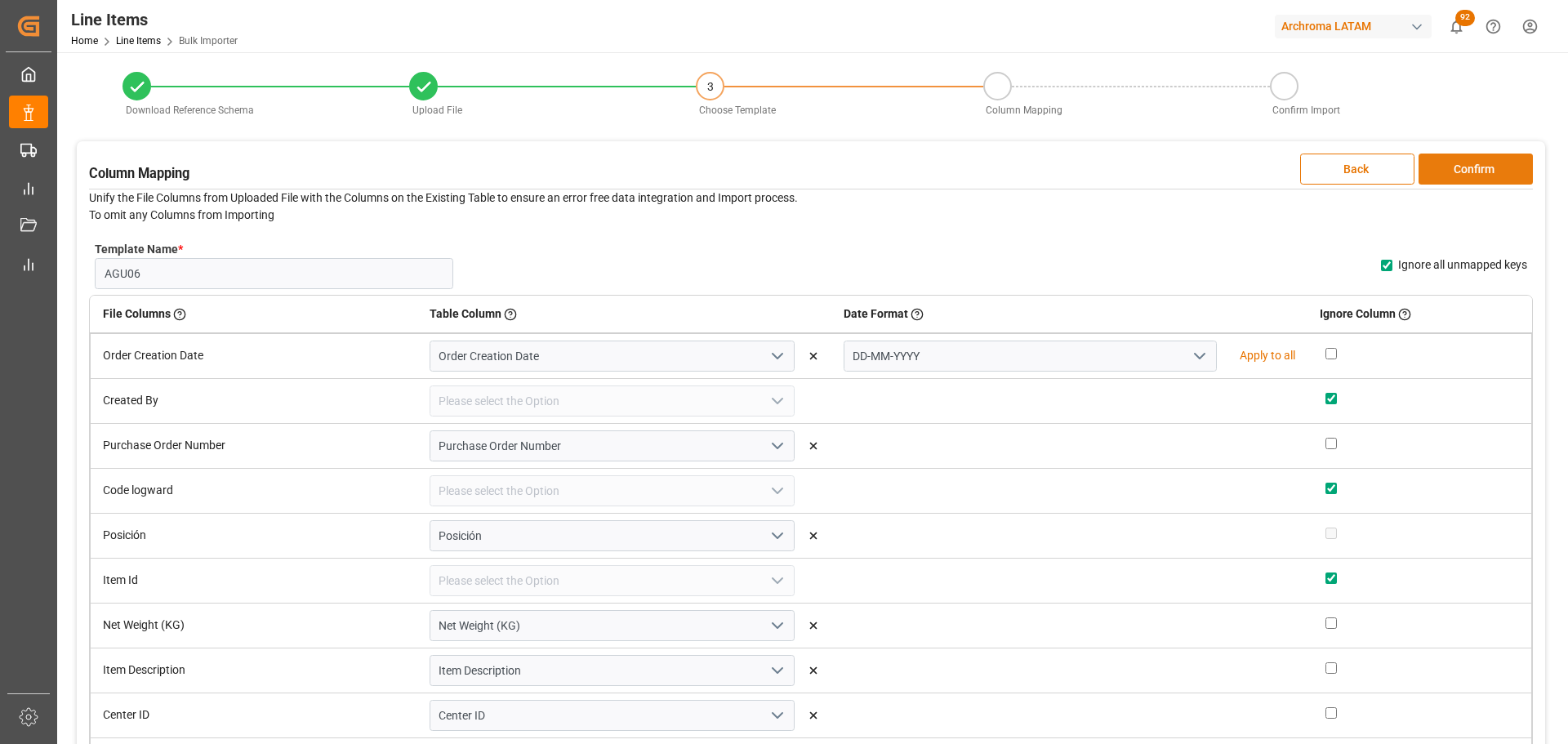 click on "Confirm" at bounding box center (1476, 169) 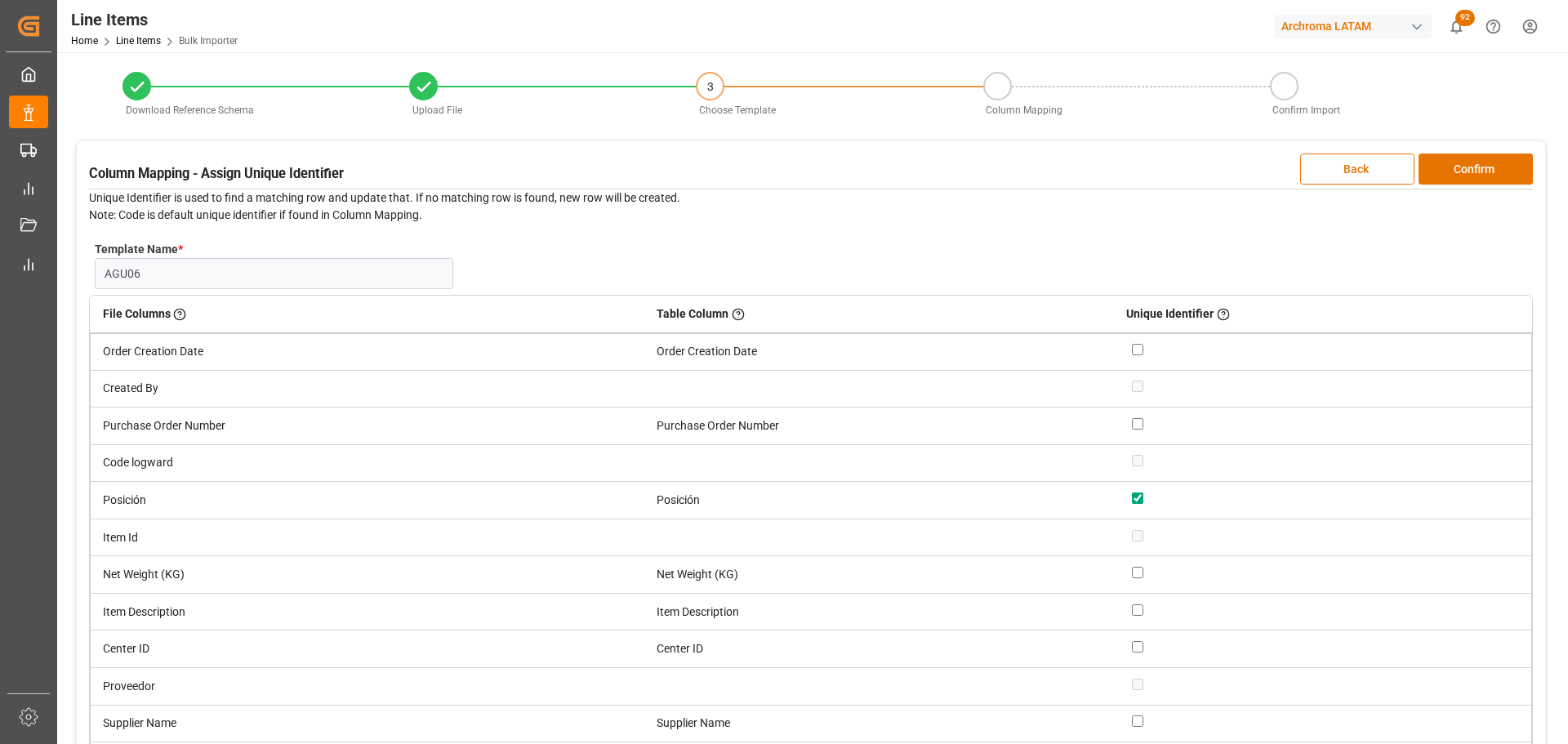 click at bounding box center [1138, 424] 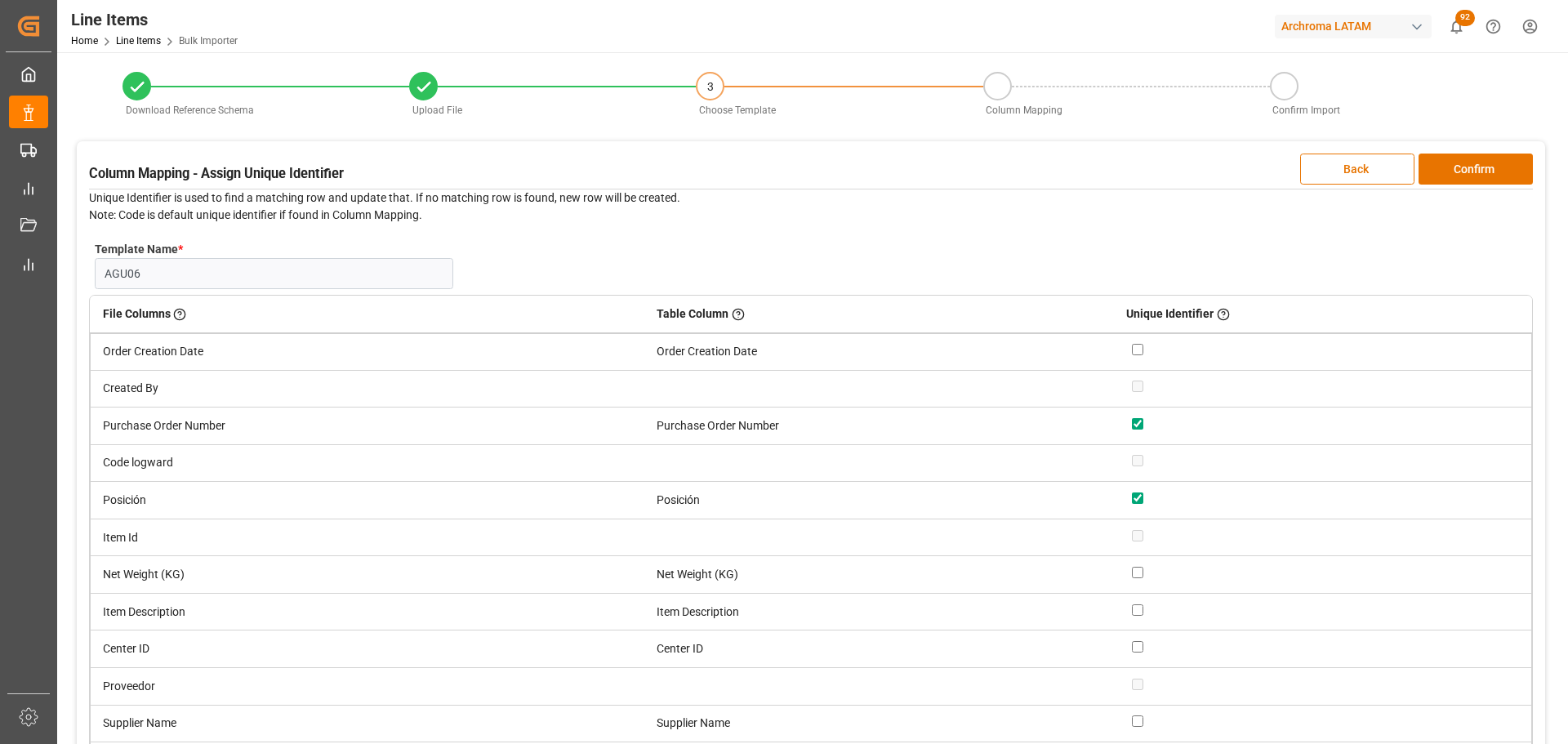 checkbox on "true" 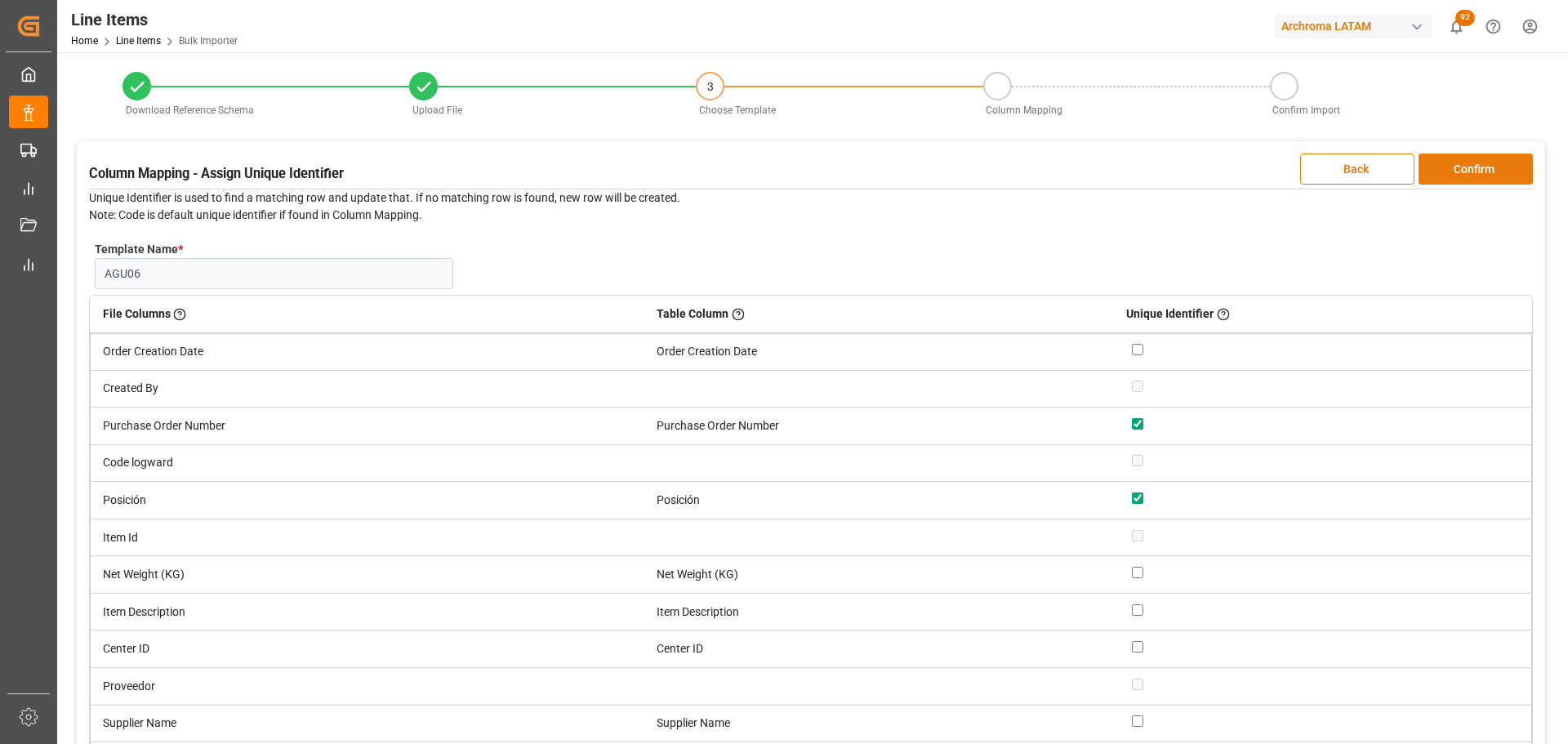 drag, startPoint x: 1464, startPoint y: 174, endPoint x: 1441, endPoint y: 171, distance: 23.194827 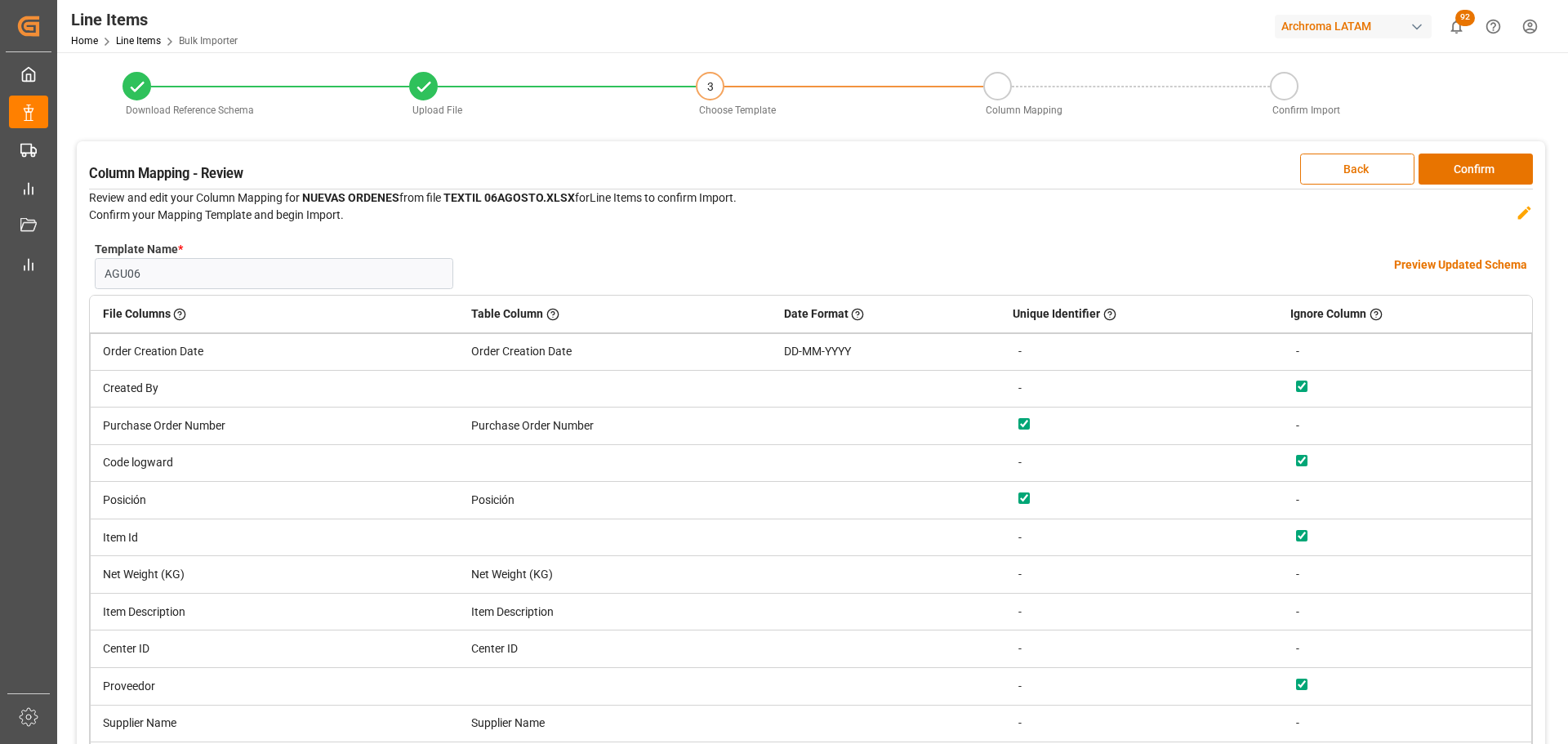 click on "Preview Updated Schema" at bounding box center [1460, 265] 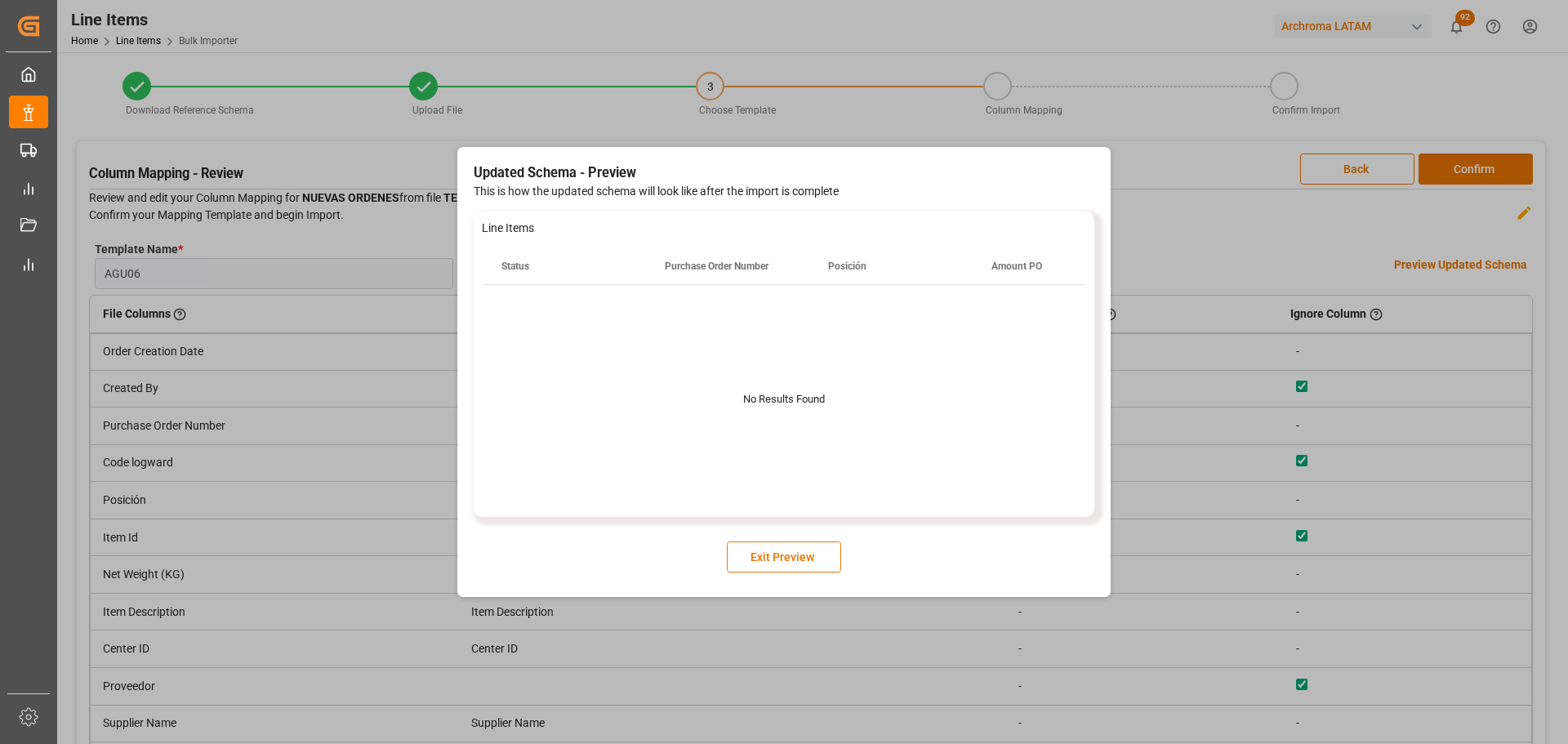 click at bounding box center [784, 399] 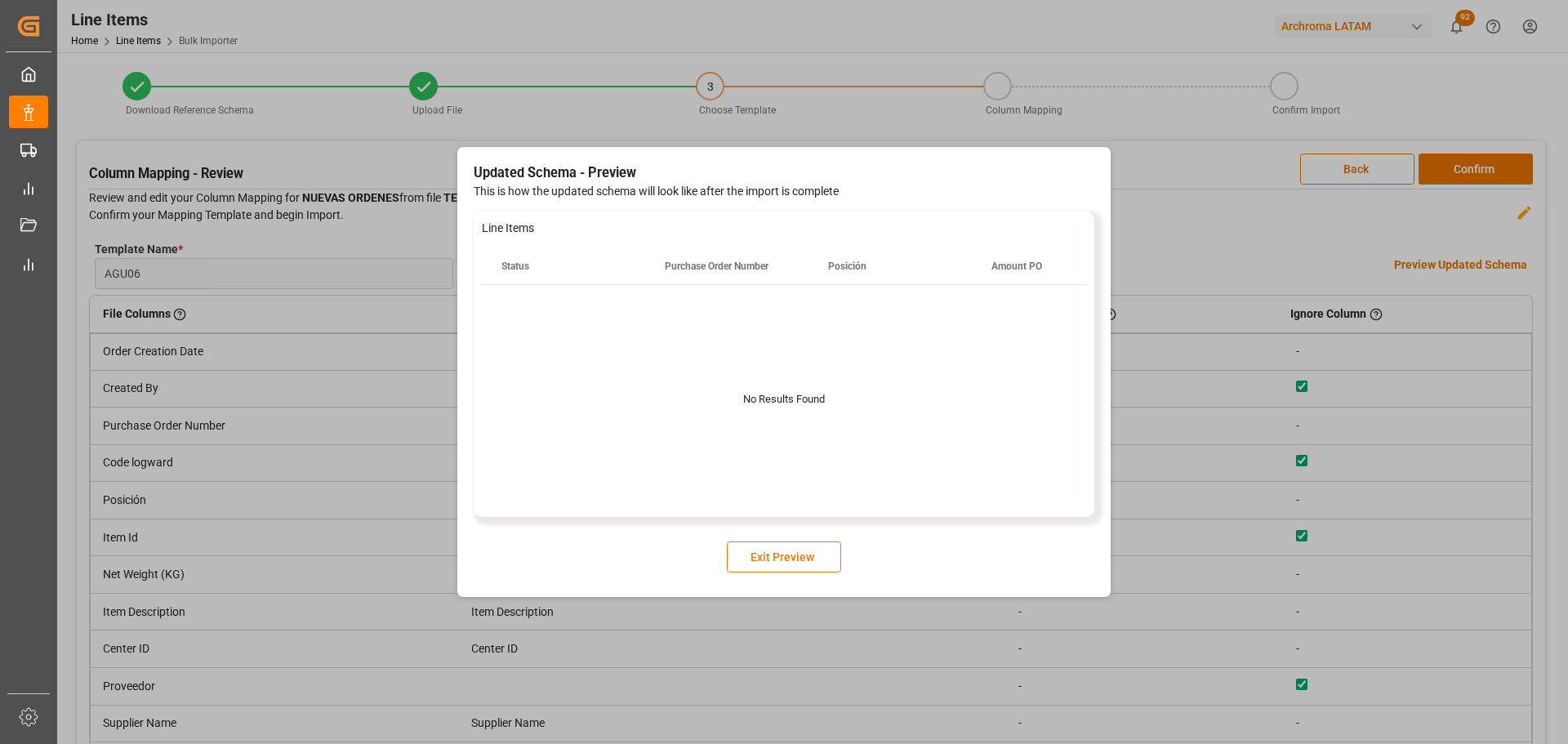 click on "Exit Preview" at bounding box center (784, 557) 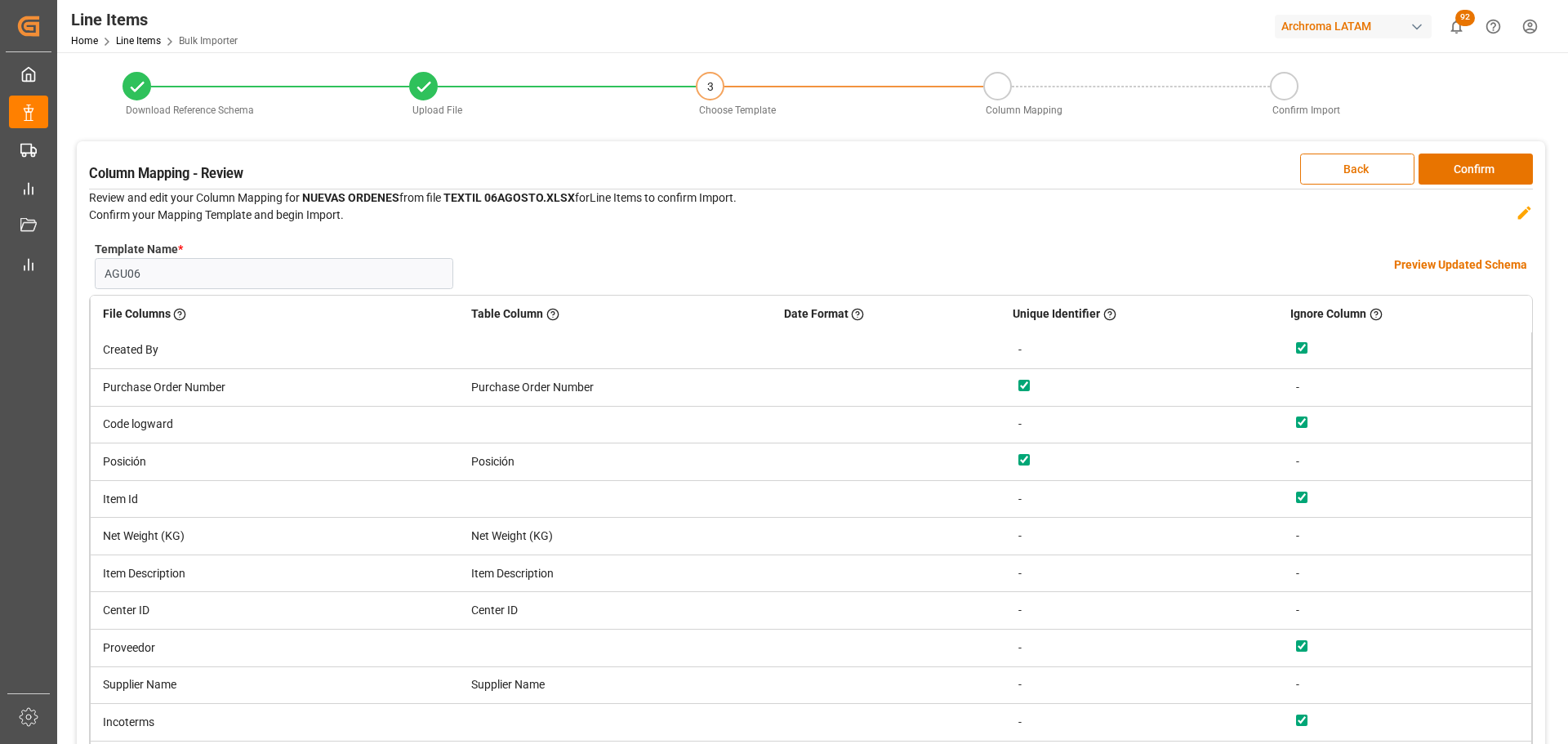 scroll, scrollTop: 0, scrollLeft: 0, axis: both 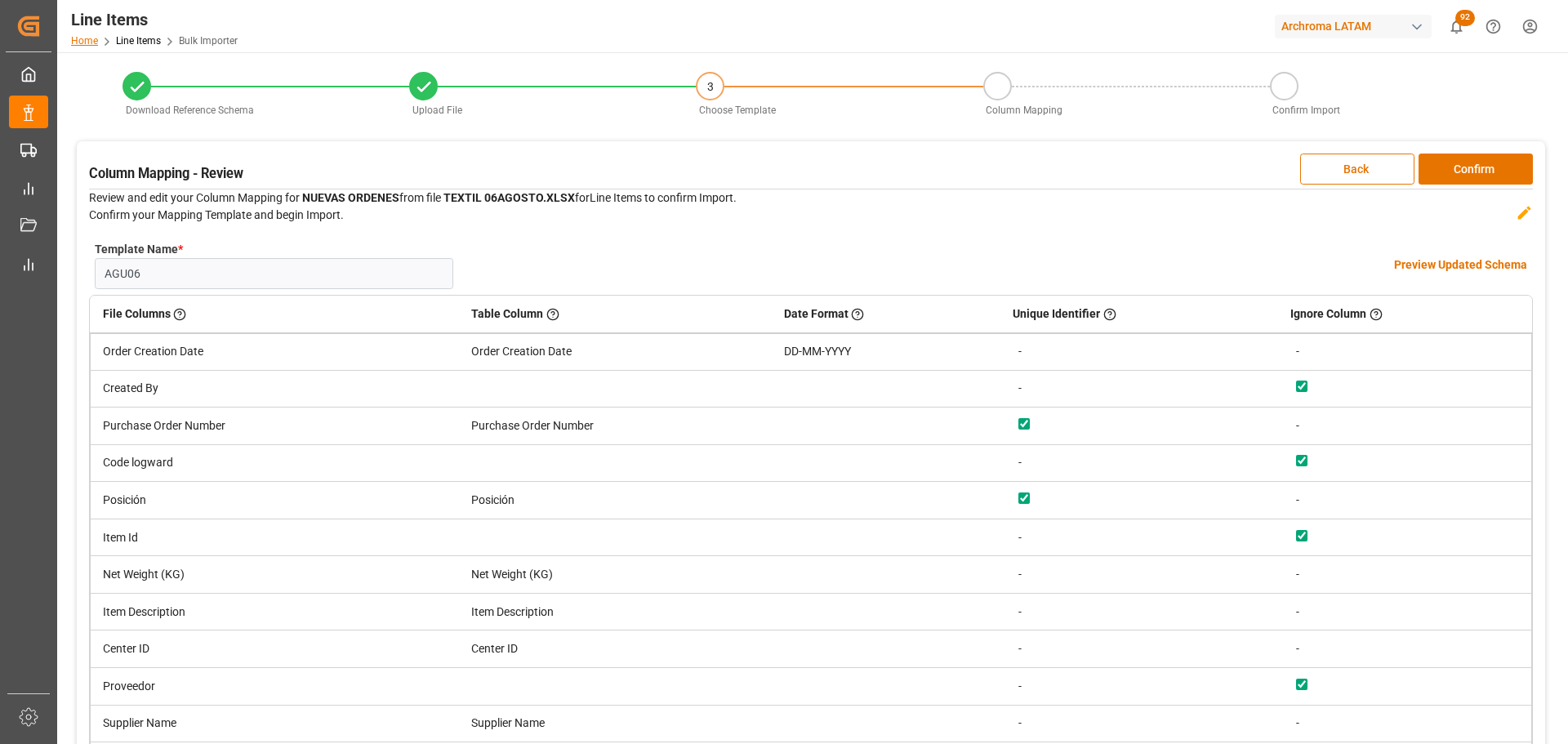 click on "Home" at bounding box center [84, 41] 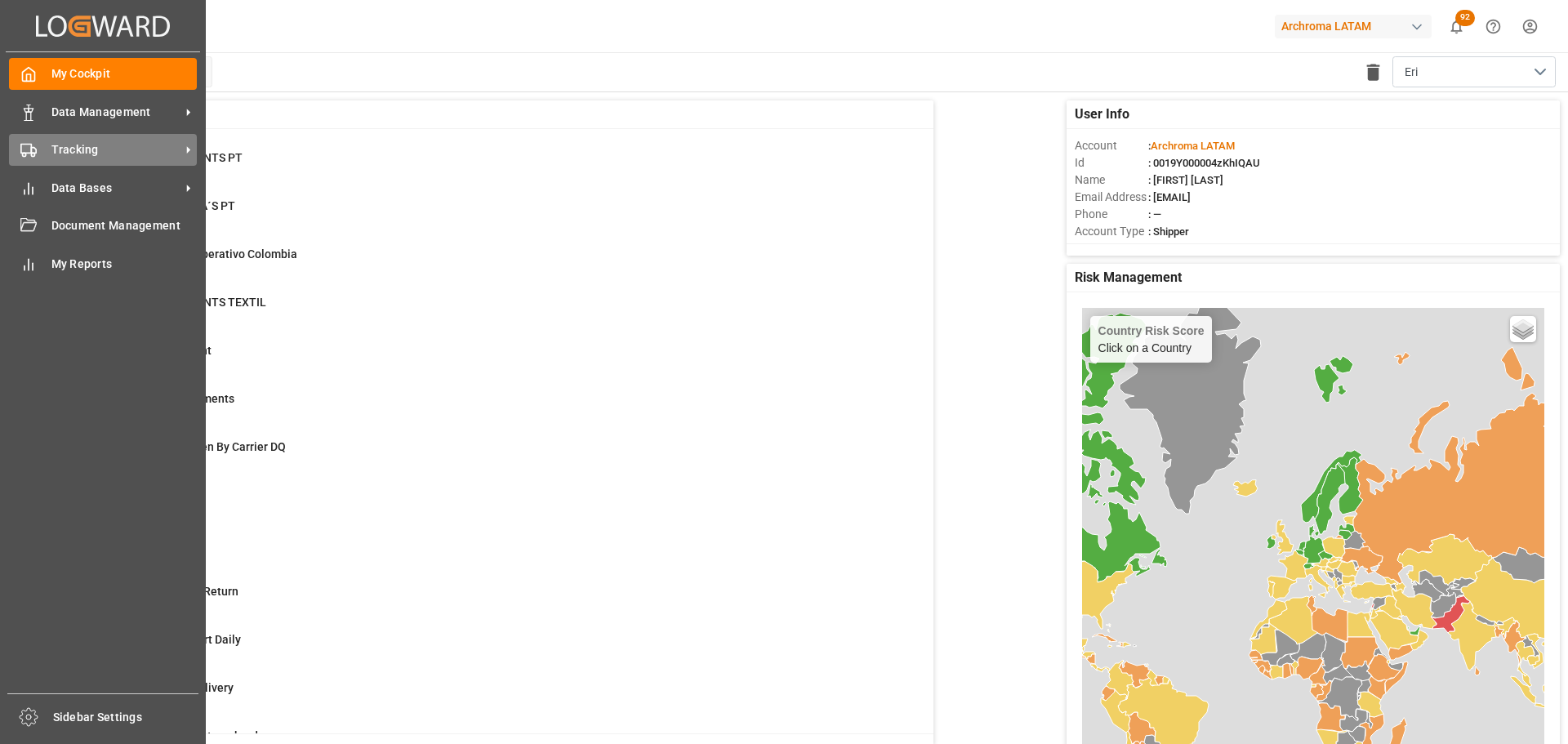click on "Tracking Tracking" at bounding box center (103, 149) 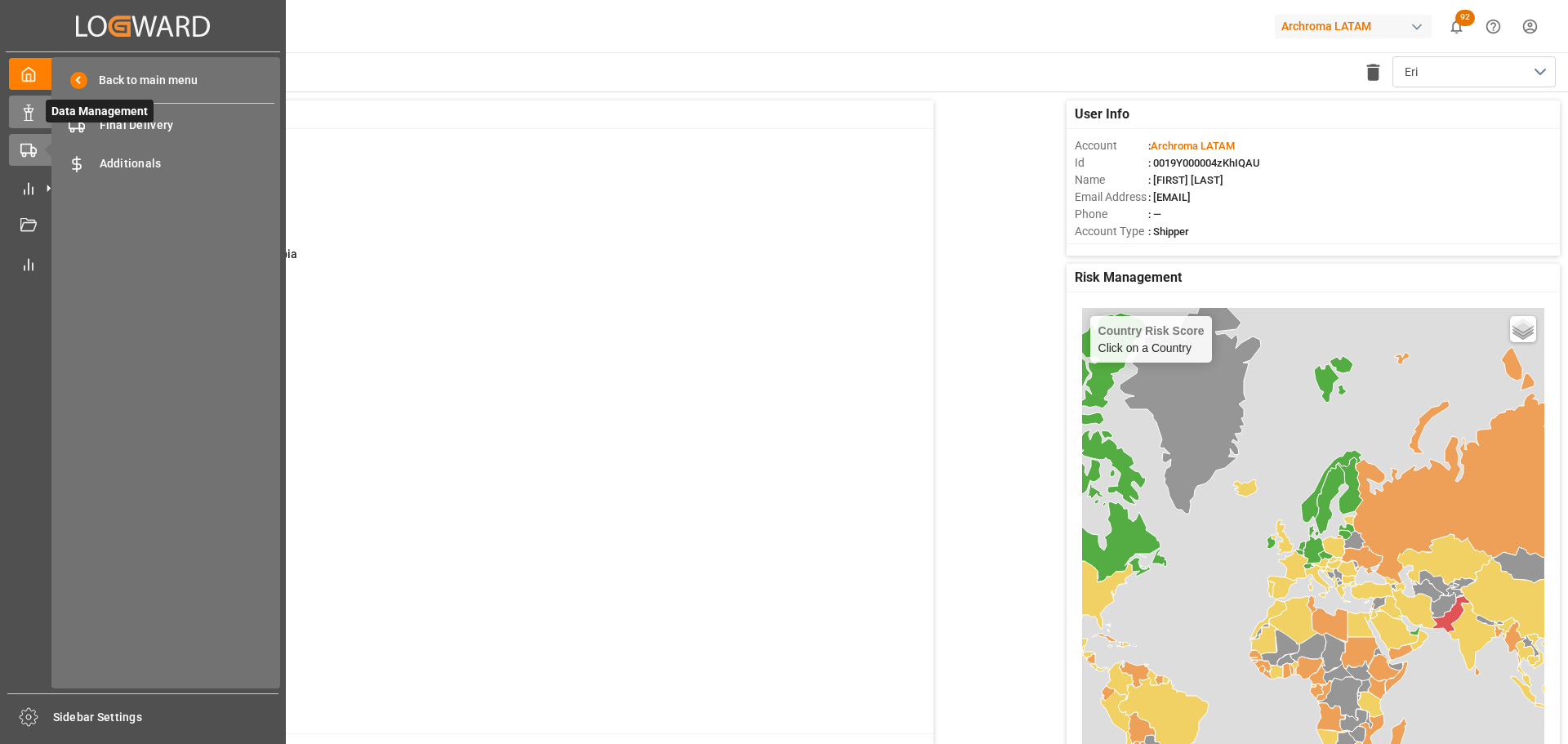 click 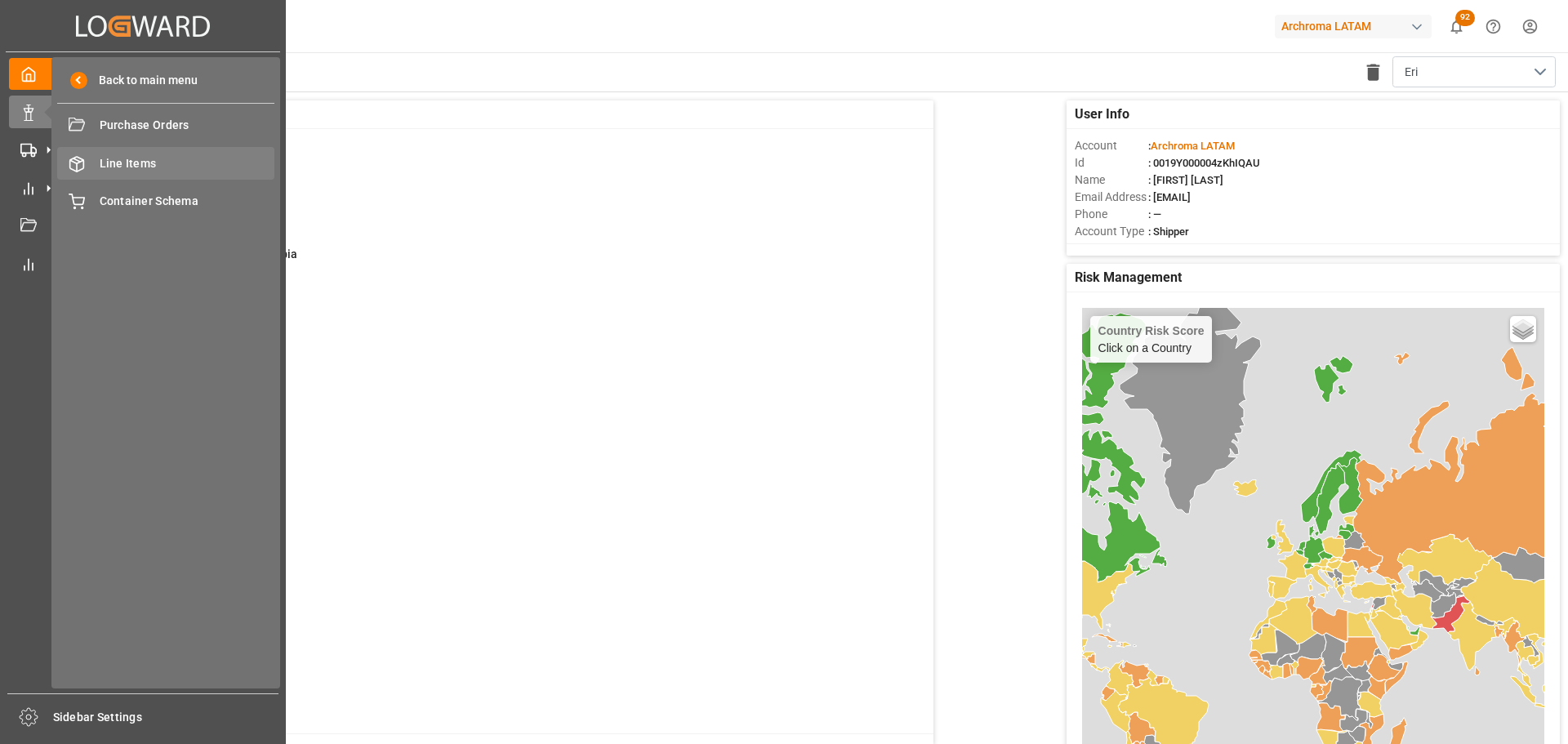 click on "Line Items" at bounding box center [187, 163] 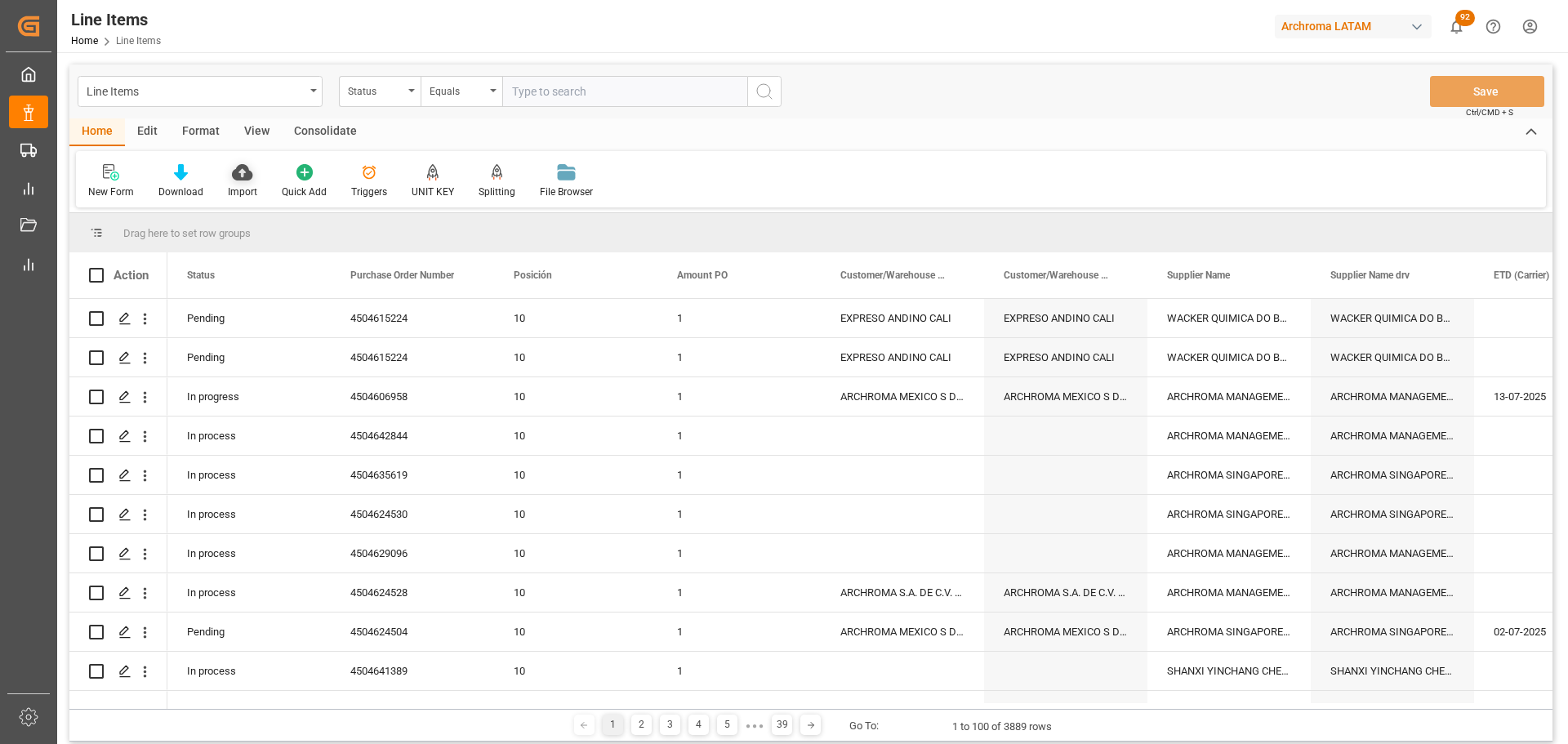 click 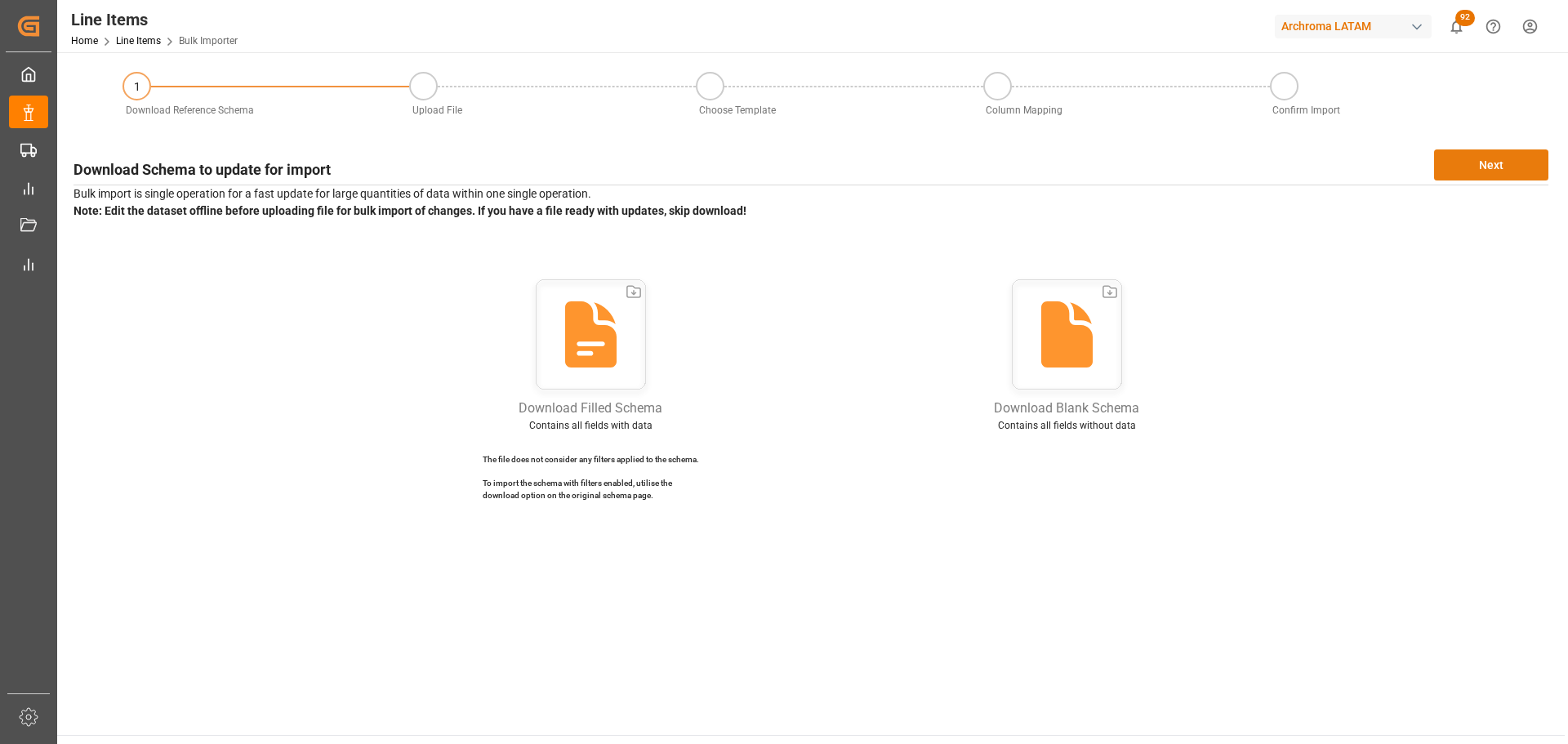 click on "Next" at bounding box center (1491, 165) 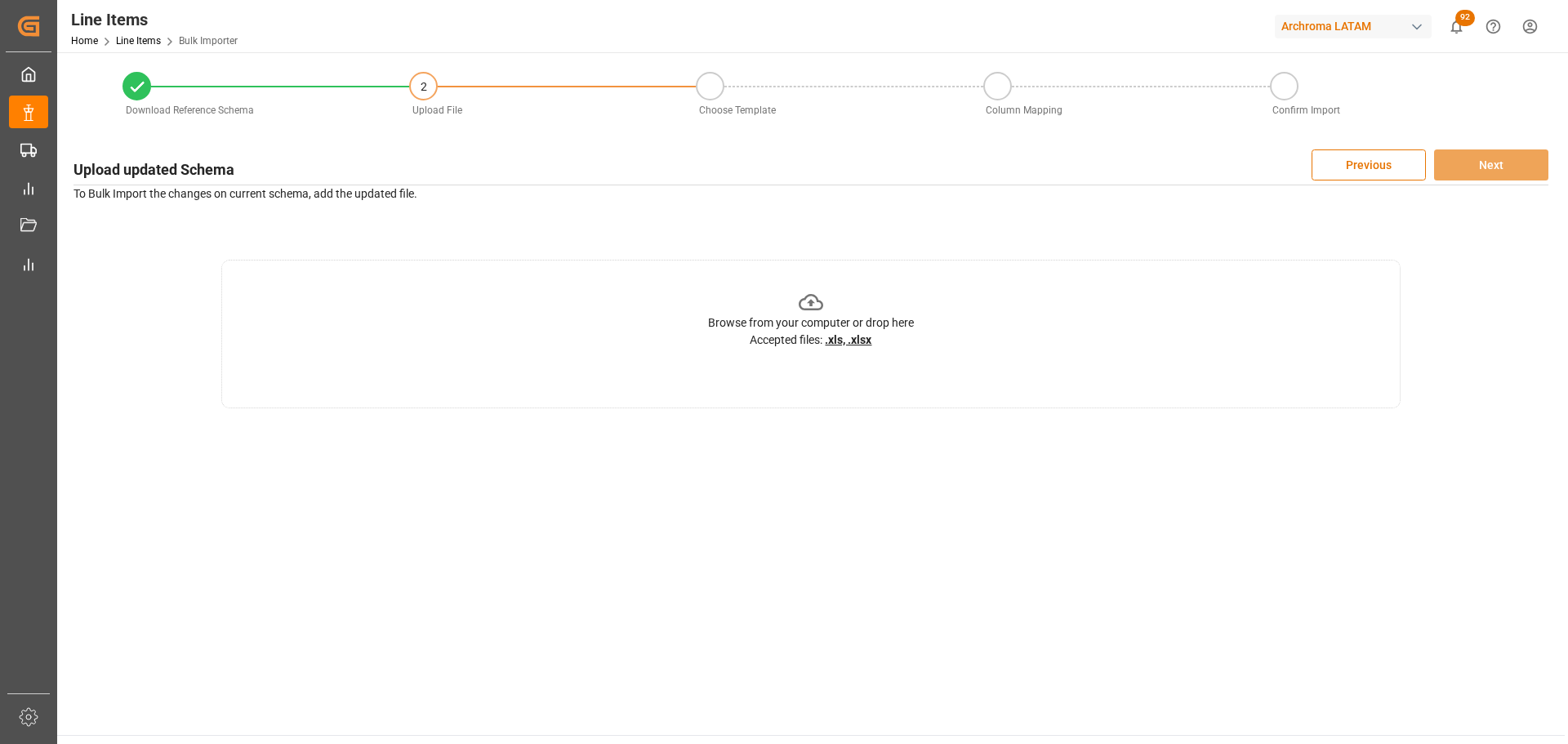 click on ".xls, .xlsx" at bounding box center (848, 340) 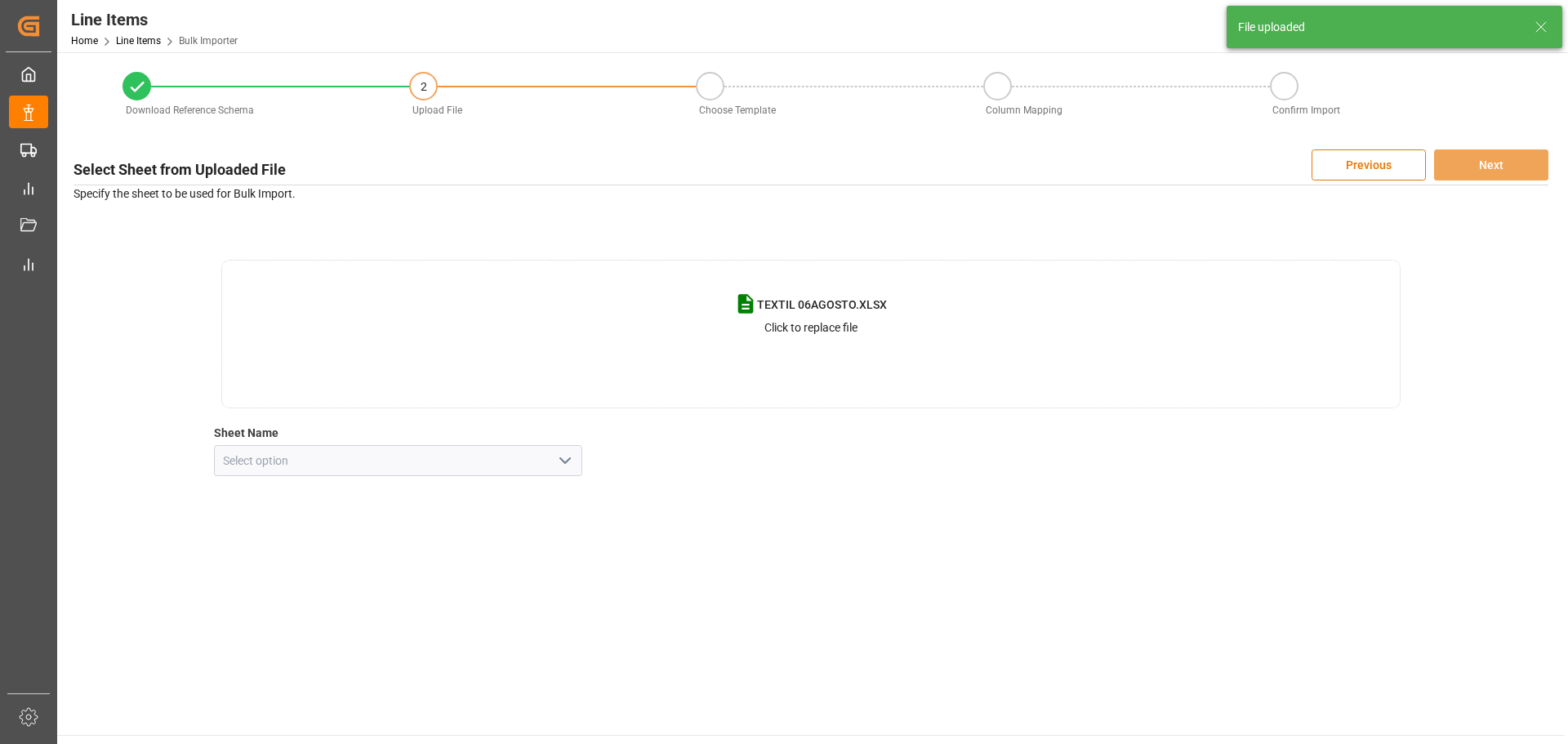 click 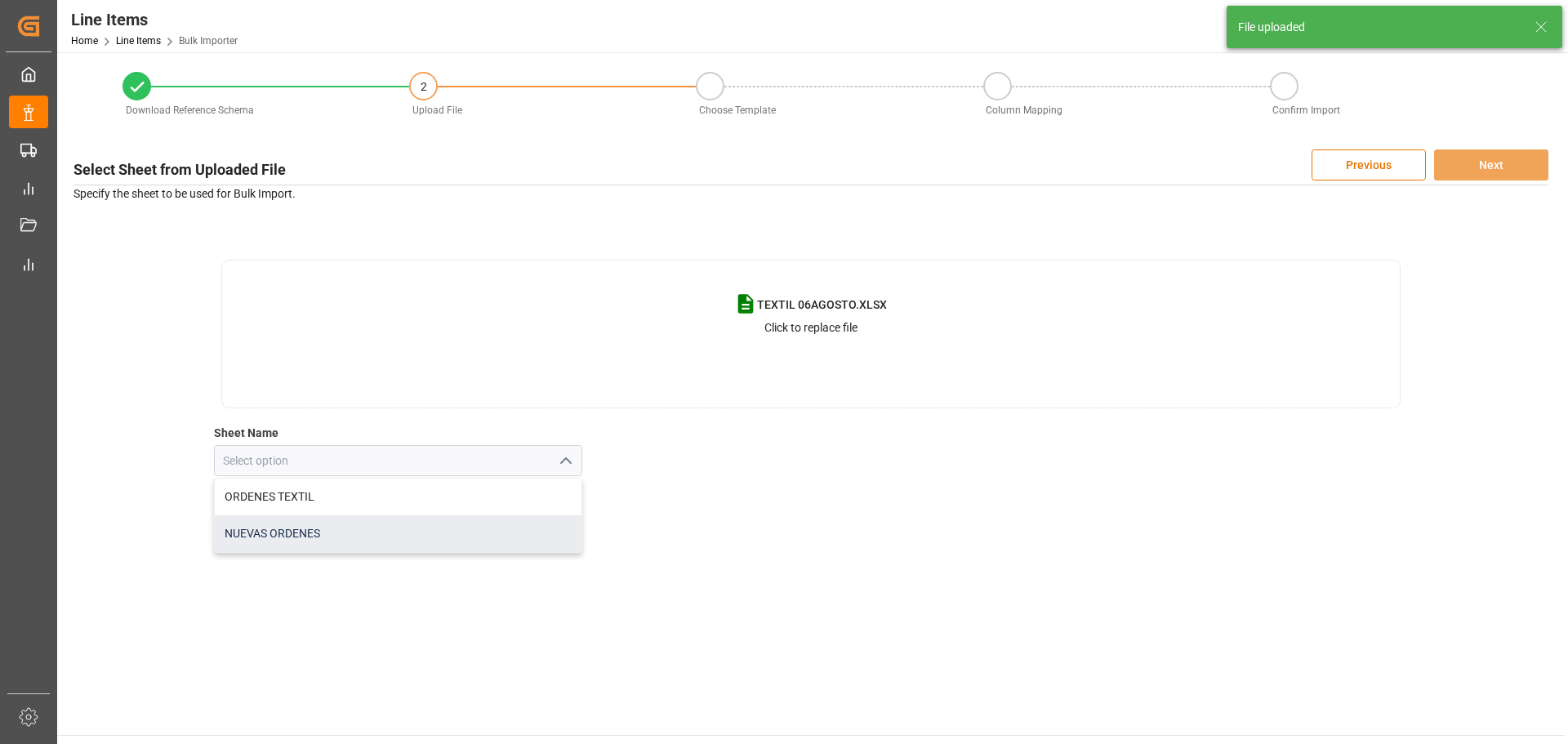 click on "NUEVAS ORDENES" at bounding box center [399, 533] 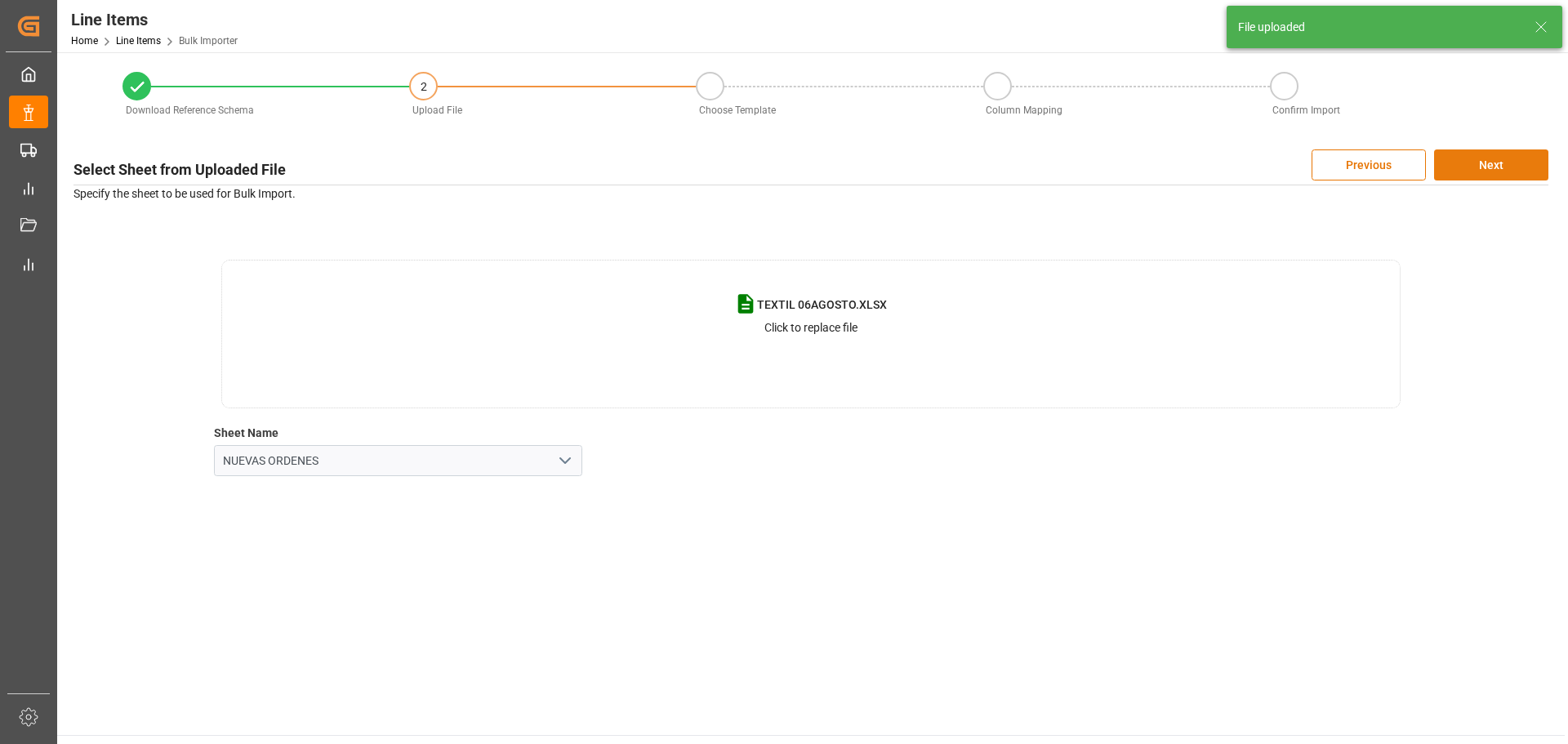 click on "Next" at bounding box center [1491, 165] 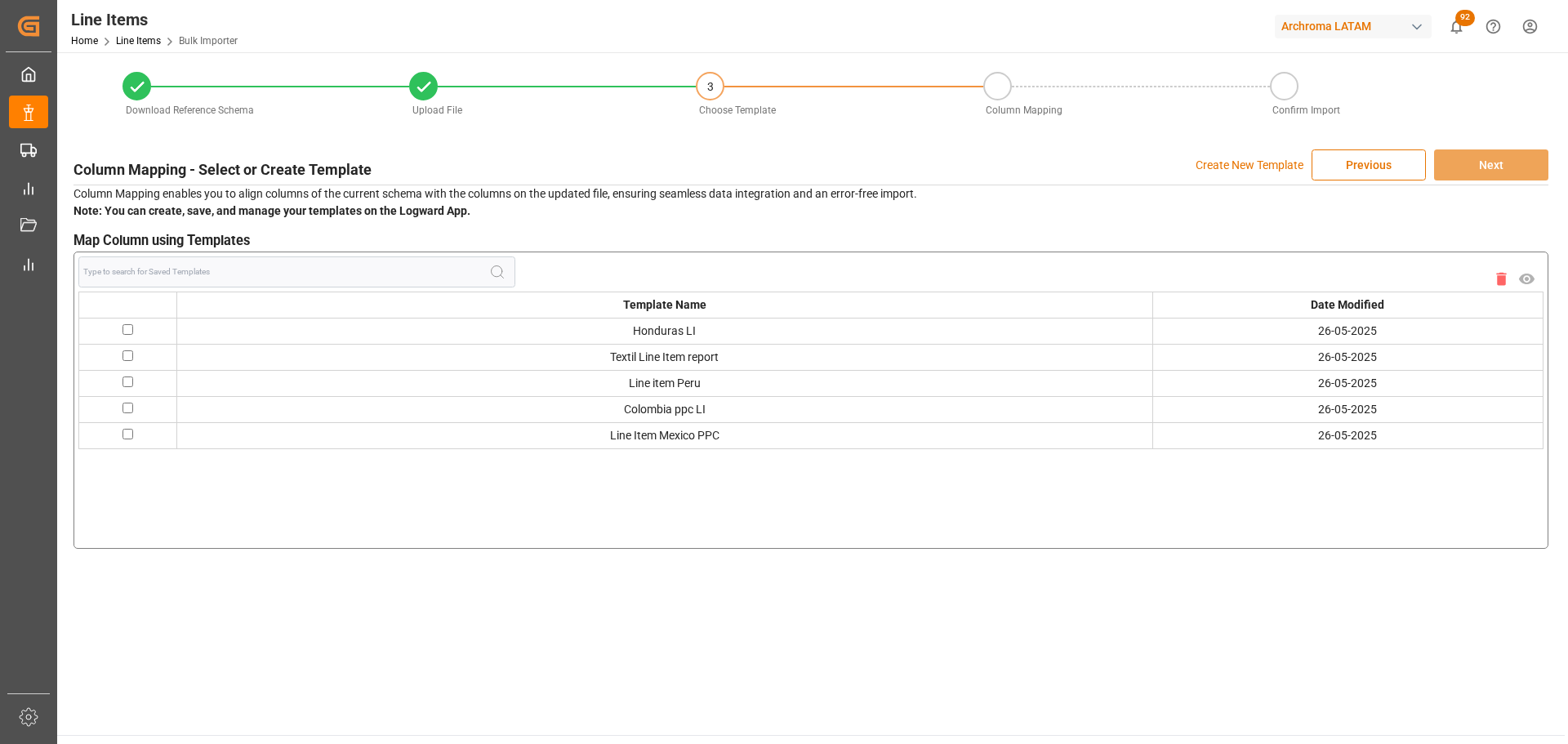 click on "Create New Template" at bounding box center [1250, 165] 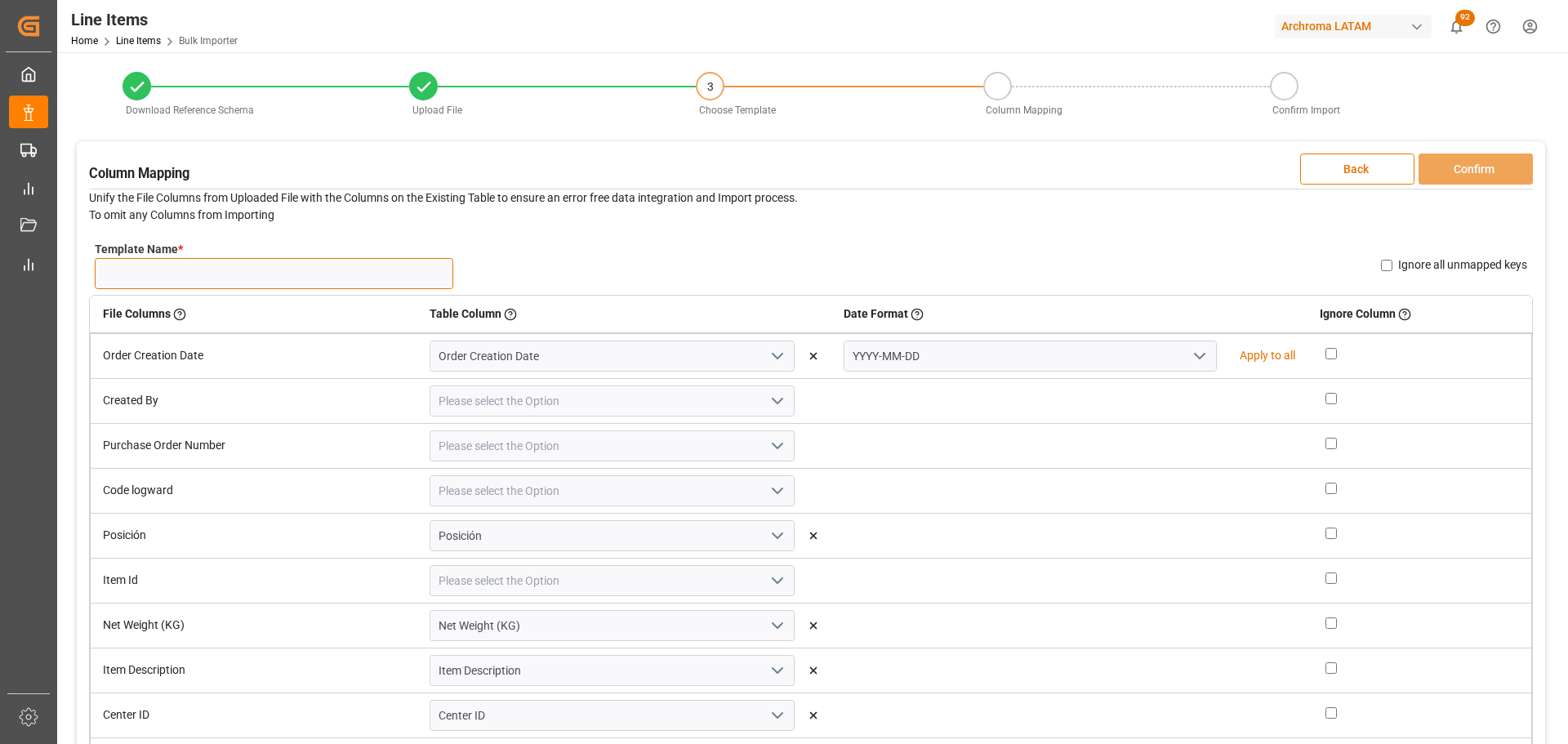 click on "Template Name  *" at bounding box center (274, 274) 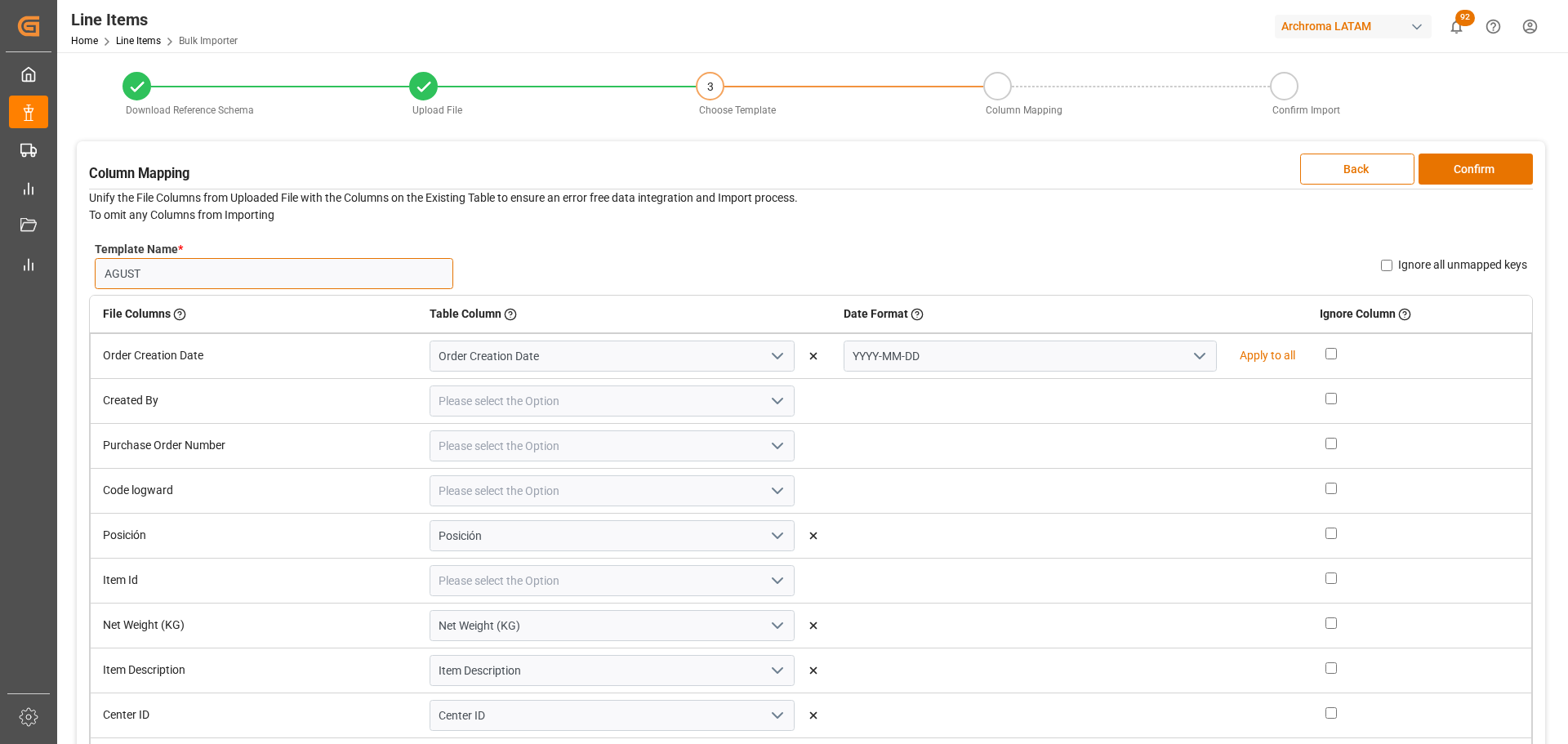 type on "AGUST" 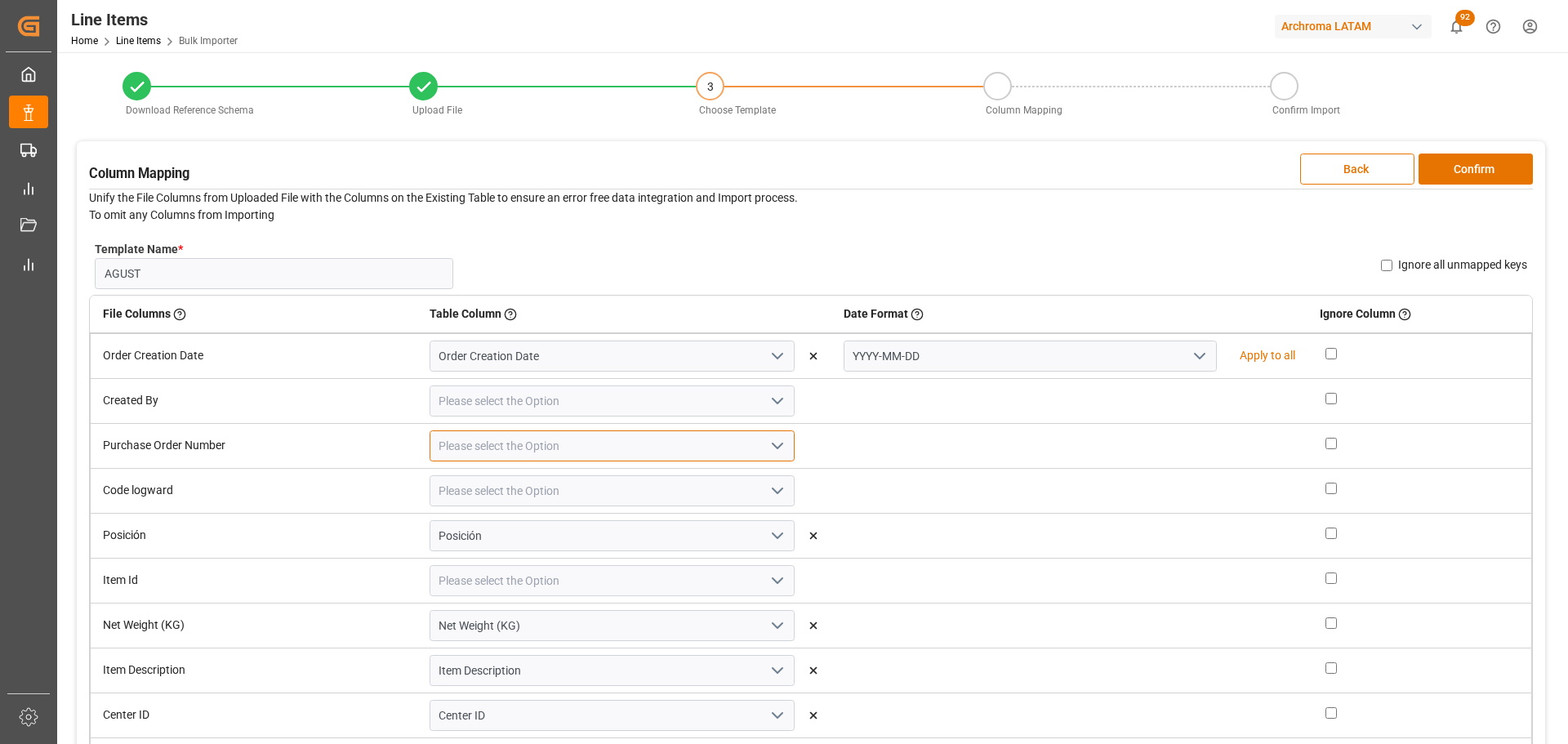 drag, startPoint x: 562, startPoint y: 443, endPoint x: 583, endPoint y: 443, distance: 21 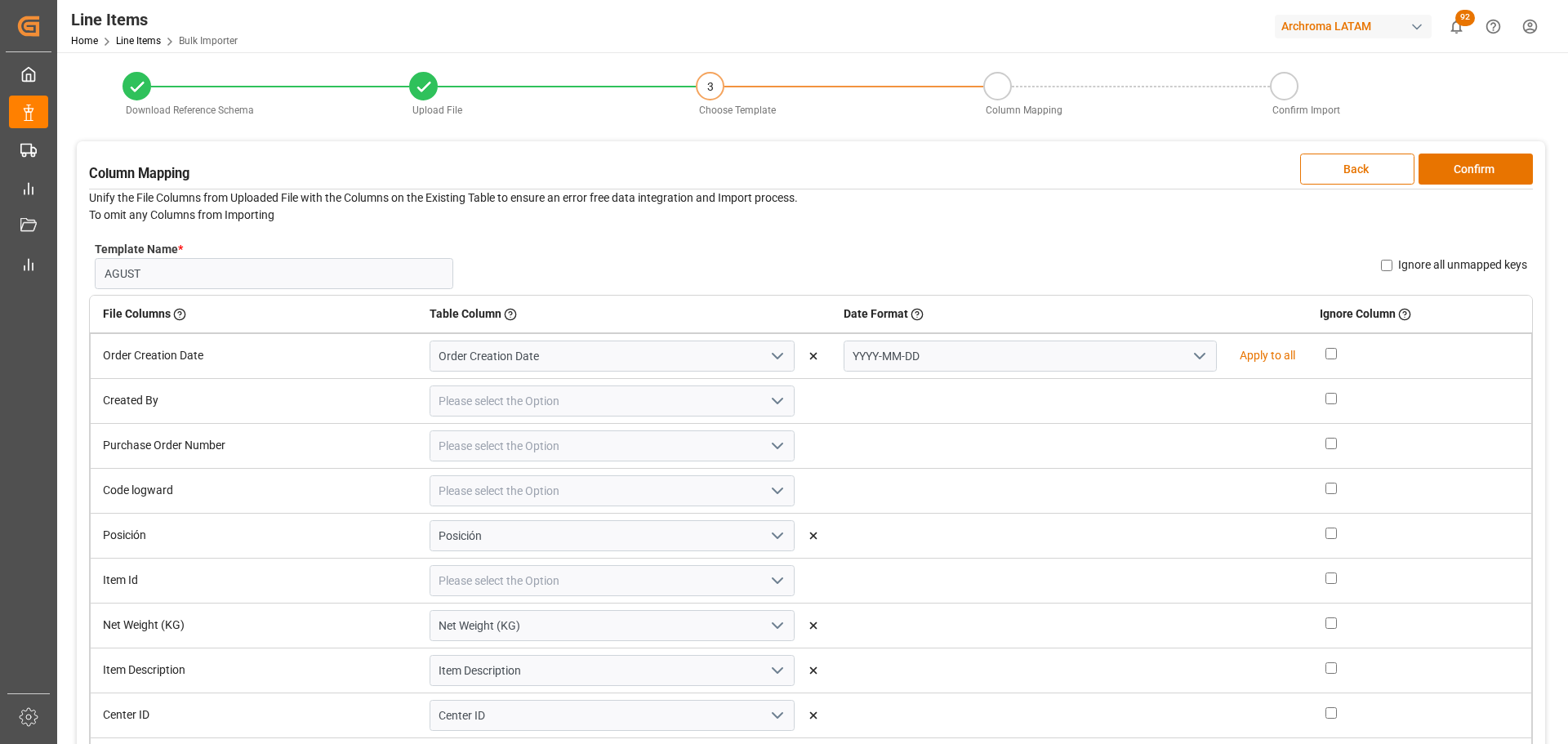 click 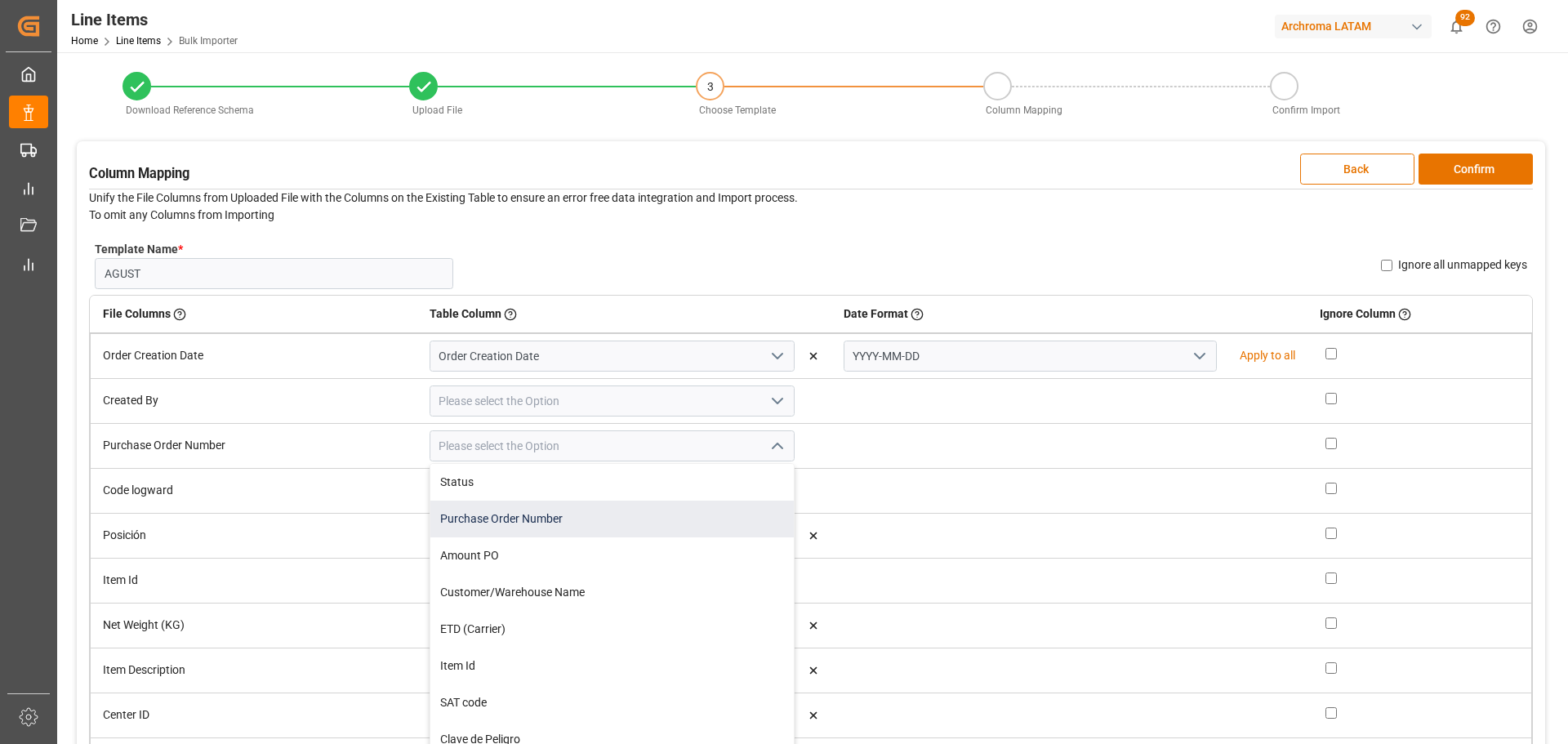 click on "Purchase Order Number" at bounding box center (612, 519) 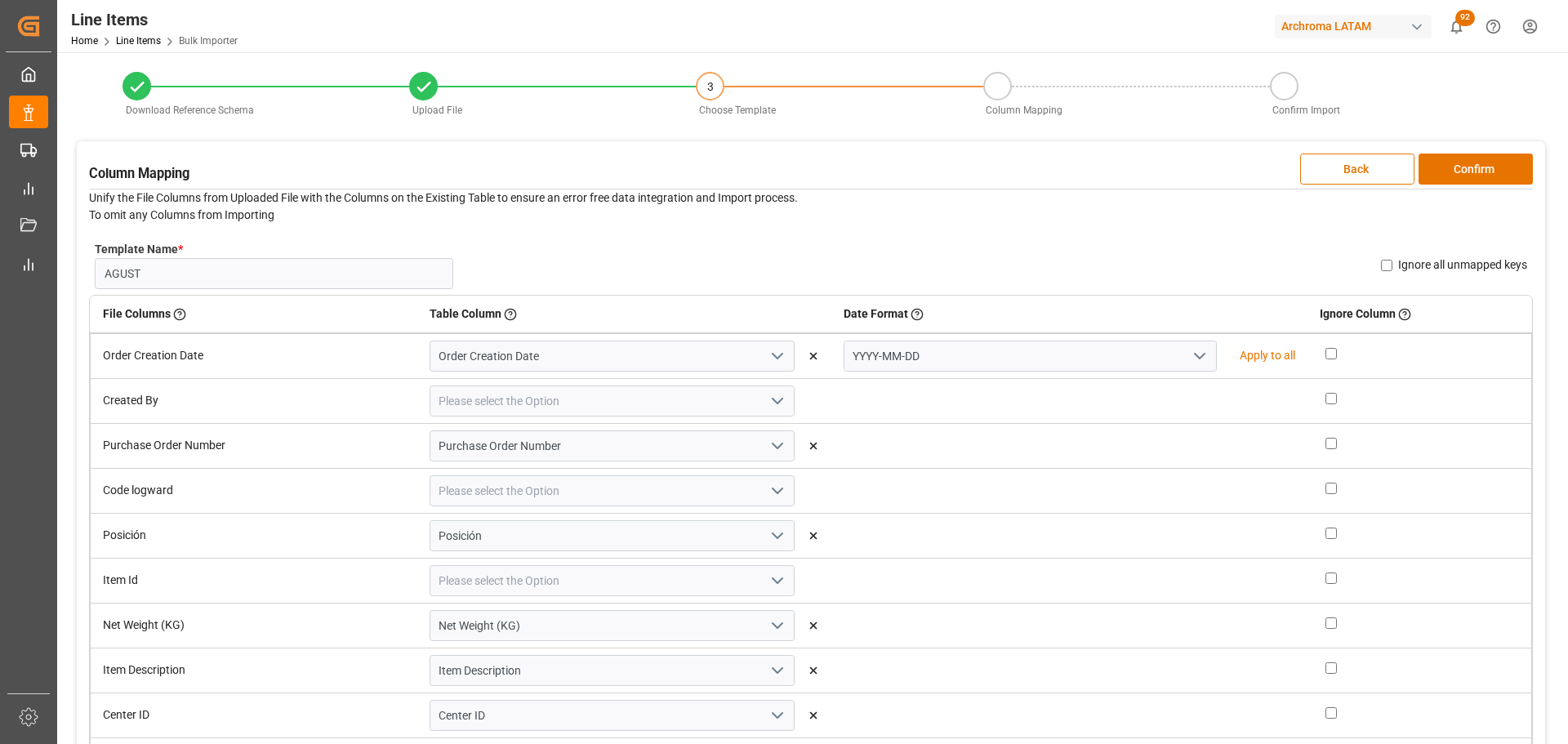 click 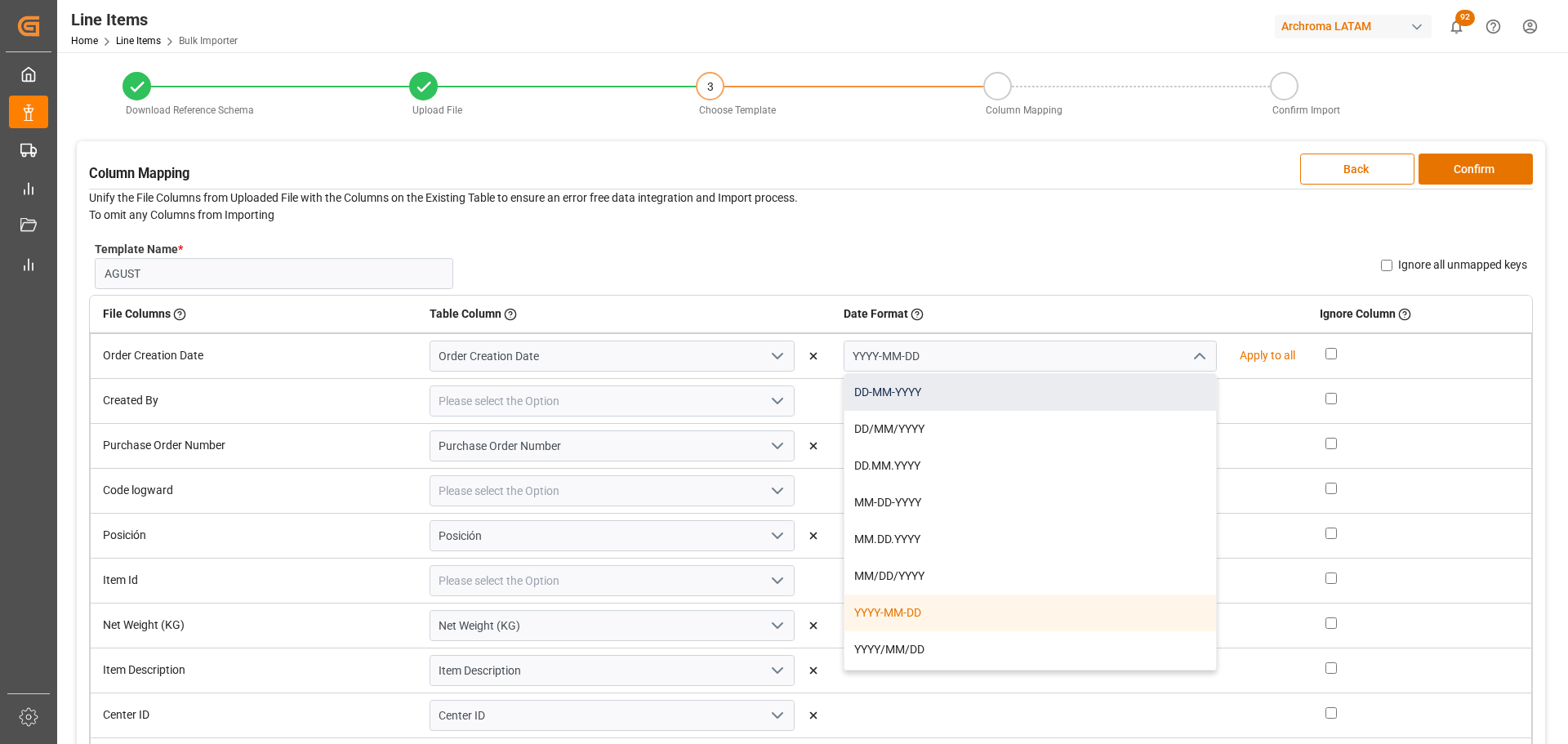 click on "DD-MM-YYYY" at bounding box center (1030, 392) 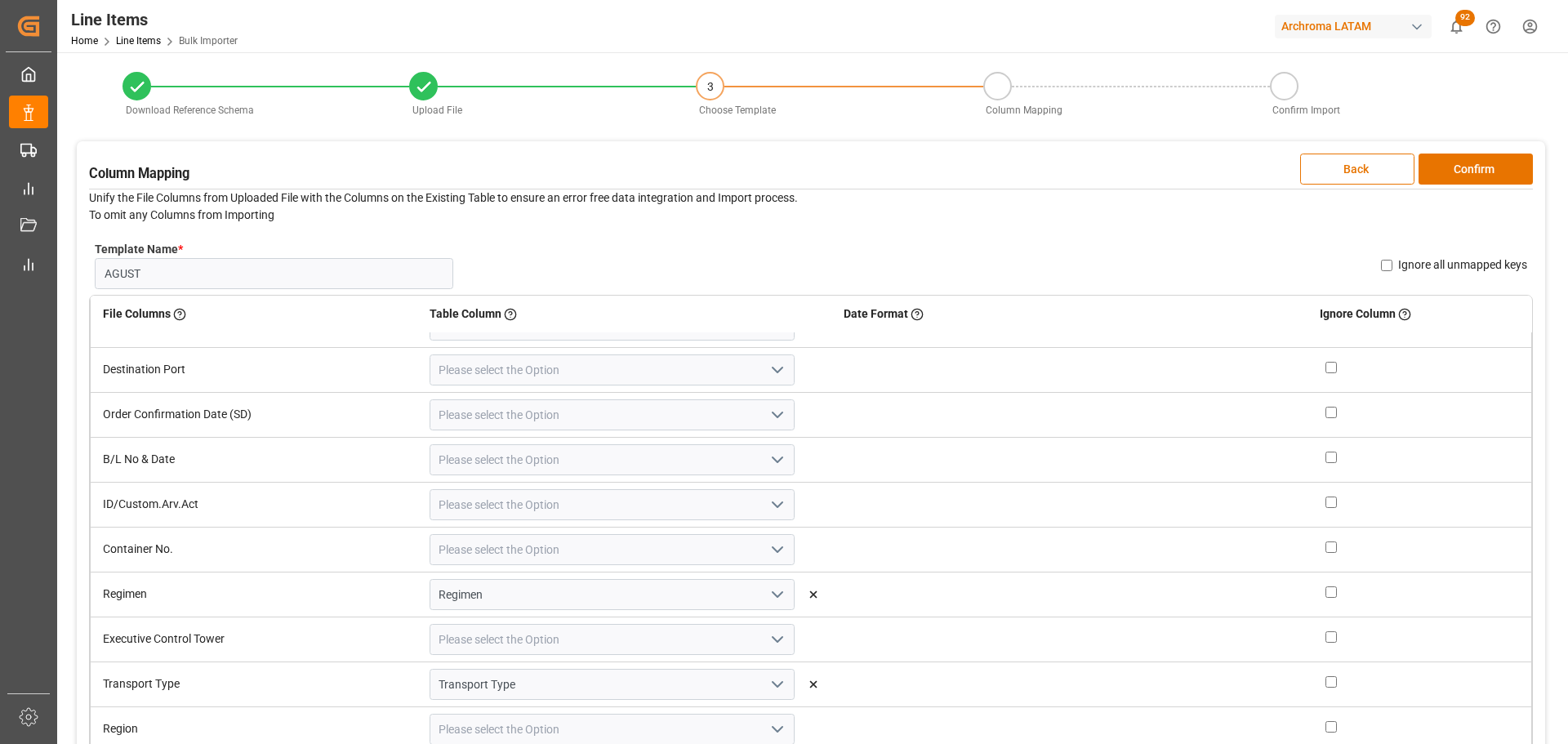 scroll, scrollTop: 732, scrollLeft: 0, axis: vertical 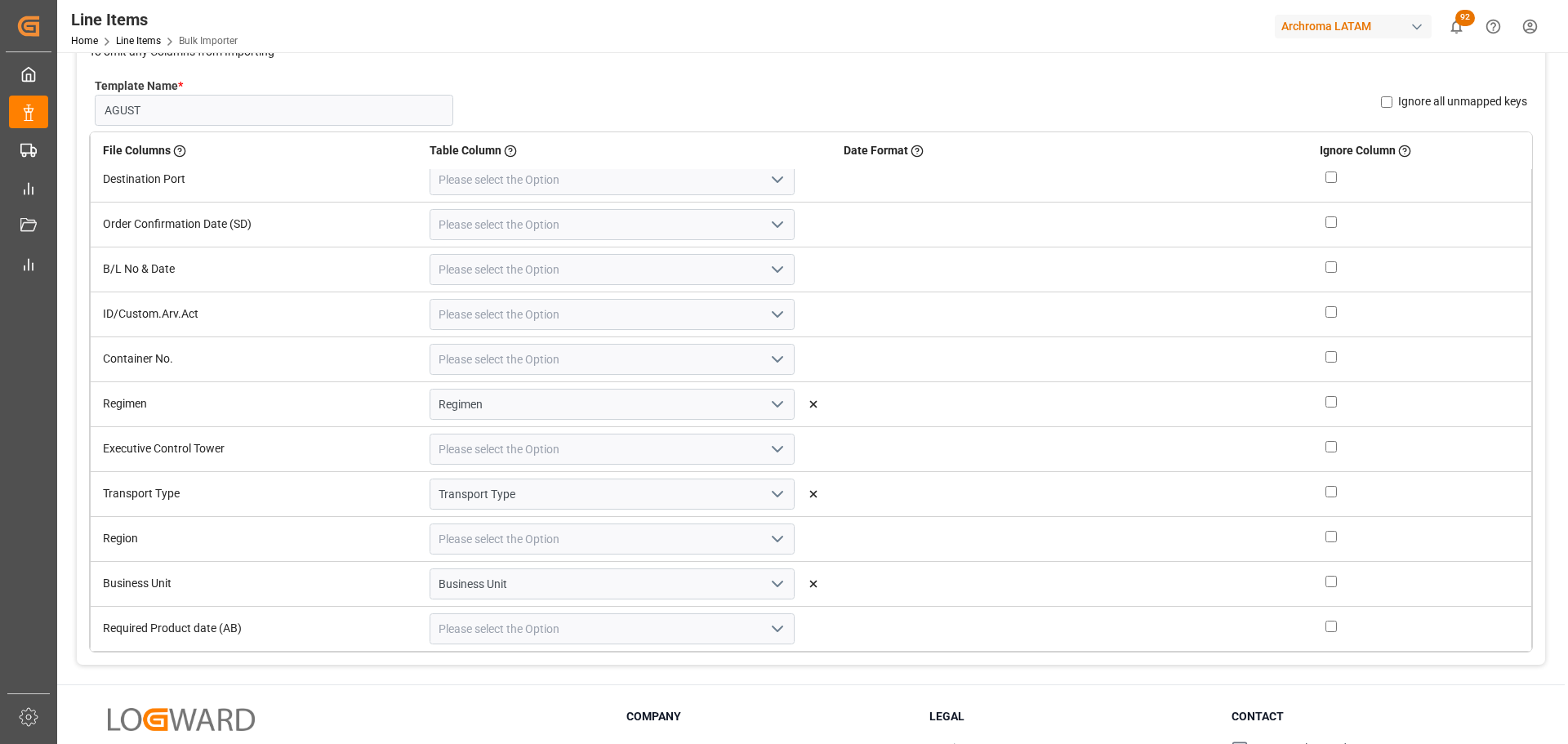 click 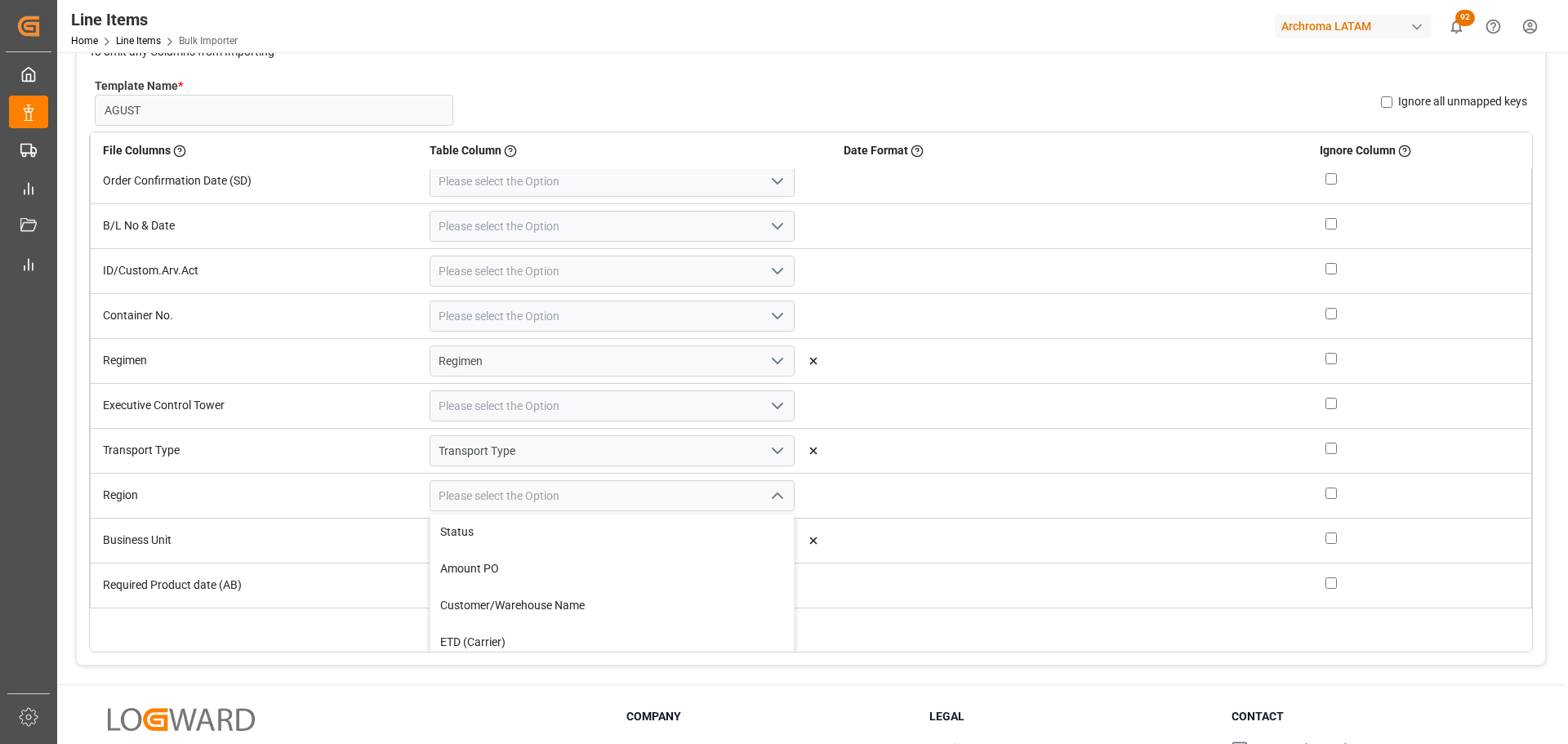 scroll, scrollTop: 813, scrollLeft: 0, axis: vertical 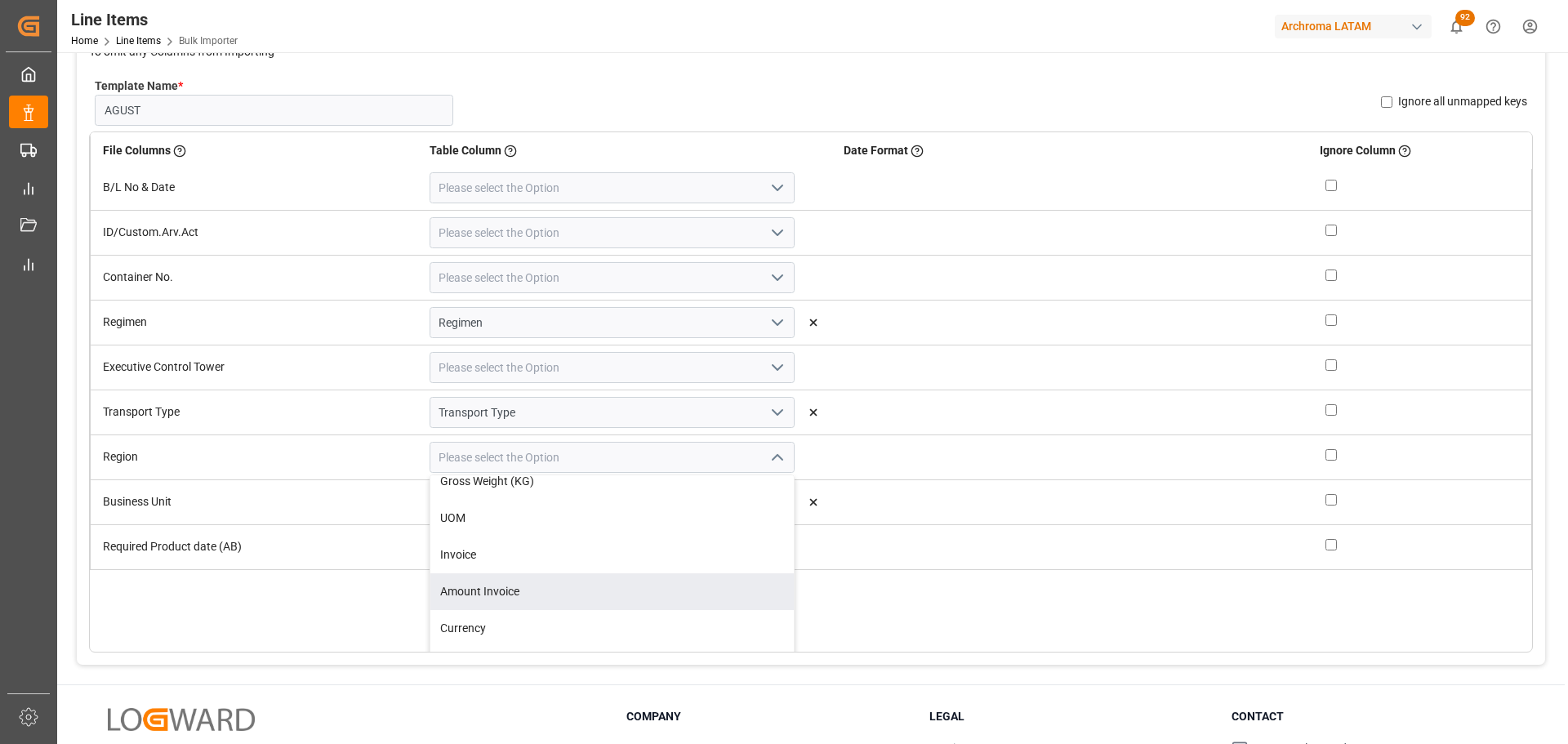 click on "File Columns Header of the column in the sheet that is uploaded Table Column Keys from the table that will be mapped with the uploaded sheet's header Date Format Select the date format to match with the date format present in the cell from the uploaded file Ignore Column Ignored column from the uploaded file will not be considered for importing Order Creation Date Order Creation Date DD-MM-YYYY Apply to all Created By Purchase Order Number  Purchase Order Number Code logward Posición Posición Item Id  Net Weight (KG) Net Weight (KG) Item Description Item Description Center ID Center ID Proveedor Supplier Name Supplier Name Incoterms Customs Entry Customs Entry Fe Entrega Referencia Req Arrival Date (AD) Destination Port Order Confirmation Date (SD) B/L No & Date ID/Custom.Arv.Act Container No. Regimen Regimen Executive Control Tower Transport Type Transport Type Region Status Amount PO Customer/Warehouse Name ETD (Carrier) Item Id SAT code Clave de Peligro Clave de Embalaje Standardized Material Quantity" at bounding box center (811, 392) 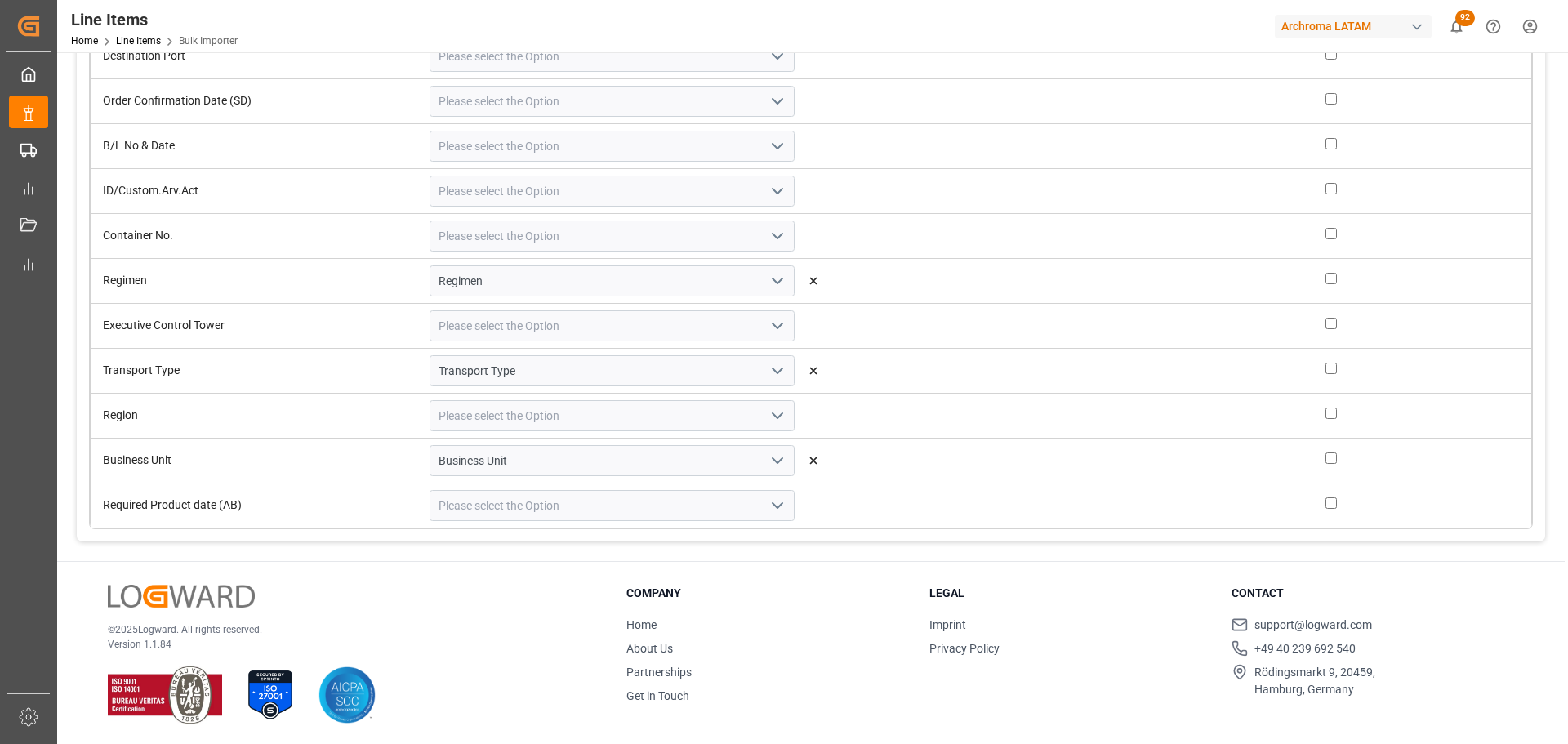 scroll, scrollTop: 288, scrollLeft: 0, axis: vertical 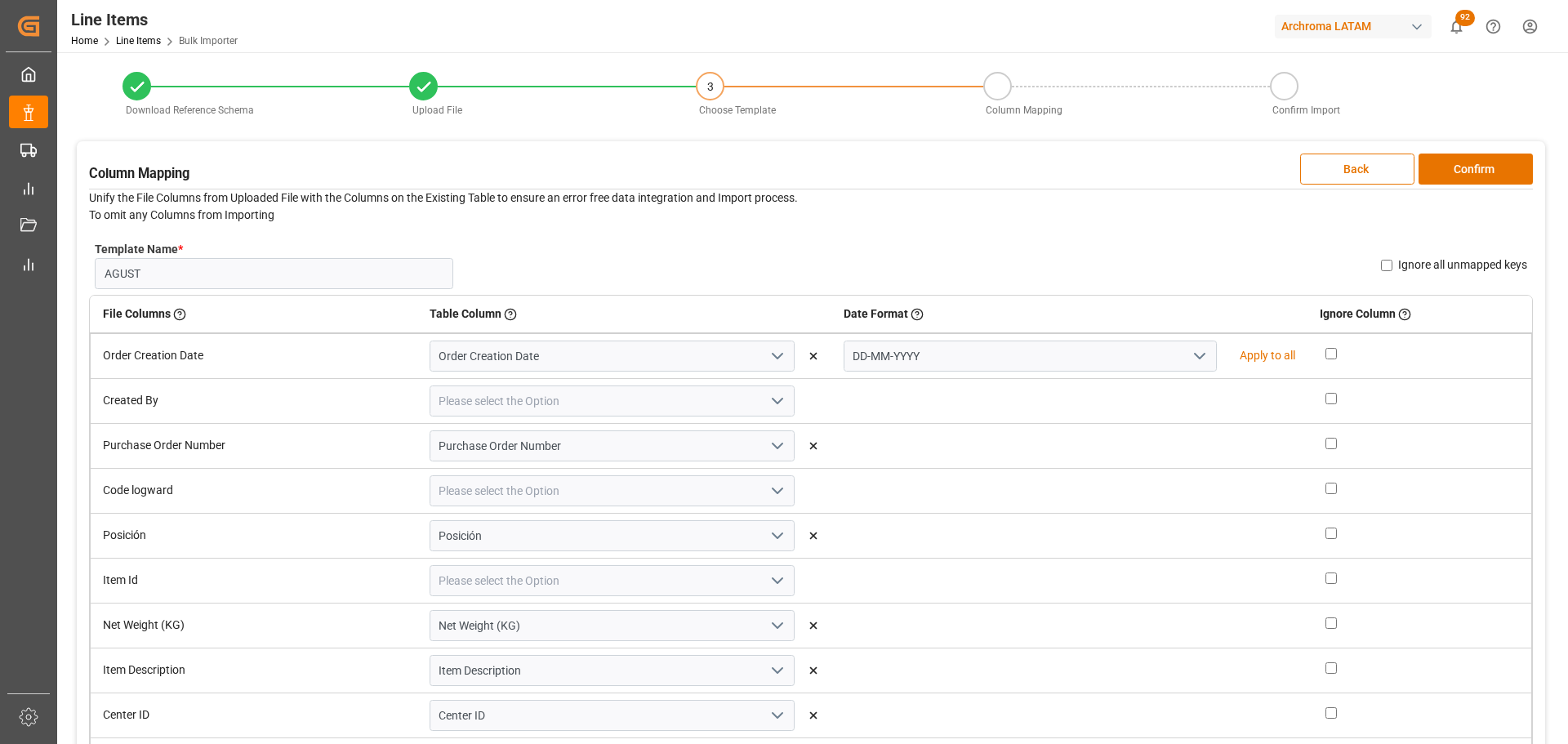 click on "Ignore all unmapped keys" at bounding box center (1387, 265) 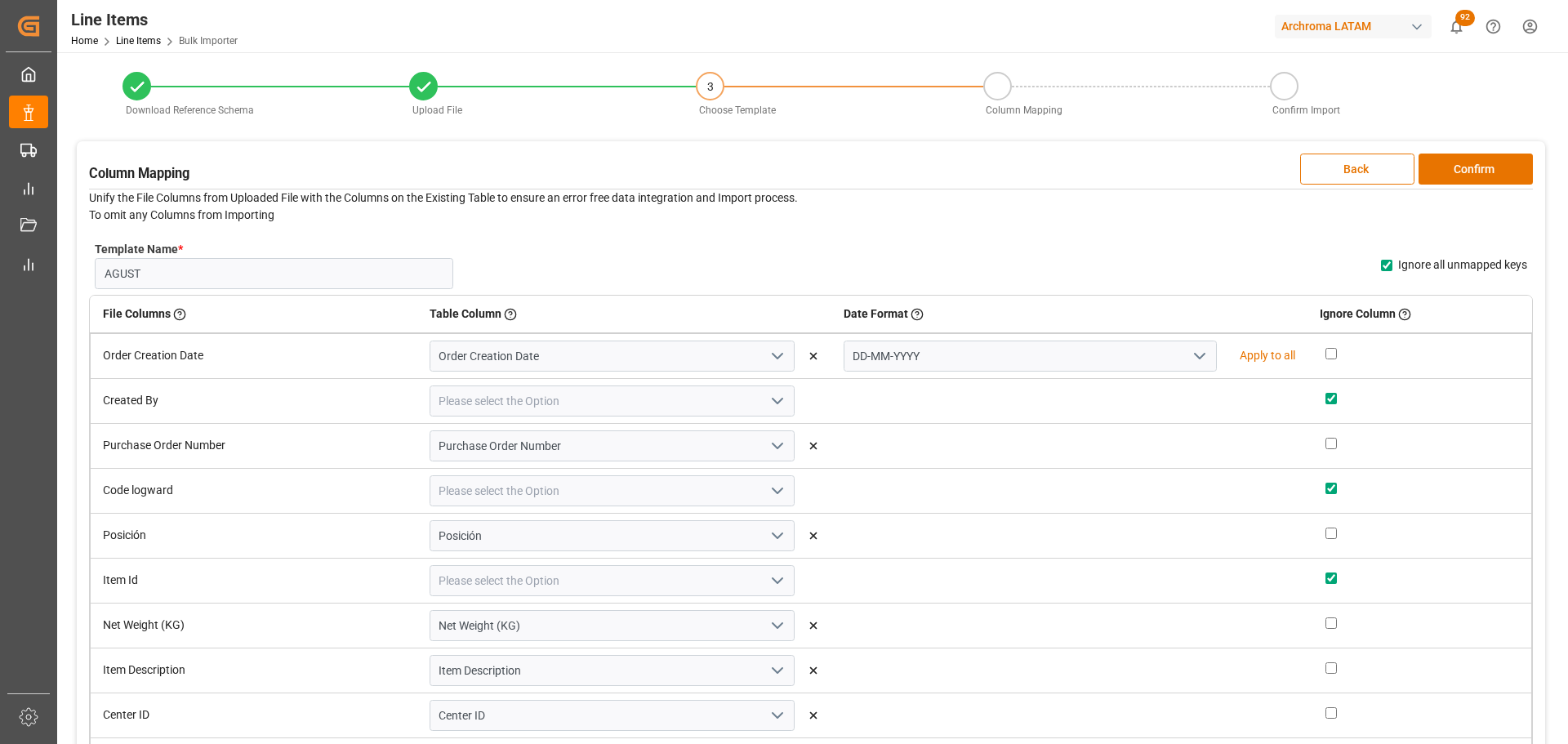 checkbox on "true" 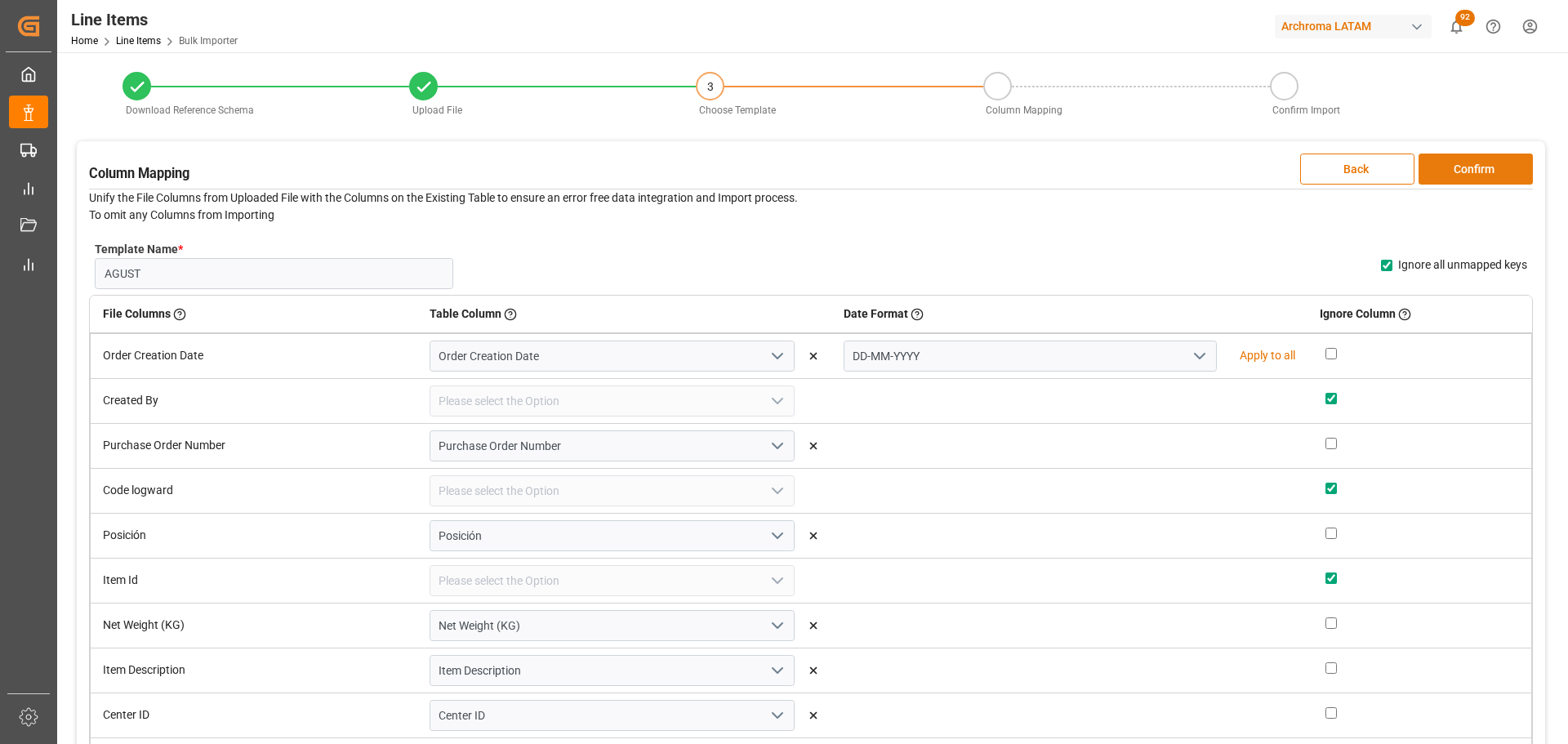 click on "Confirm" at bounding box center [1476, 169] 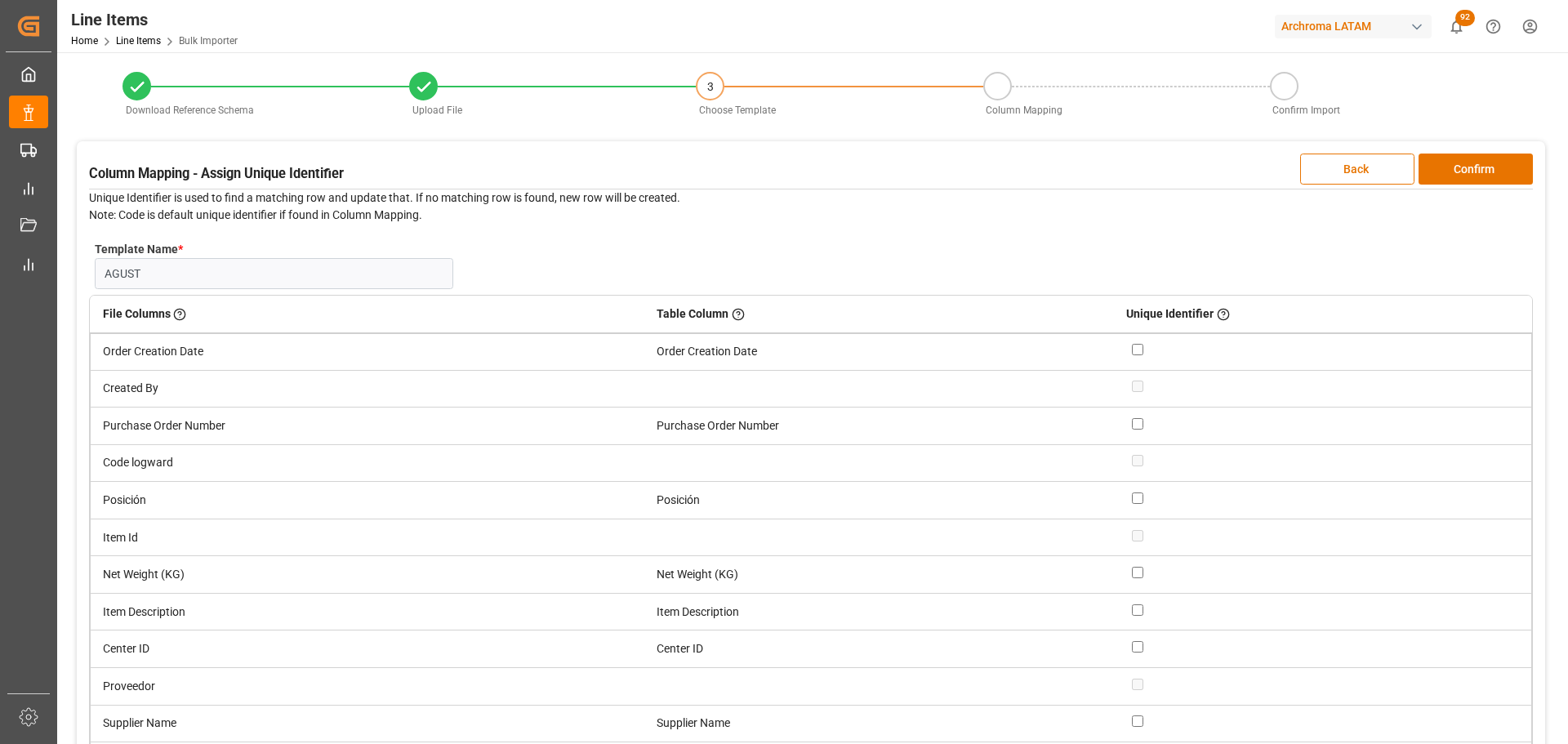click at bounding box center (1138, 424) 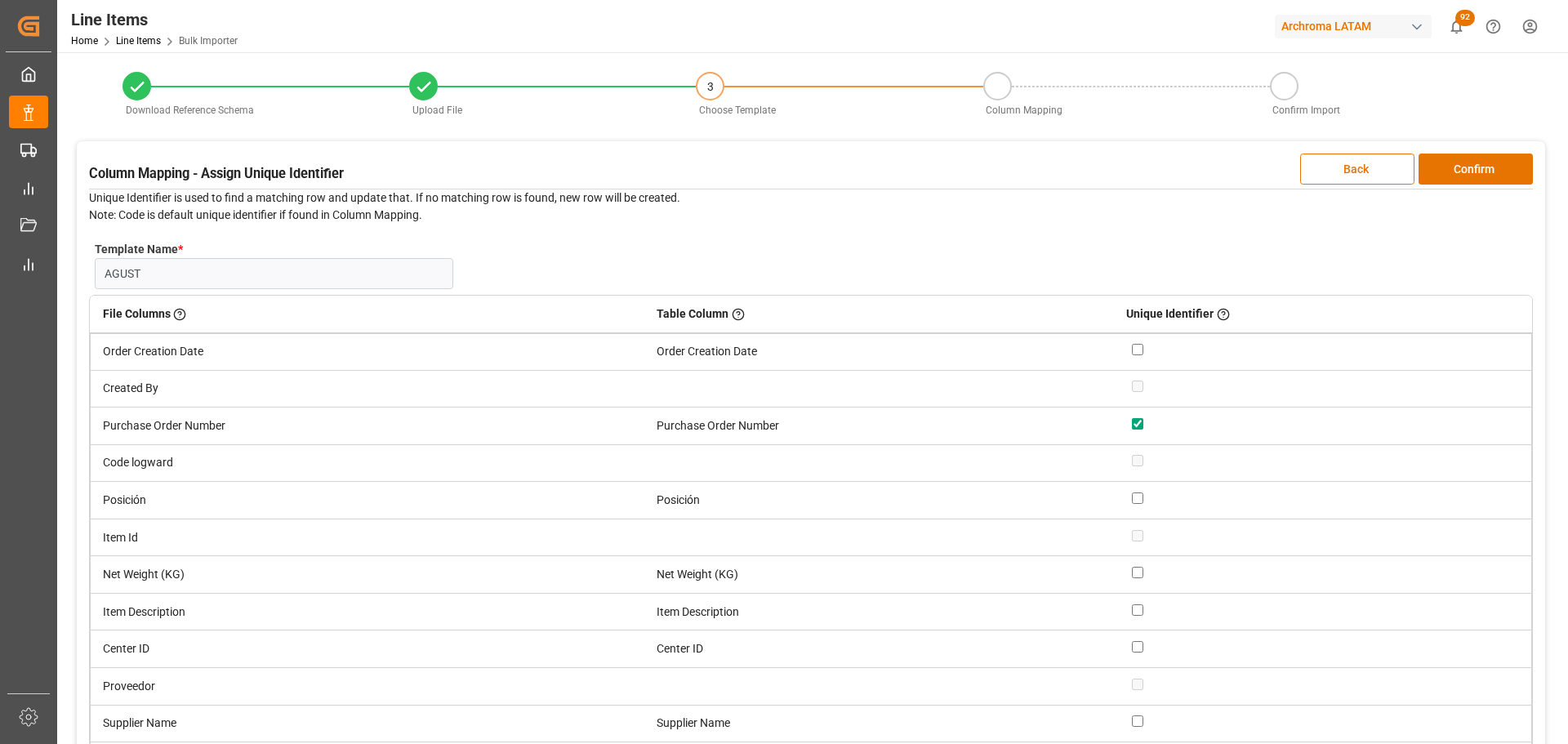 click at bounding box center [1138, 498] 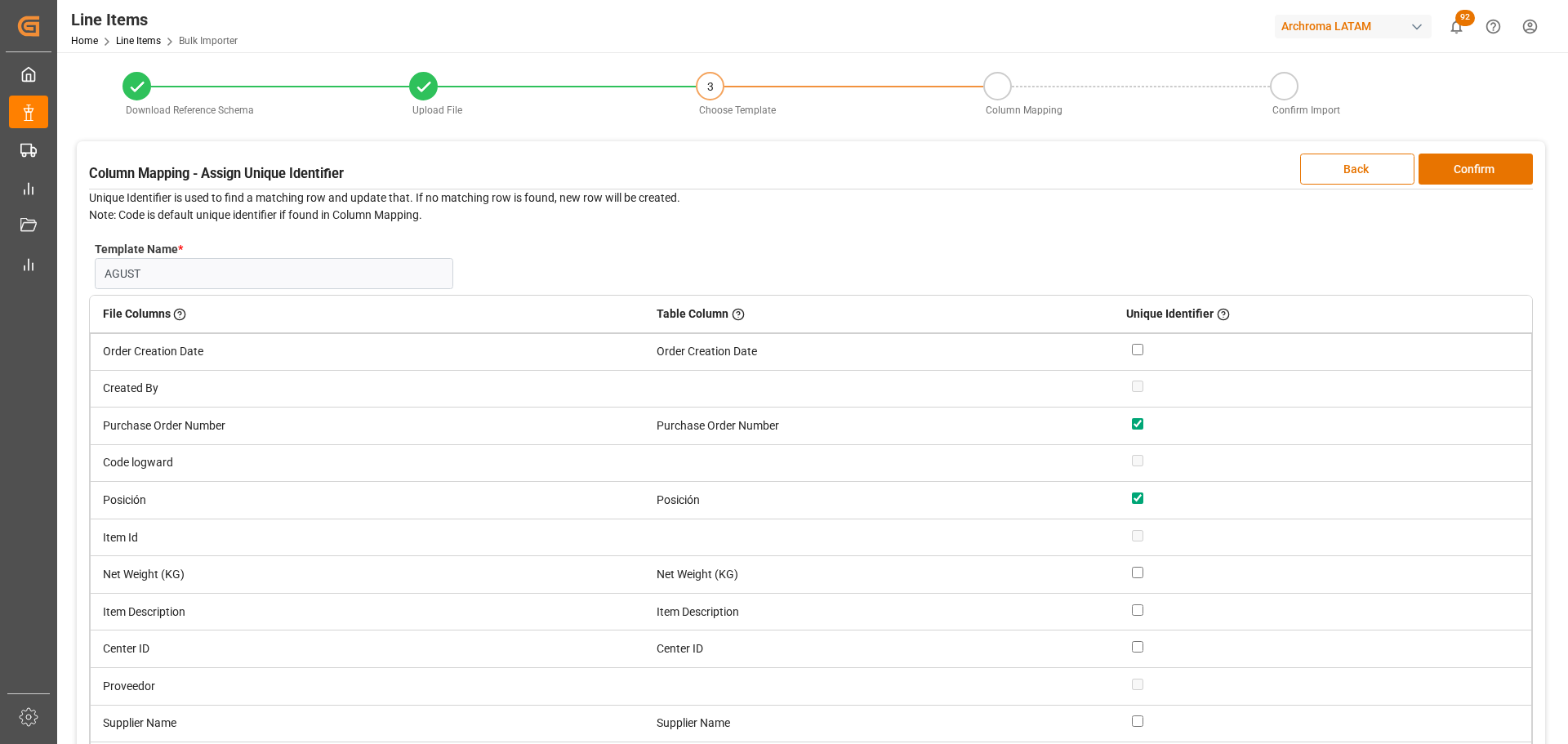 checkbox on "true" 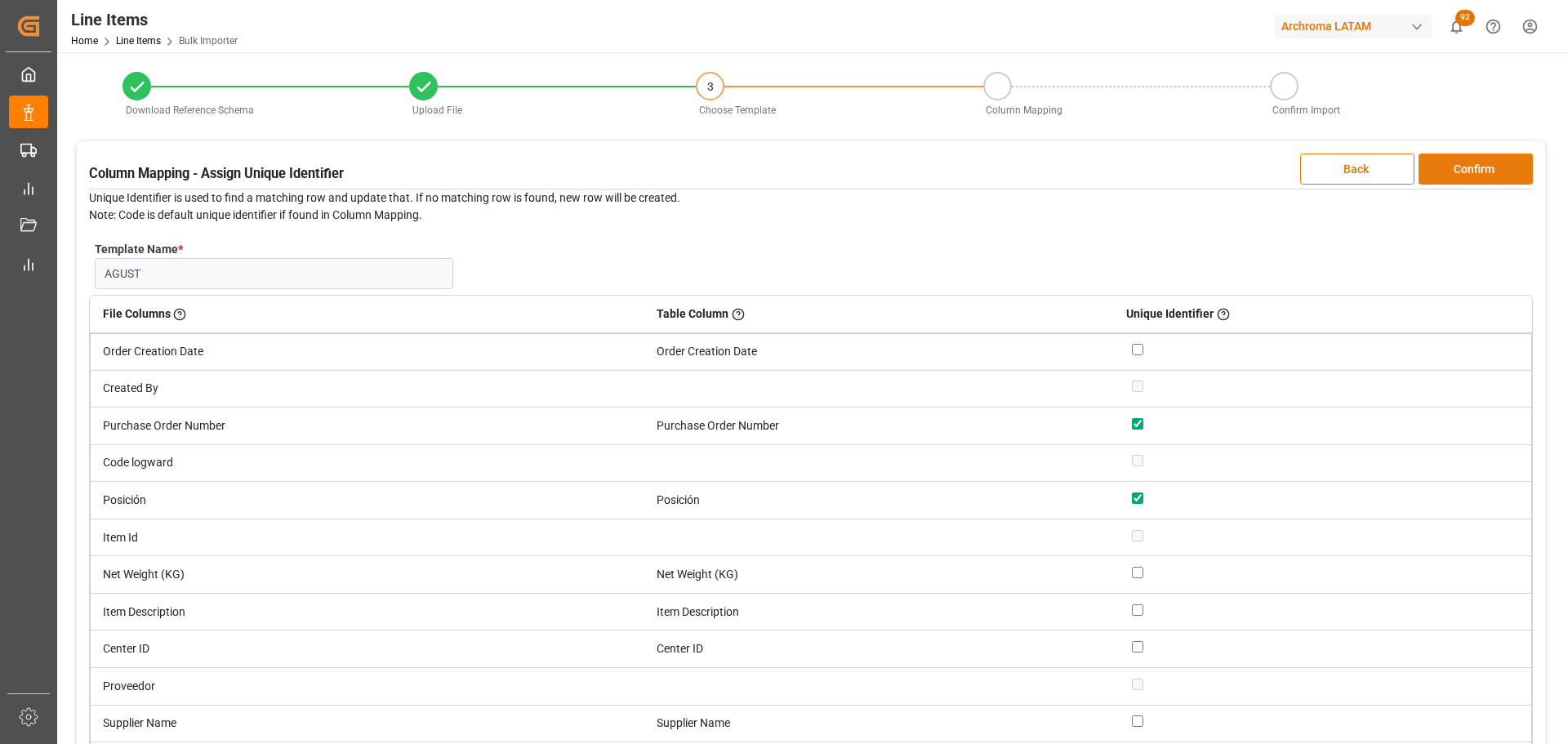 click on "Confirm" at bounding box center [1476, 169] 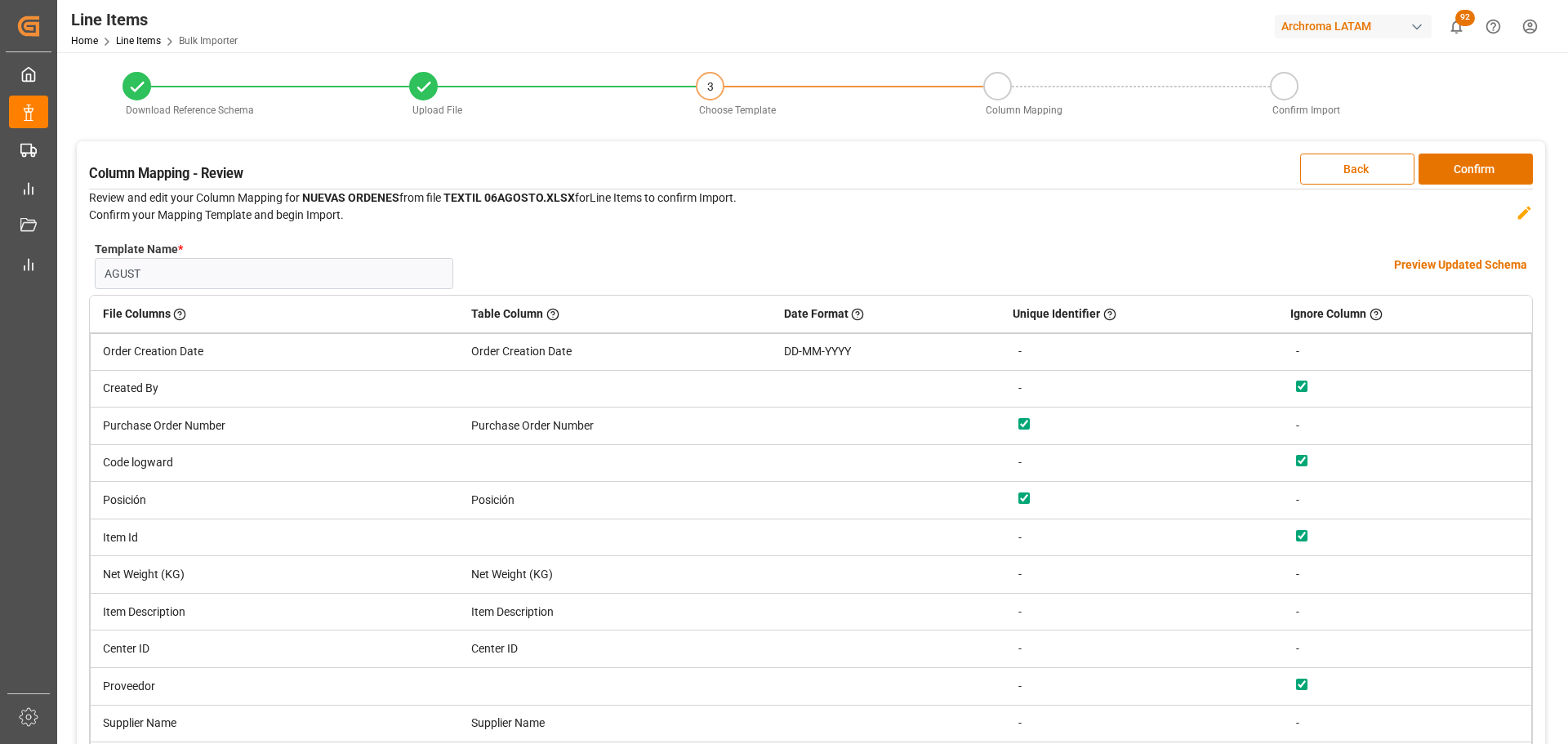 click on "Preview Updated Schema" at bounding box center [1460, 265] 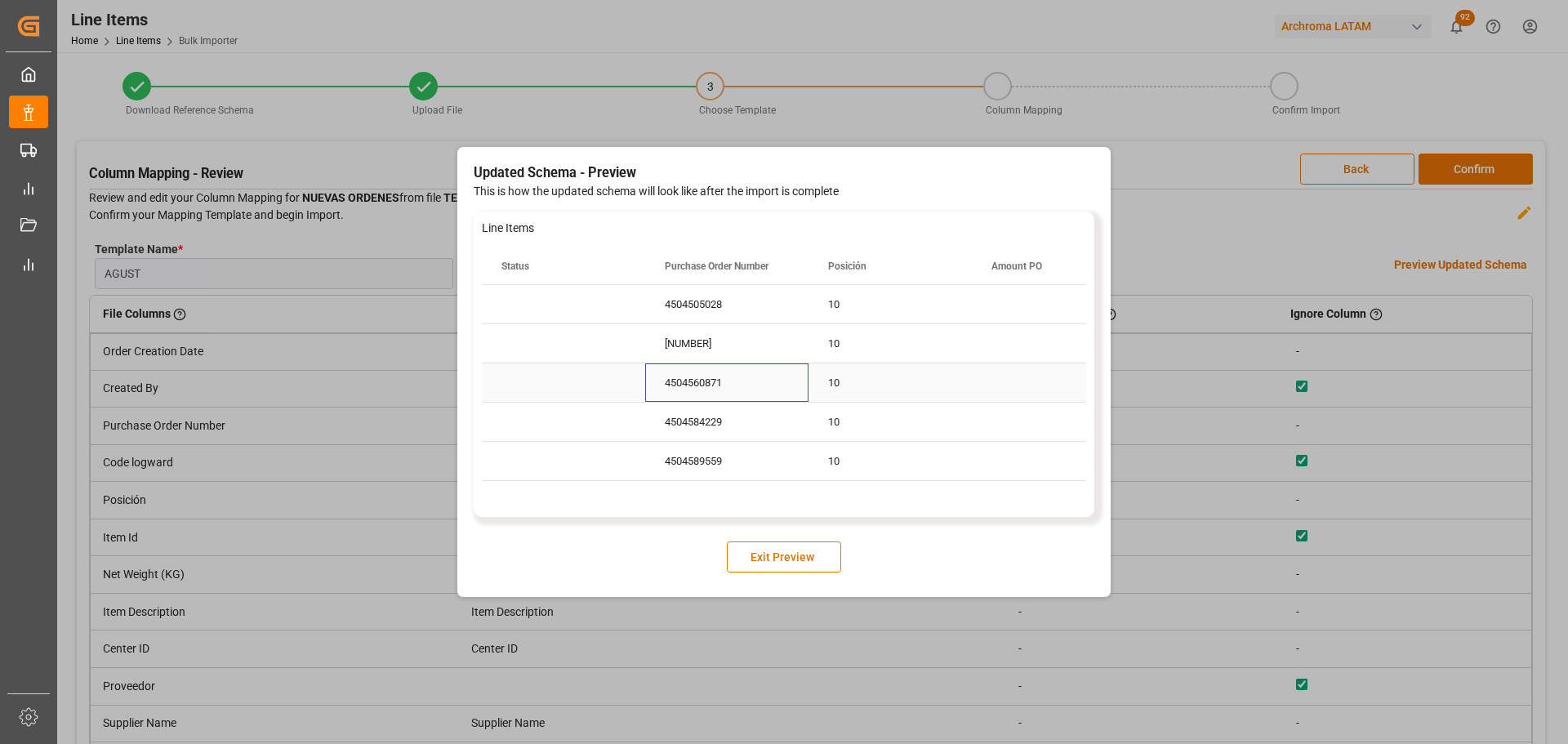 click on "4504560871" at bounding box center (727, 382) 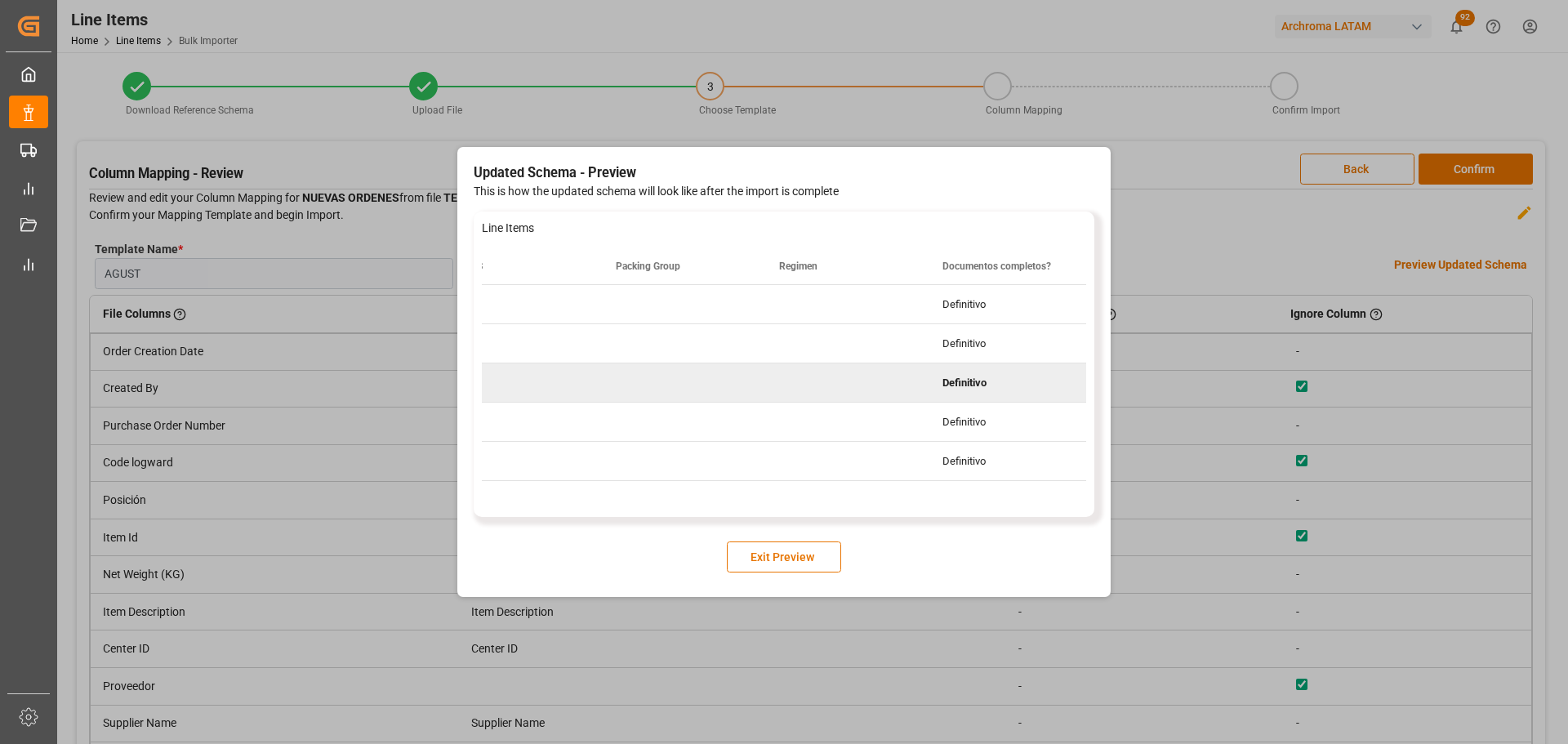scroll, scrollTop: 0, scrollLeft: 5112, axis: horizontal 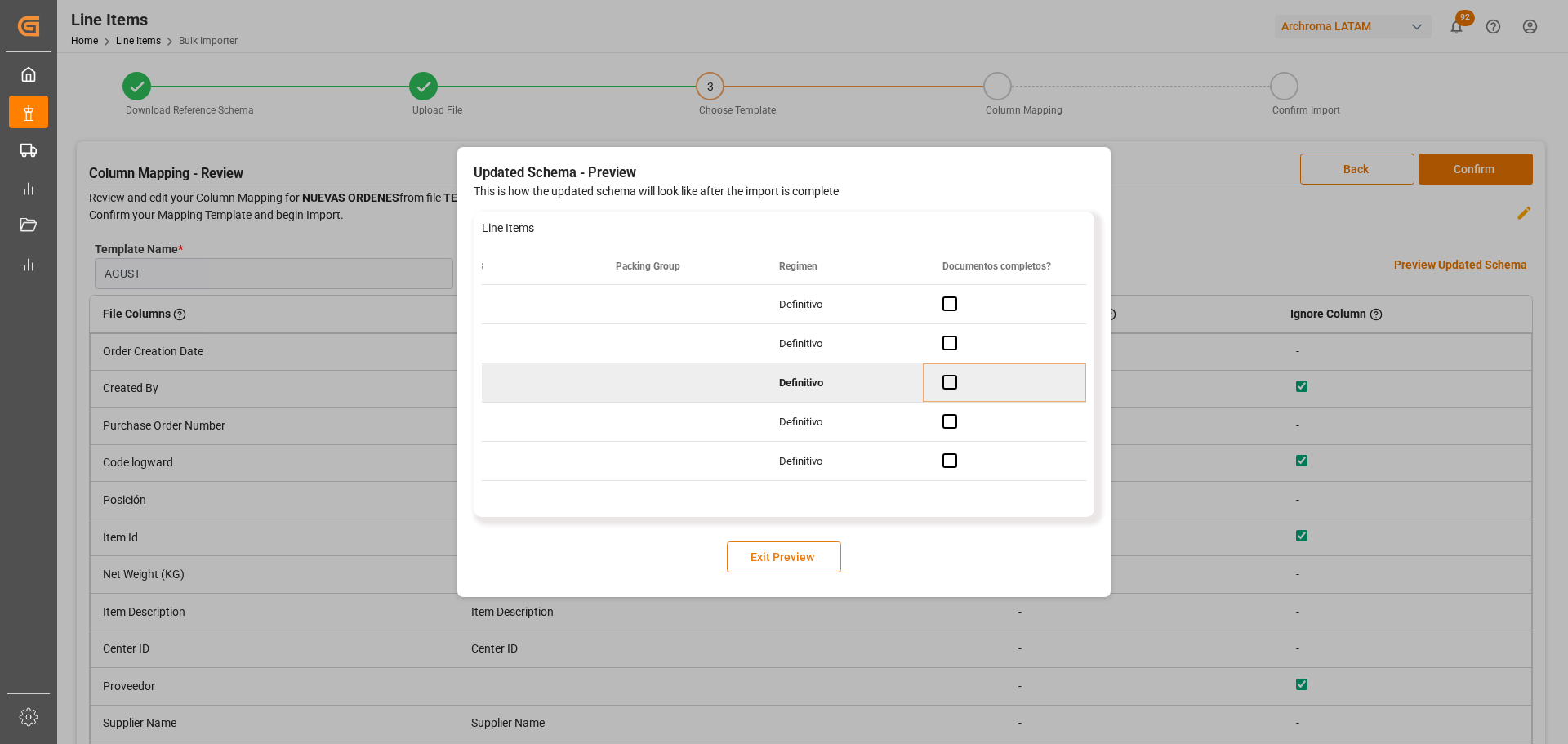 click on "Exit Preview" at bounding box center (784, 557) 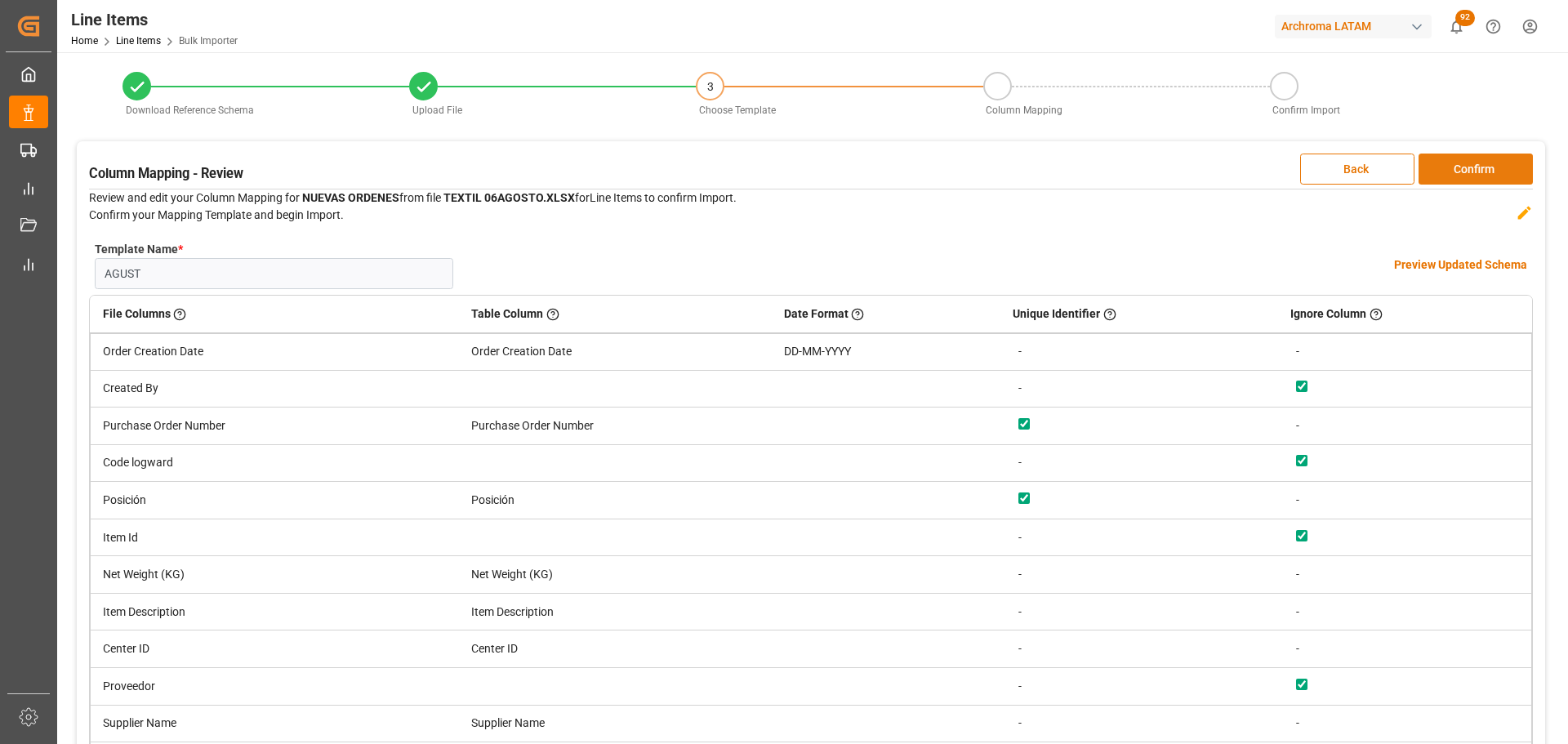 click on "Confirm" at bounding box center [1476, 169] 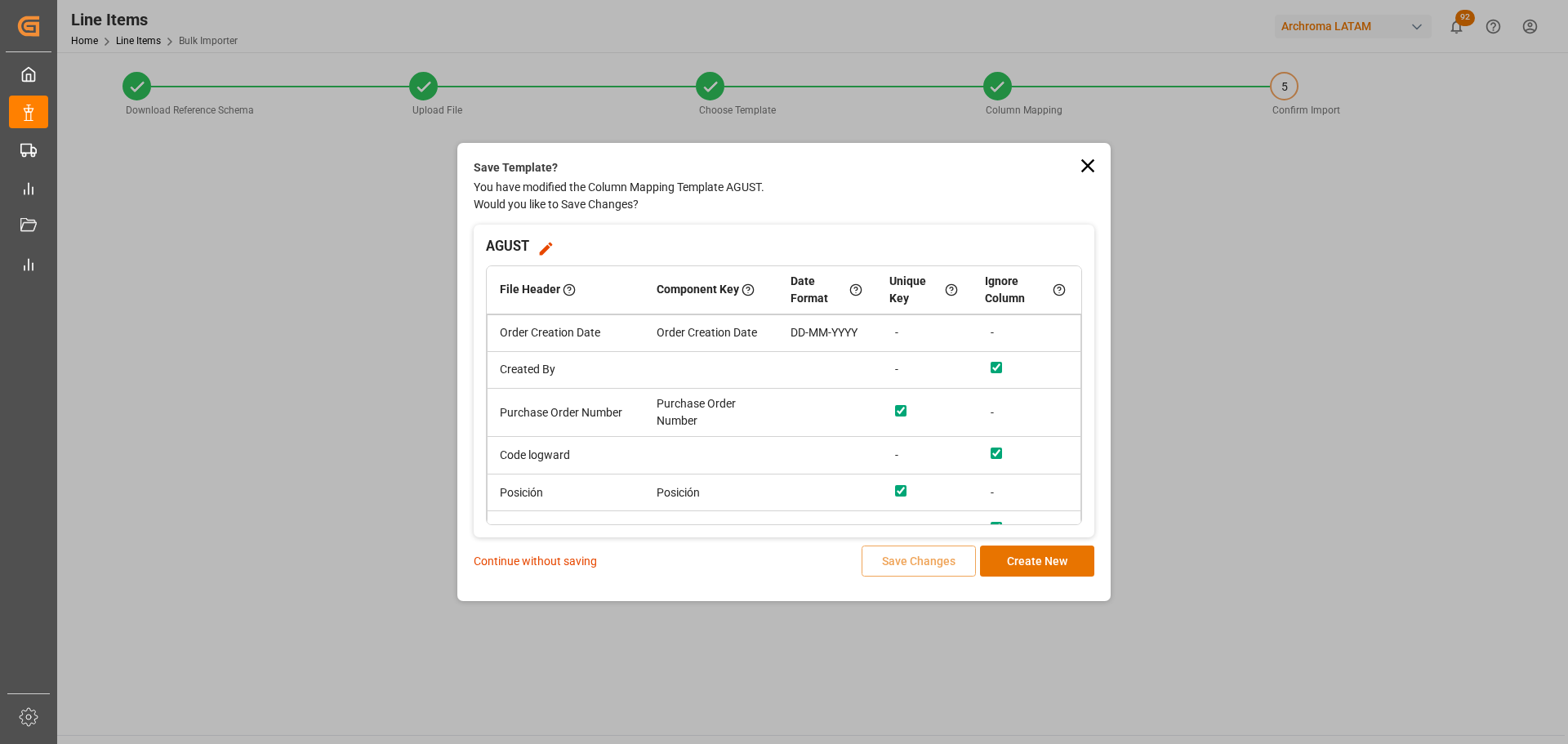 drag, startPoint x: 550, startPoint y: 559, endPoint x: 673, endPoint y: 438, distance: 172.53985 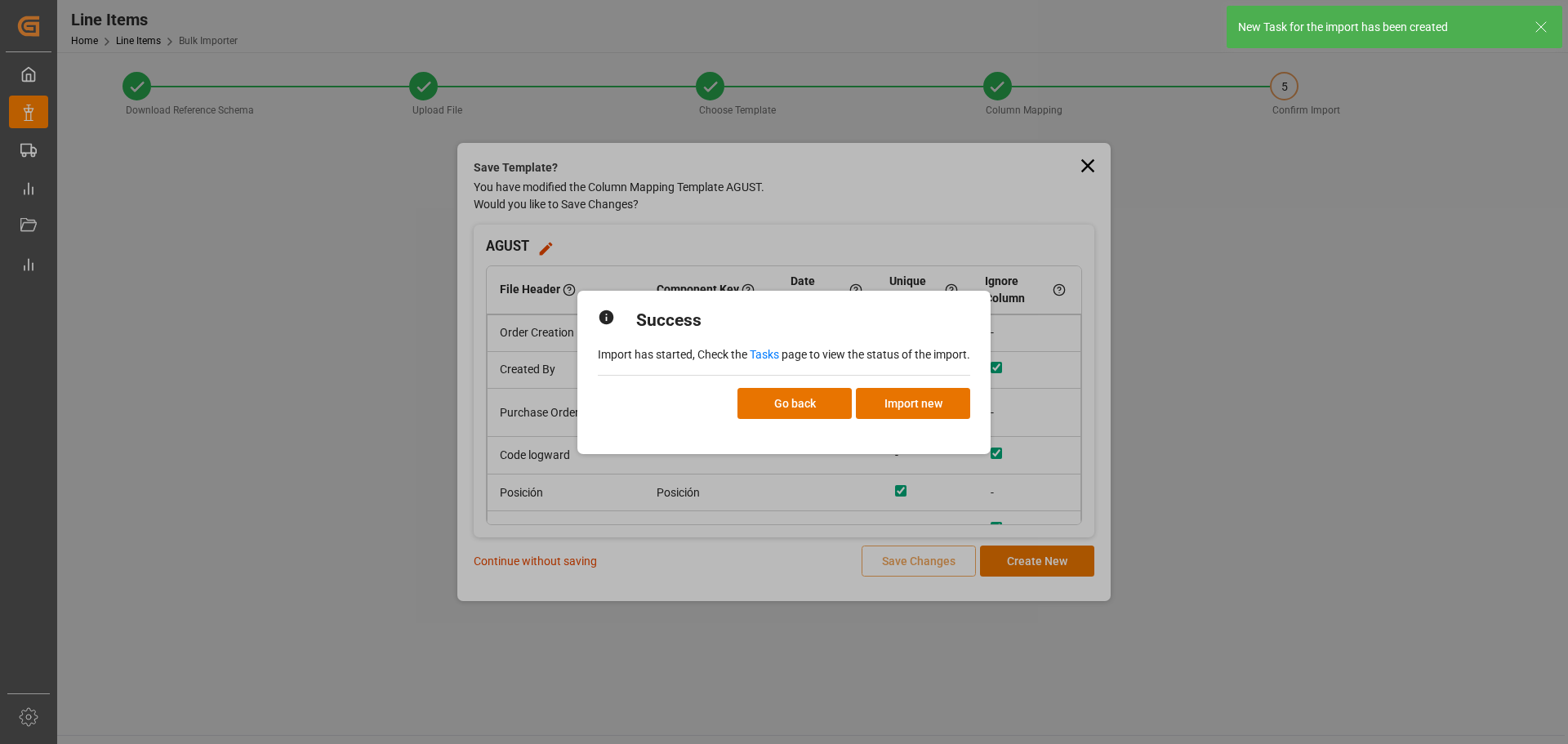 click on "Tasks" at bounding box center [764, 354] 